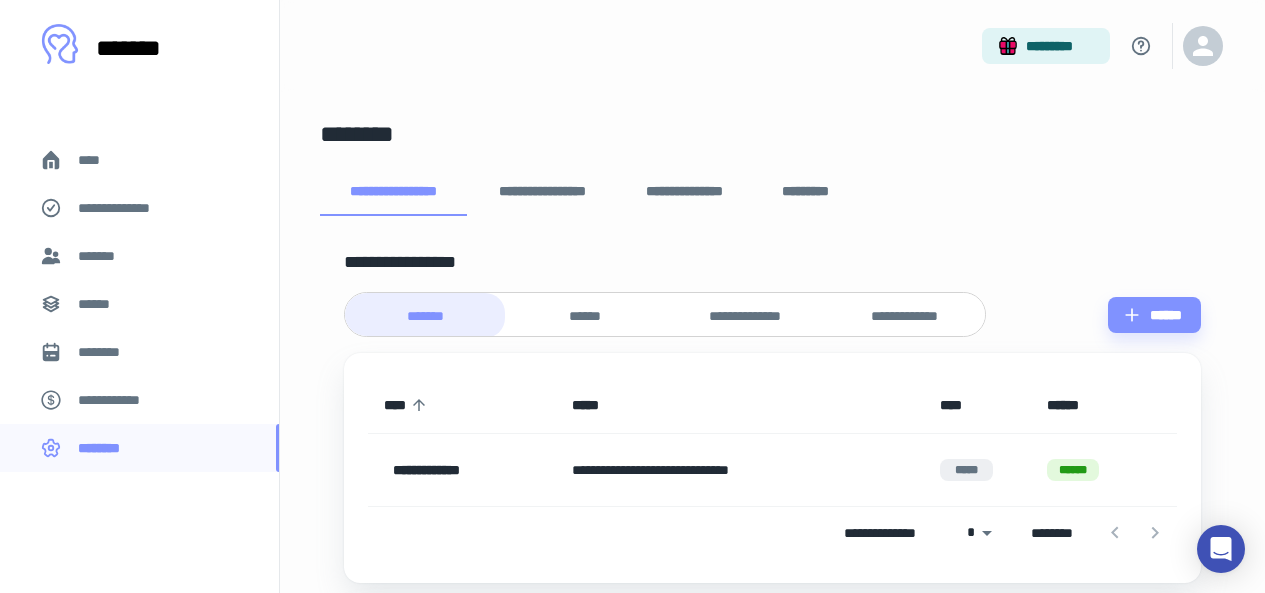 scroll, scrollTop: 740, scrollLeft: 0, axis: vertical 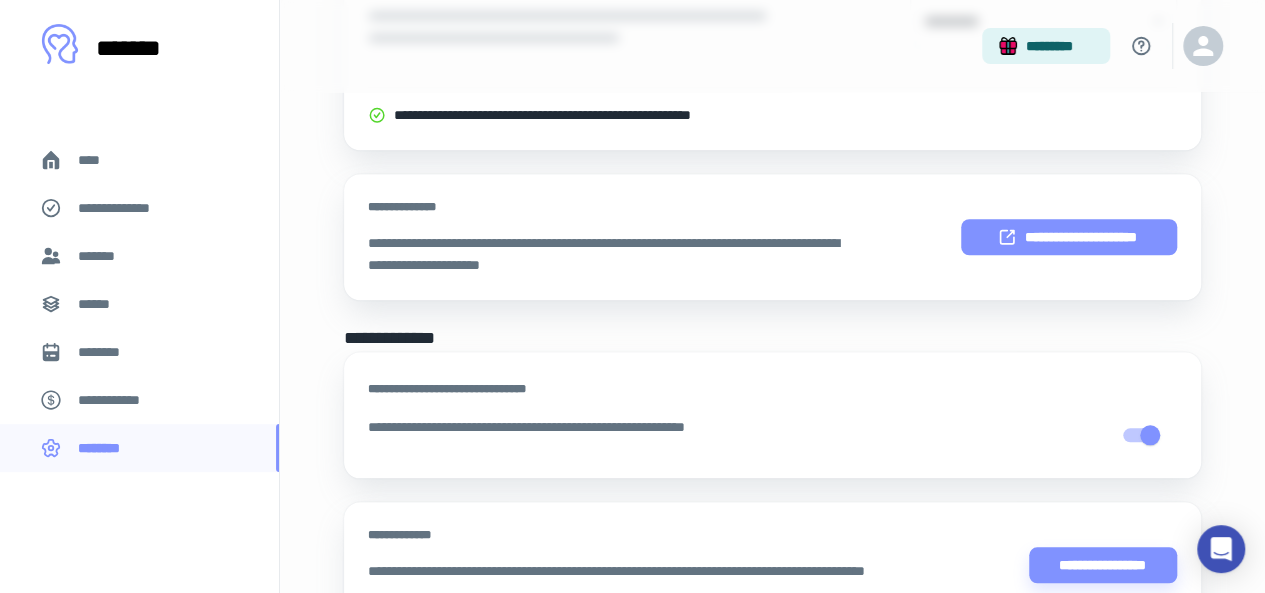 click on "**********" at bounding box center [1068, 237] 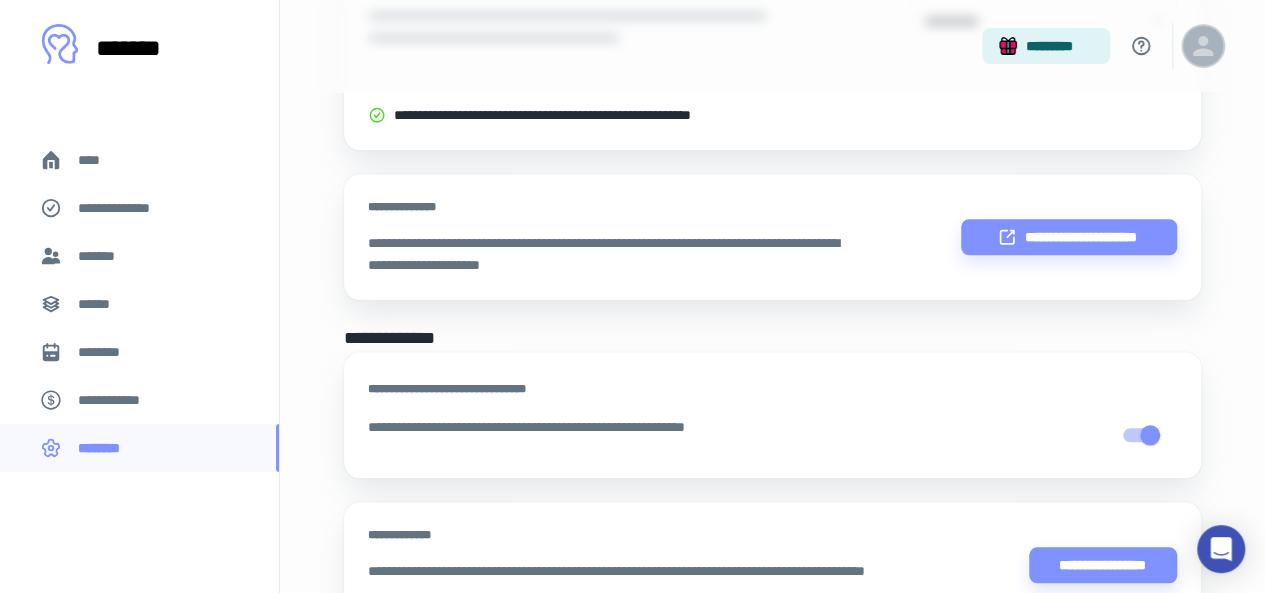 click 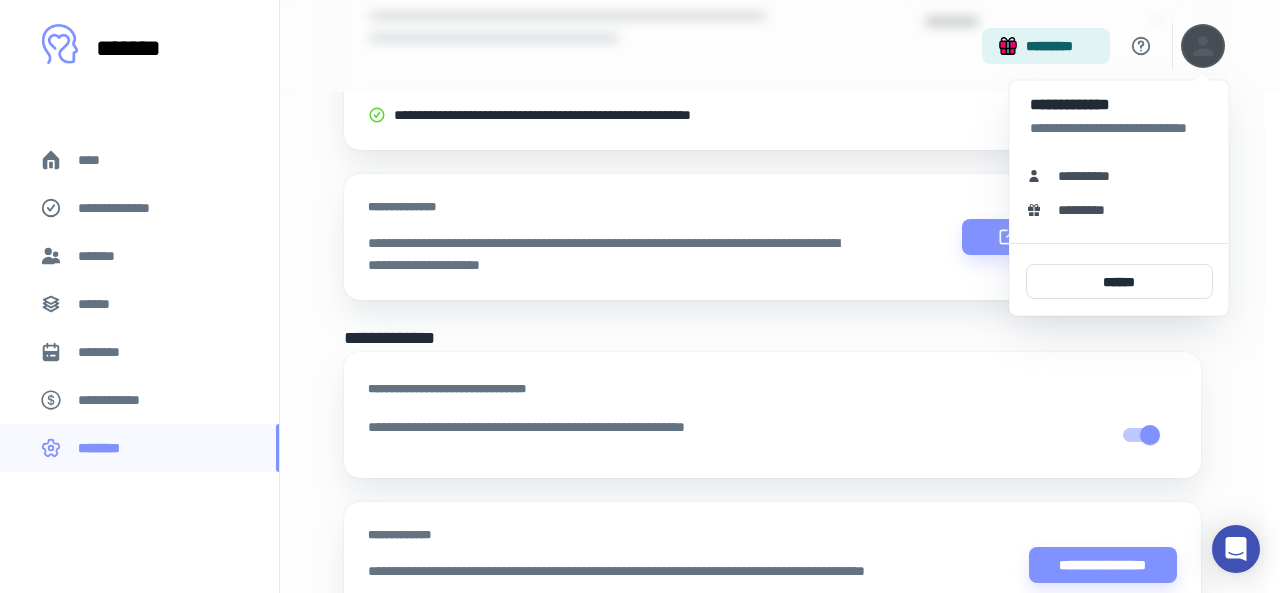 click on "**********" at bounding box center (1119, 176) 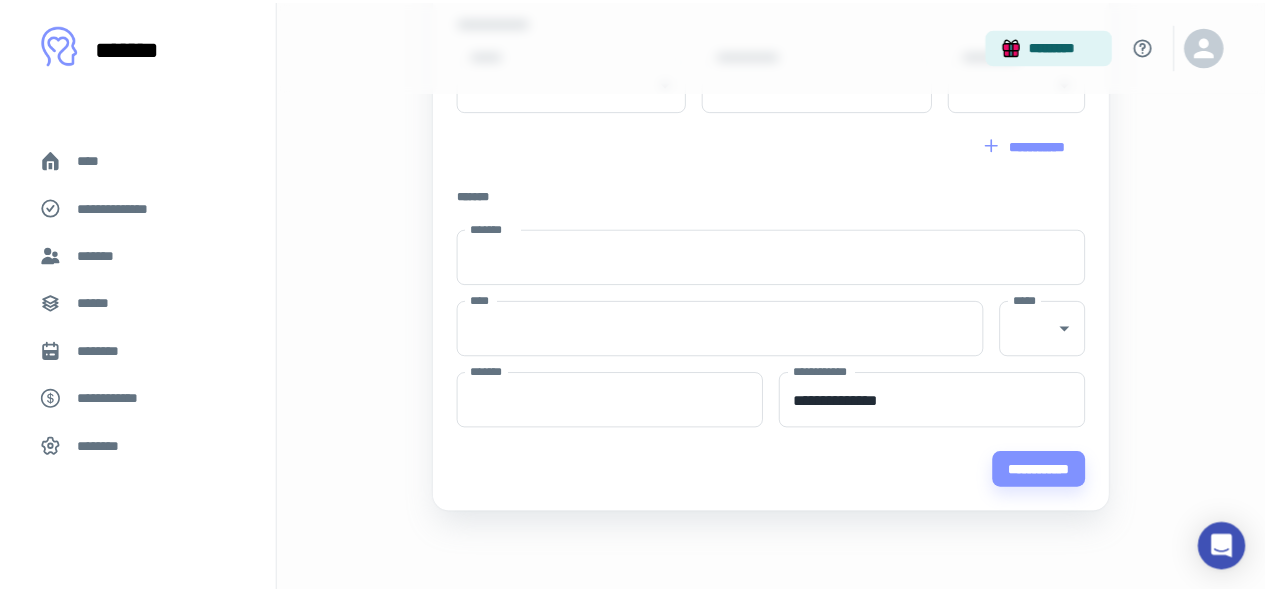 scroll, scrollTop: 0, scrollLeft: 0, axis: both 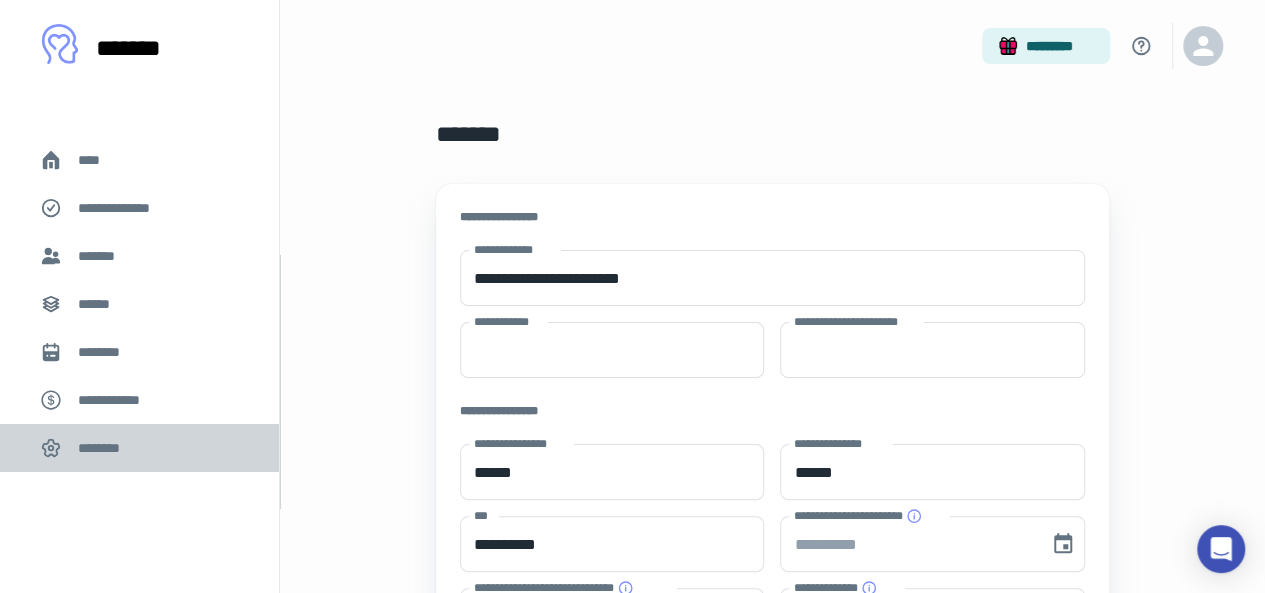 click on "********" at bounding box center (105, 448) 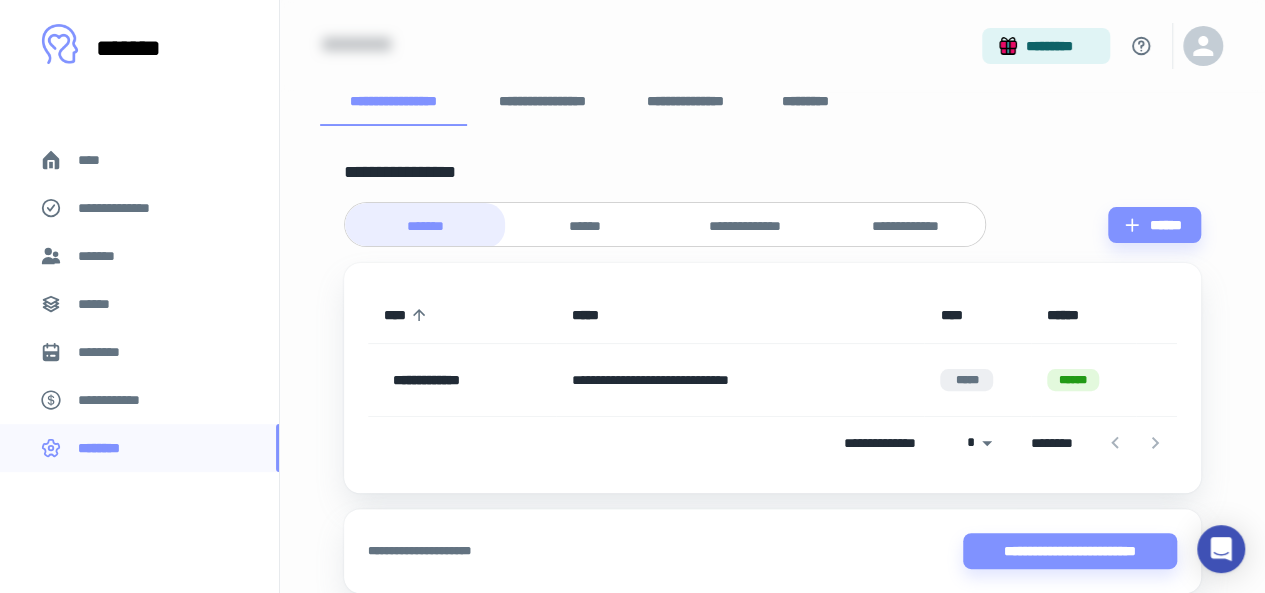 scroll, scrollTop: 92, scrollLeft: 0, axis: vertical 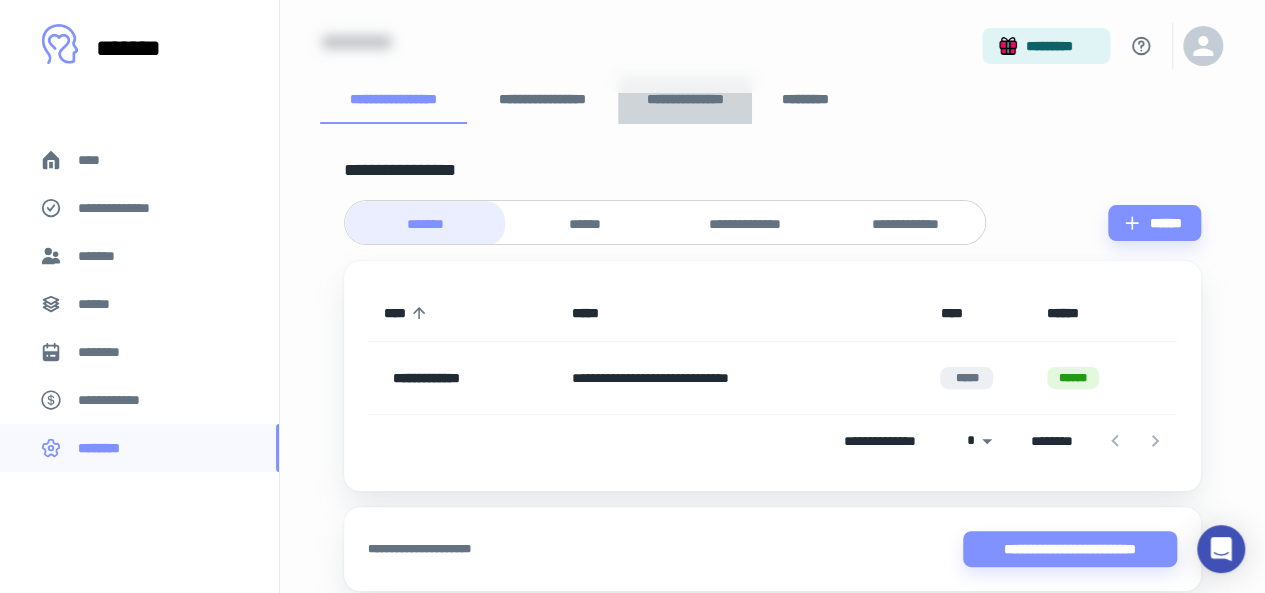 click on "**********" at bounding box center (685, 100) 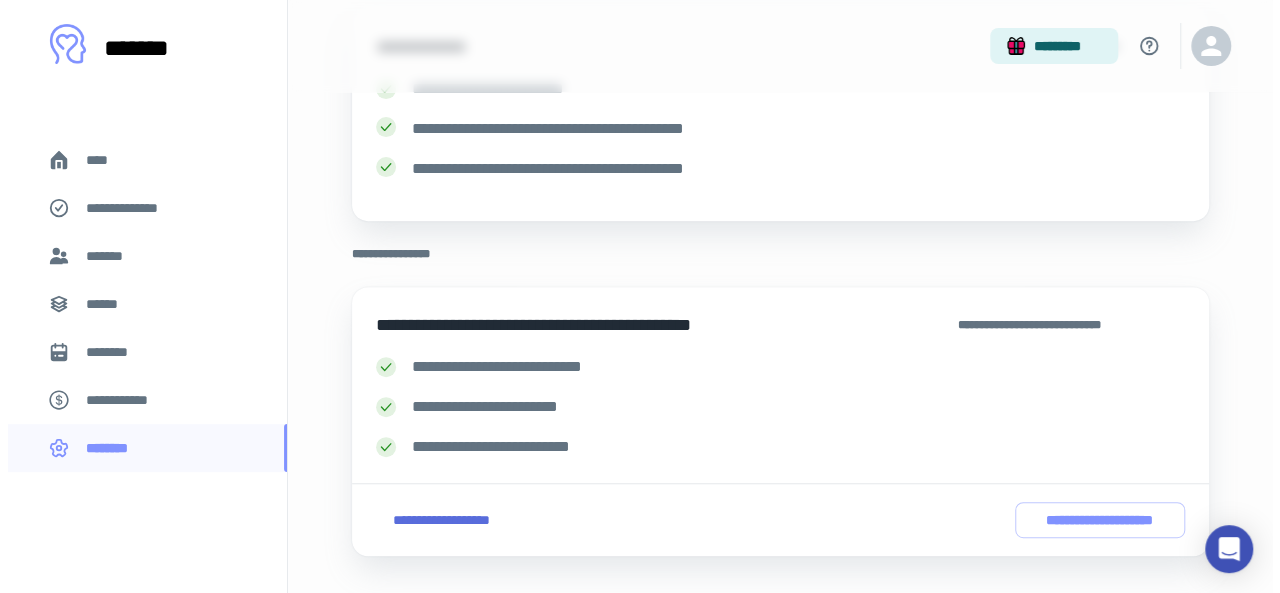 scroll, scrollTop: 334, scrollLeft: 0, axis: vertical 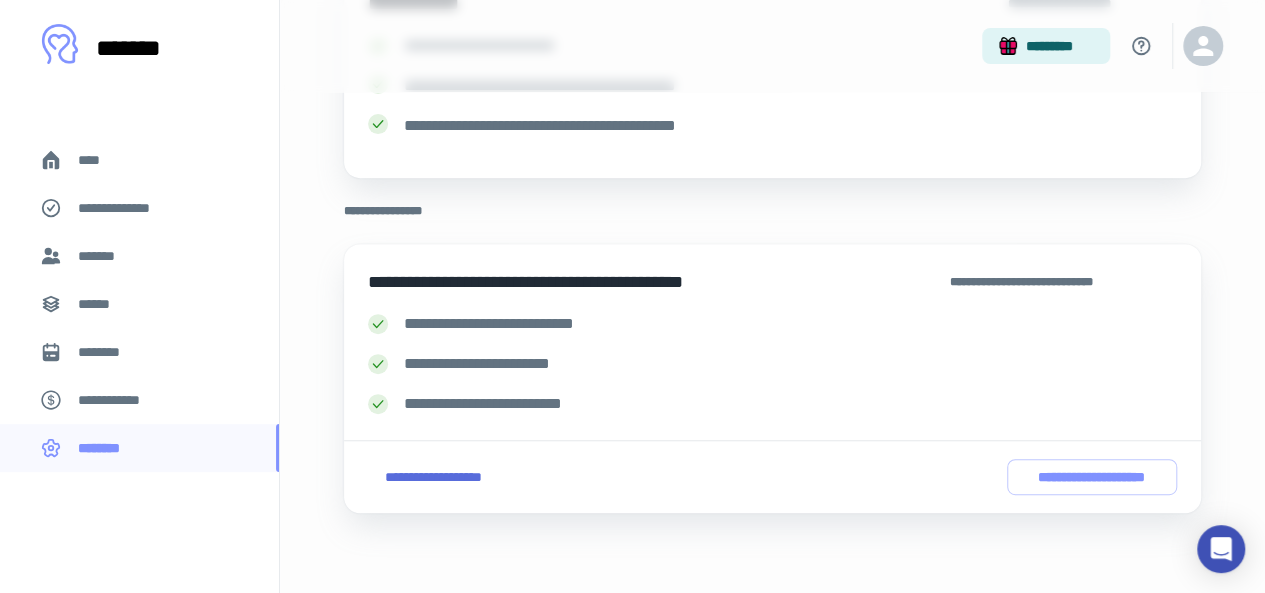 click on "**********" at bounding box center [433, 477] 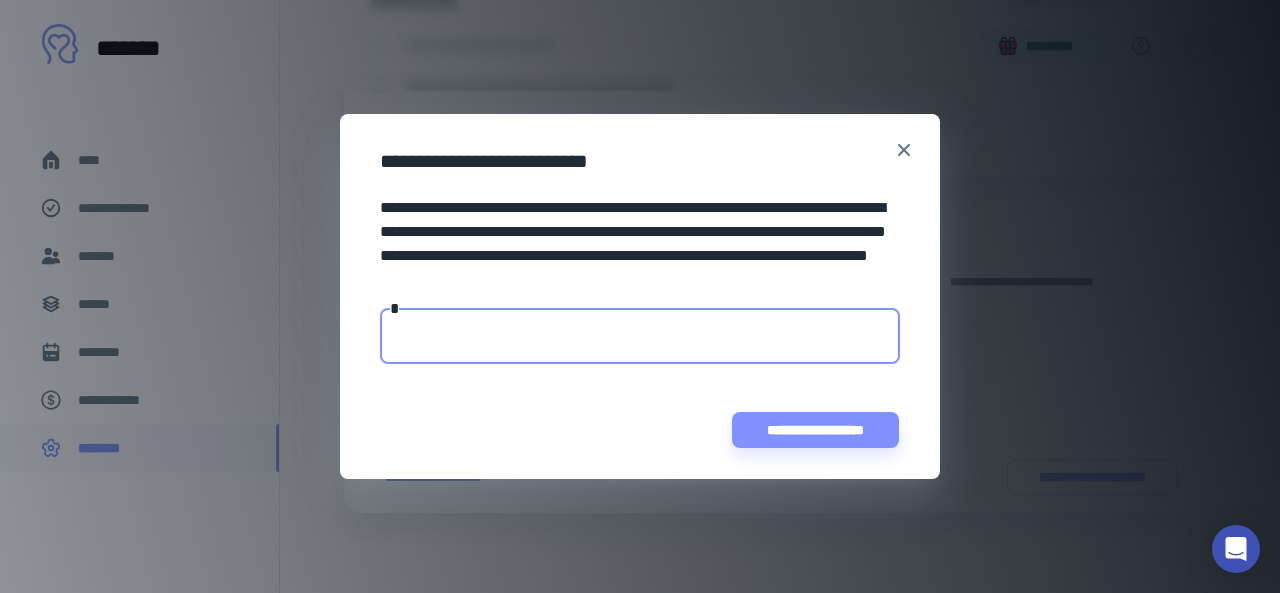 click at bounding box center (640, 336) 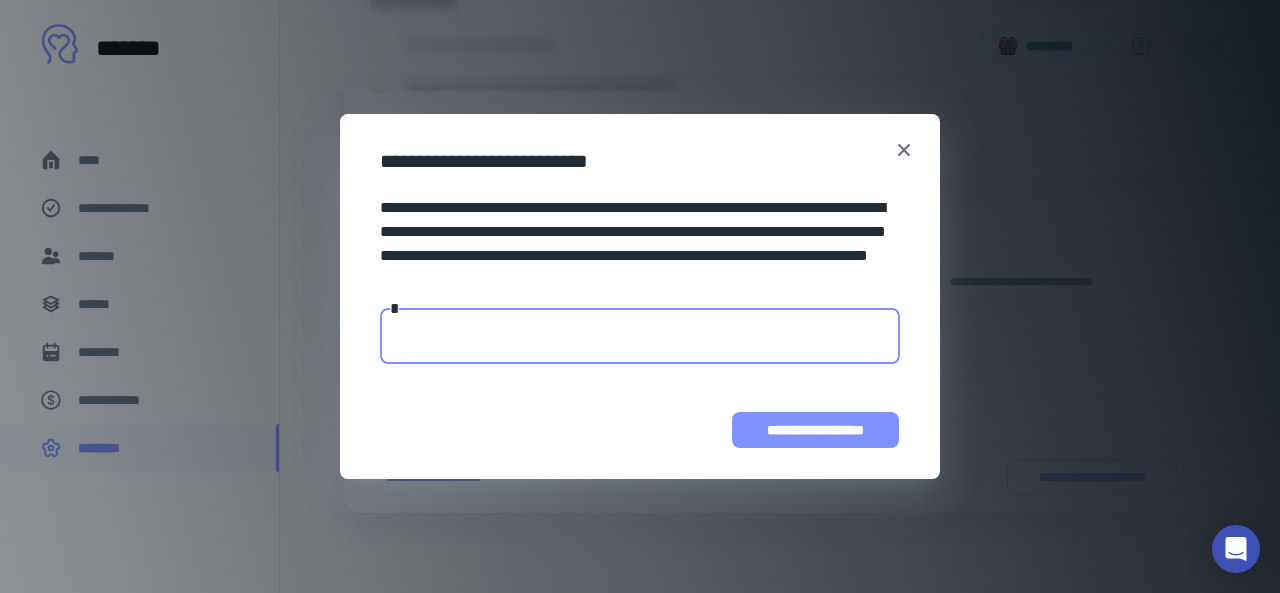 click on "**********" at bounding box center (815, 430) 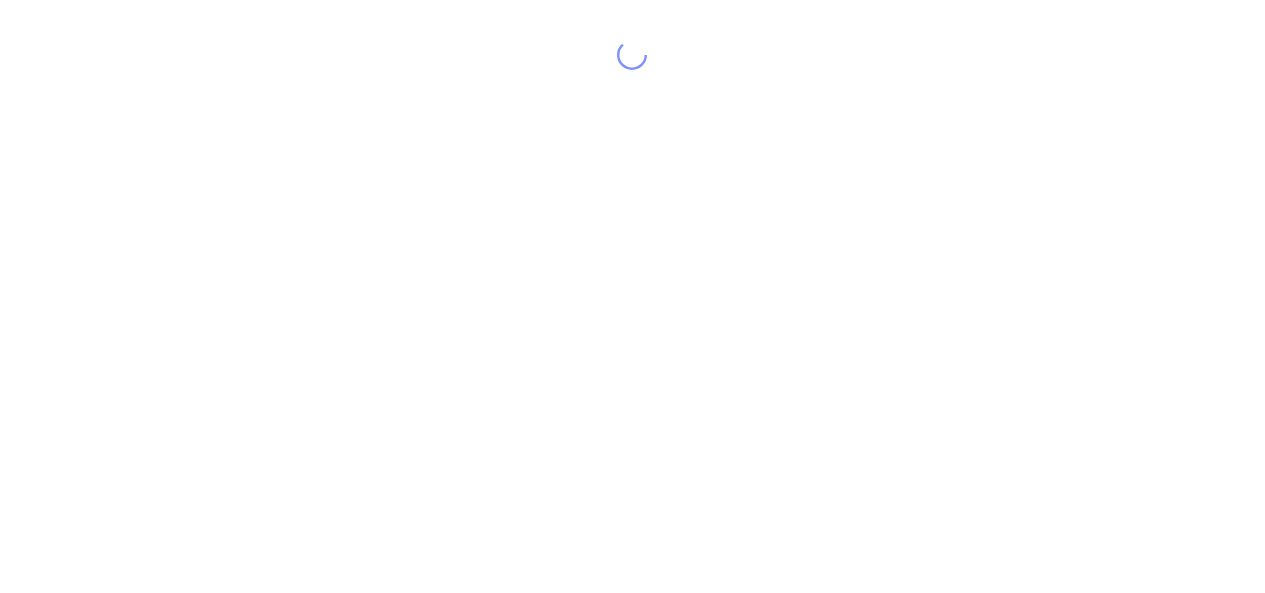 scroll, scrollTop: 0, scrollLeft: 0, axis: both 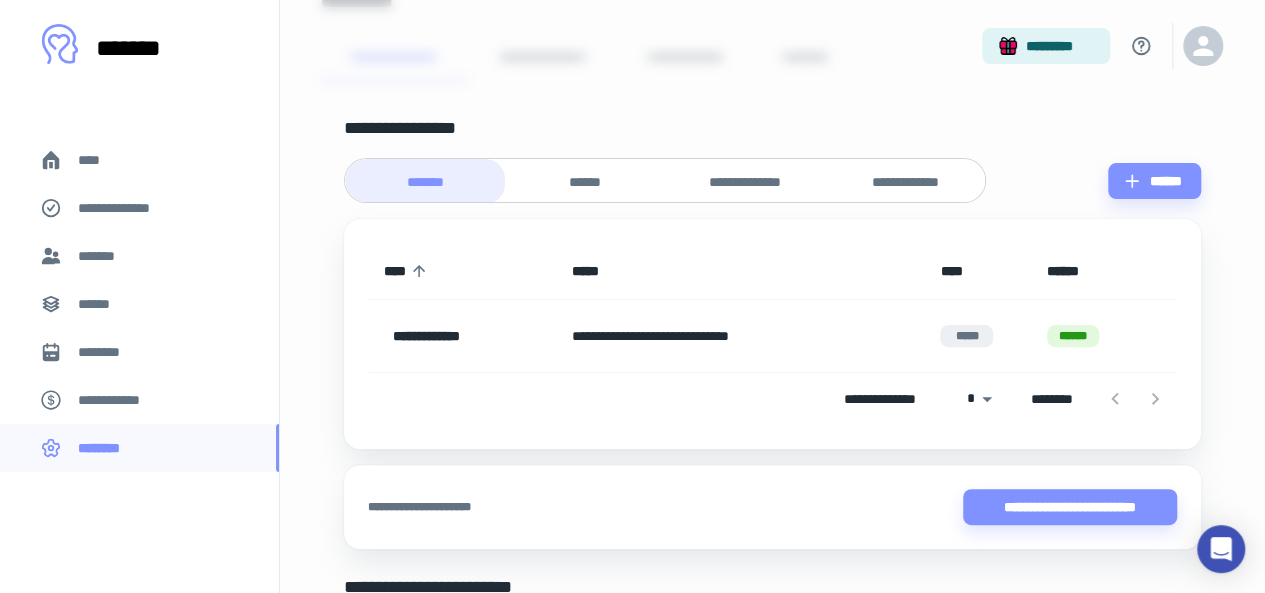 click on "******" at bounding box center [585, 182] 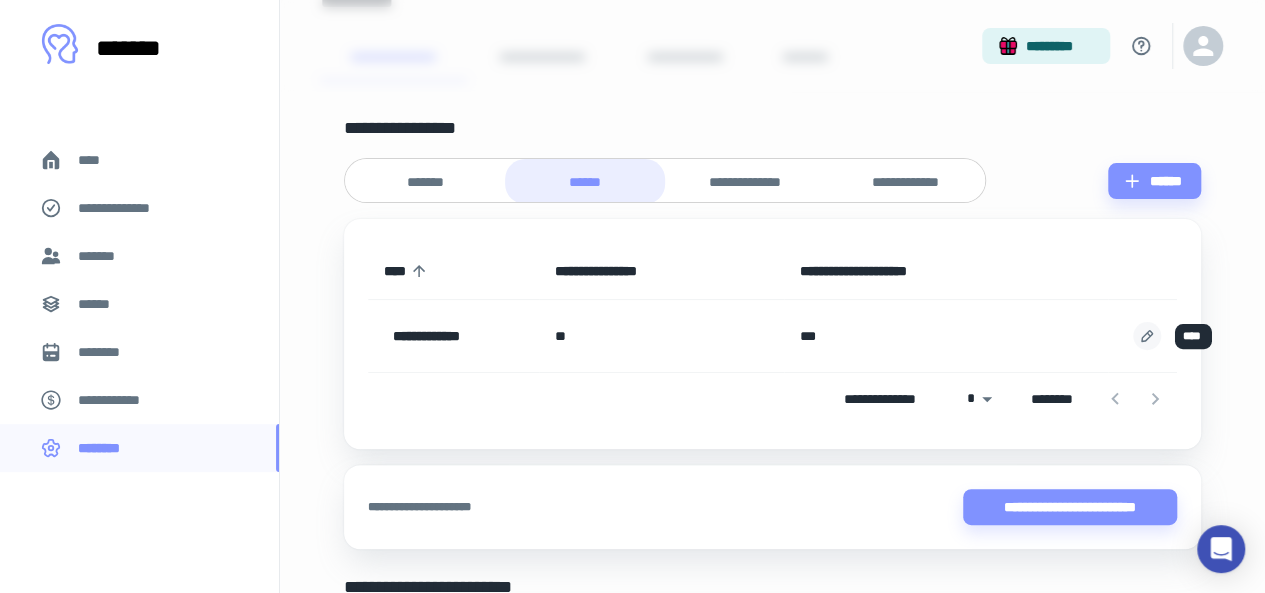 click 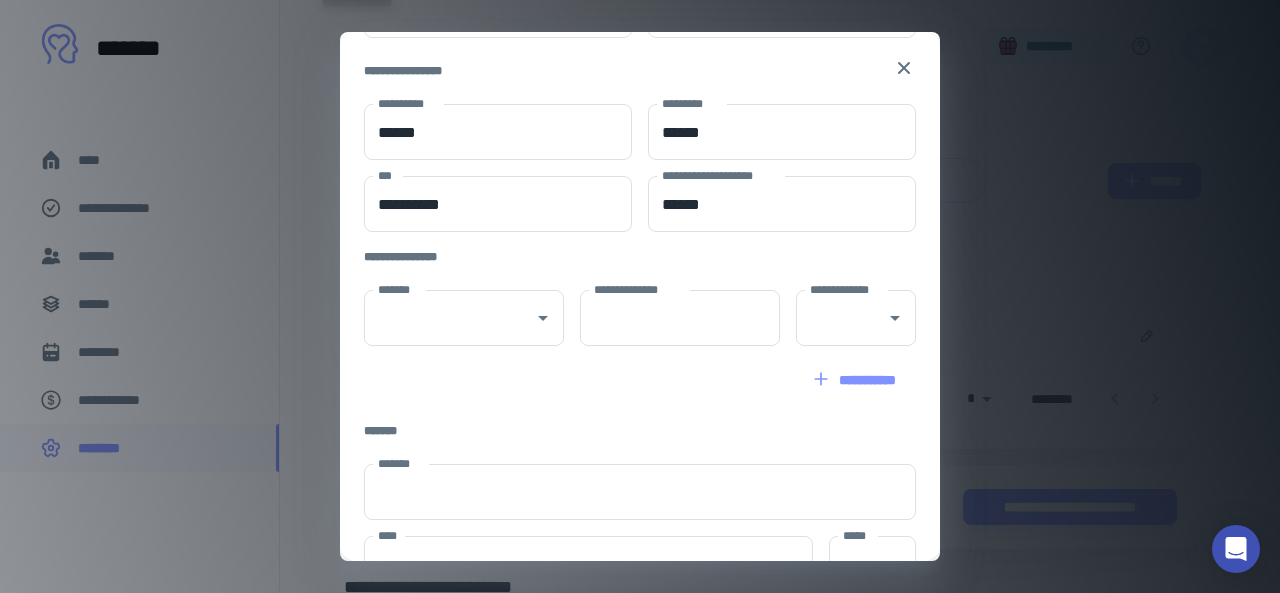 scroll, scrollTop: 244, scrollLeft: 0, axis: vertical 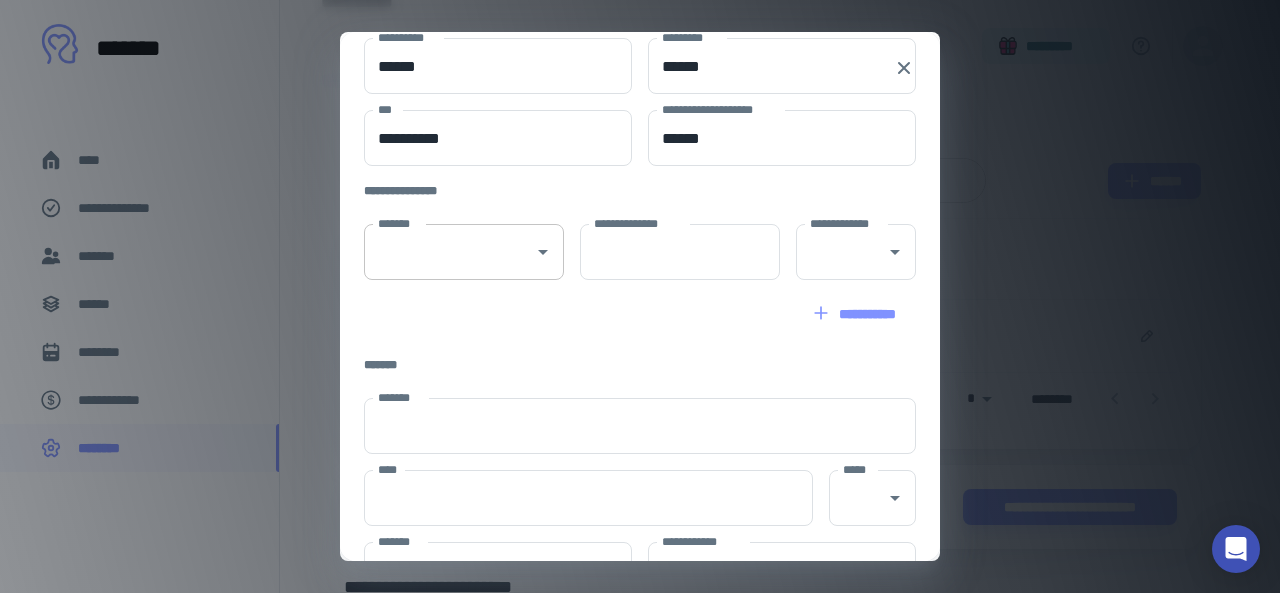 click on "*******" at bounding box center [449, 252] 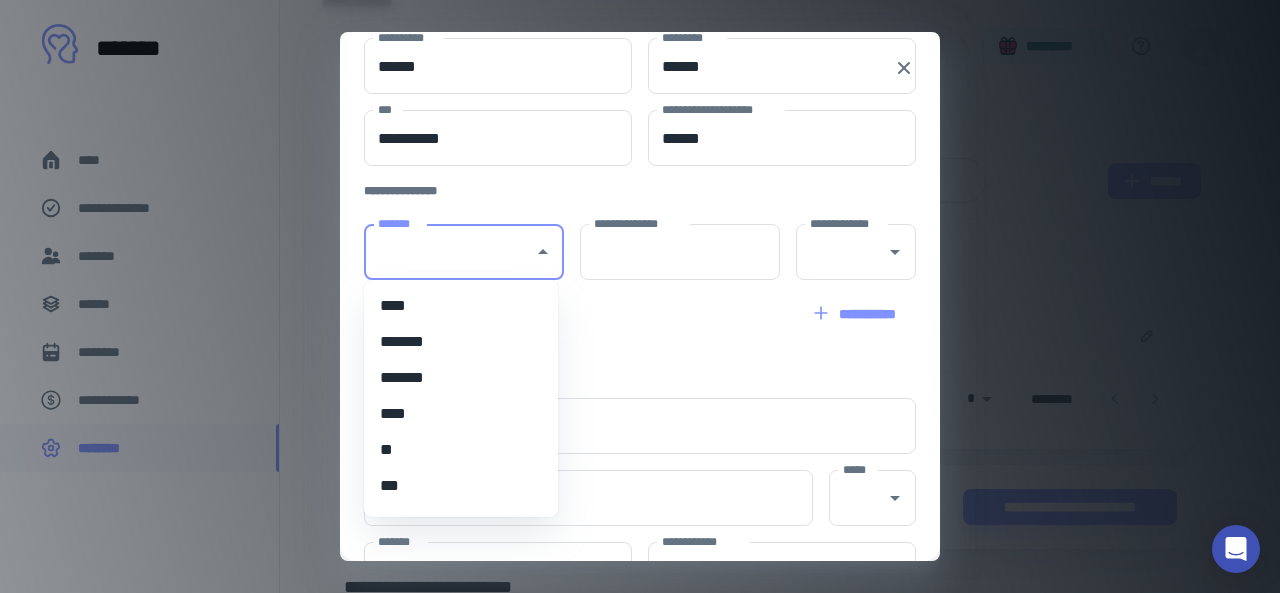 click on "****" at bounding box center [453, 306] 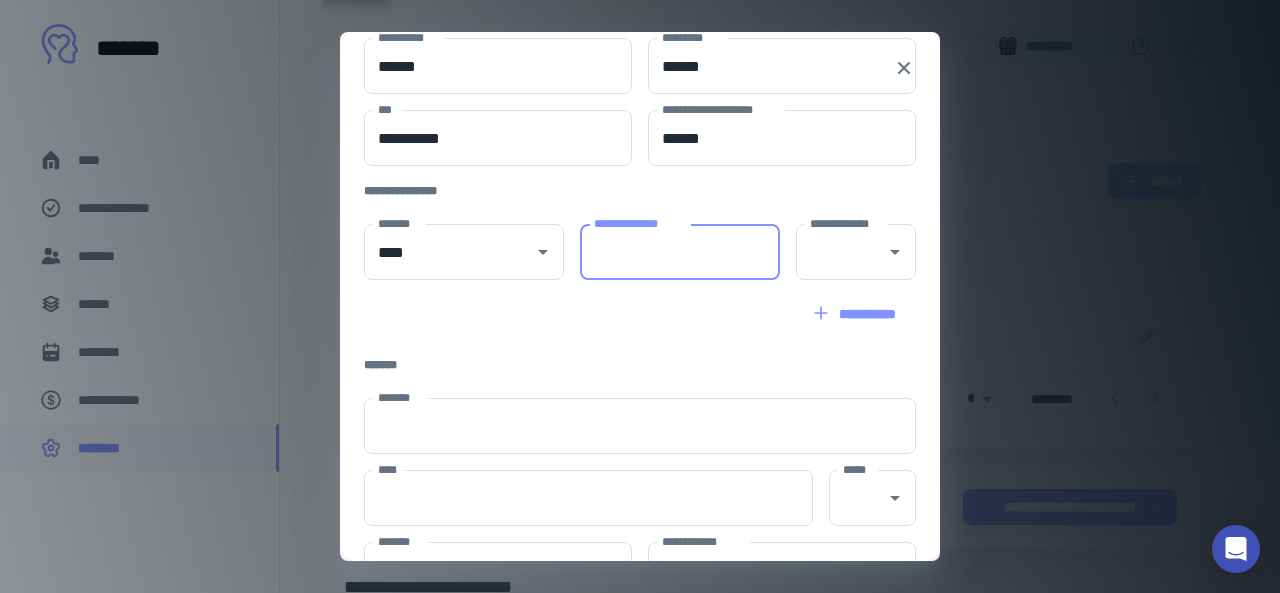 click on "**********" at bounding box center [680, 252] 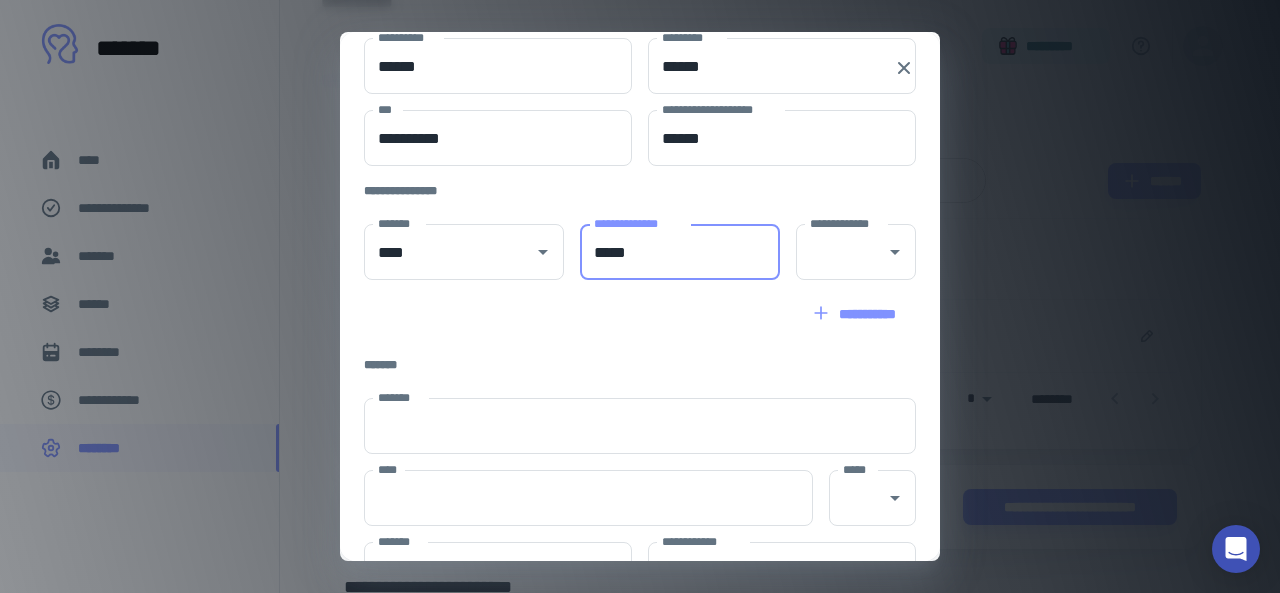 type on "*****" 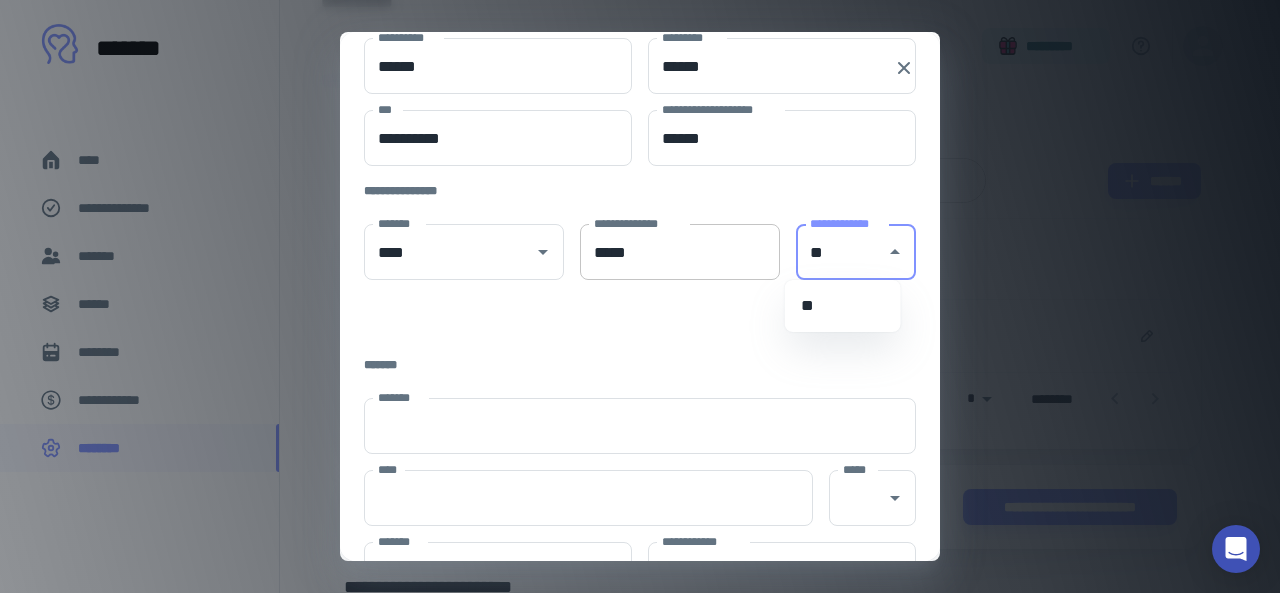 type on "*" 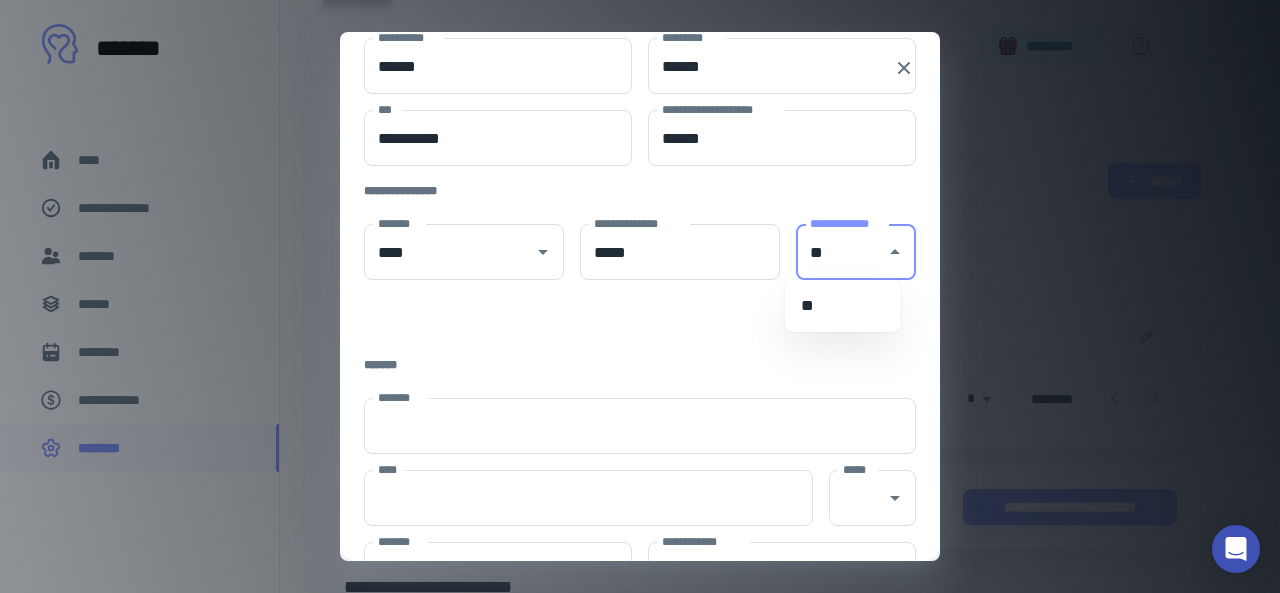 type on "**" 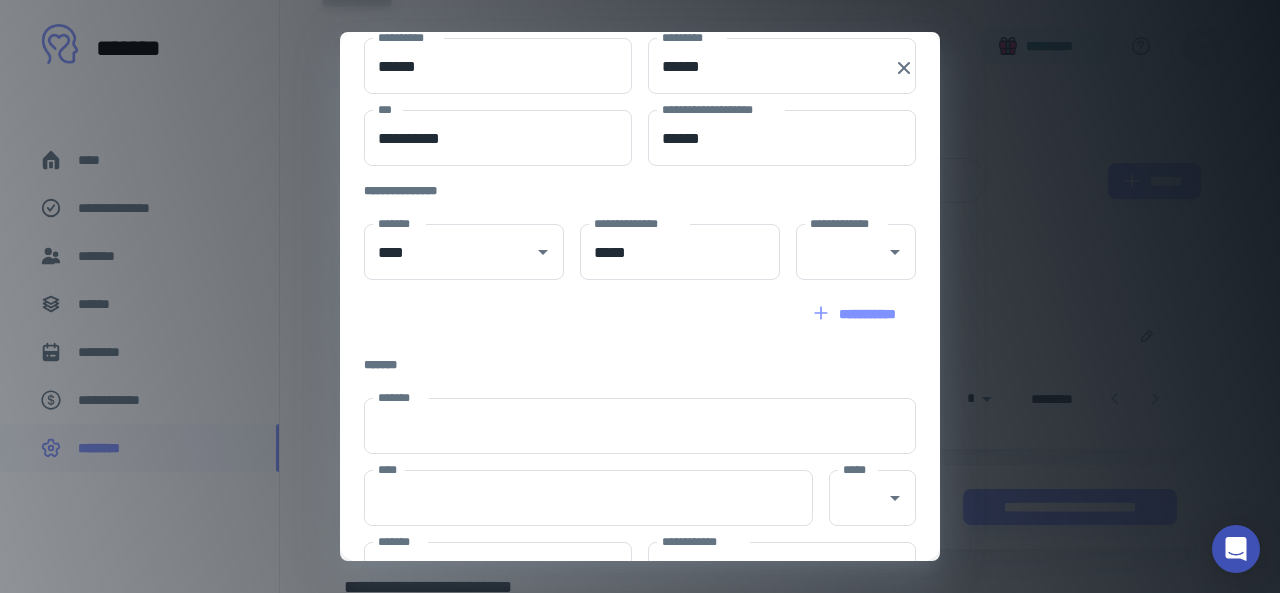 click on "**********" at bounding box center (640, 274) 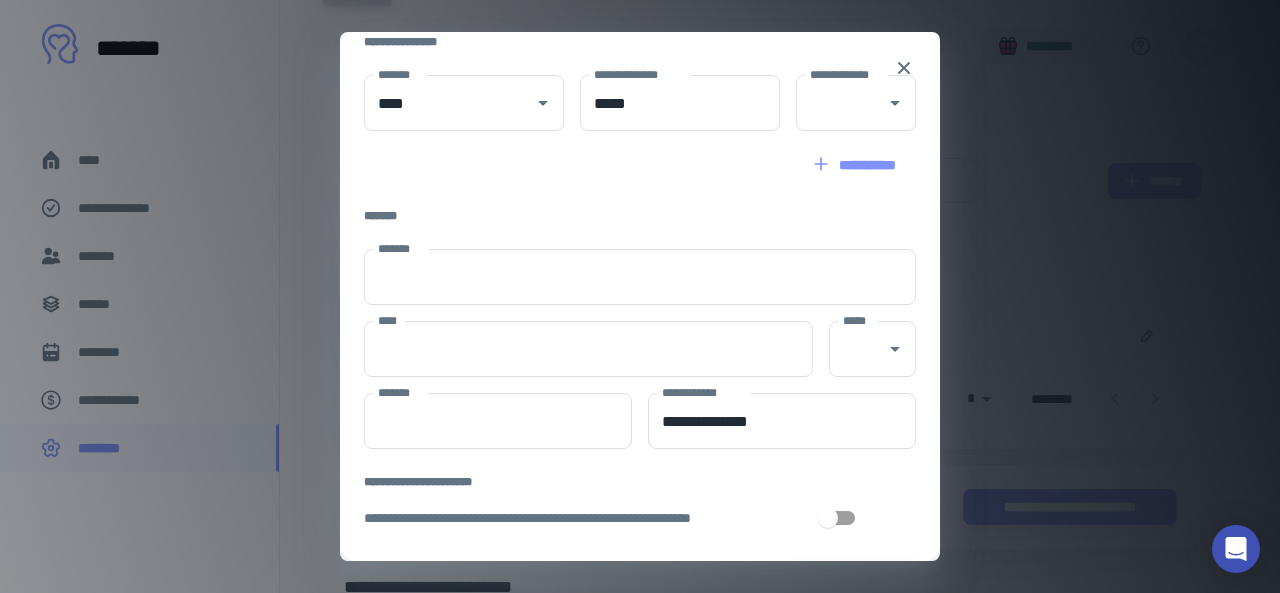 scroll, scrollTop: 416, scrollLeft: 0, axis: vertical 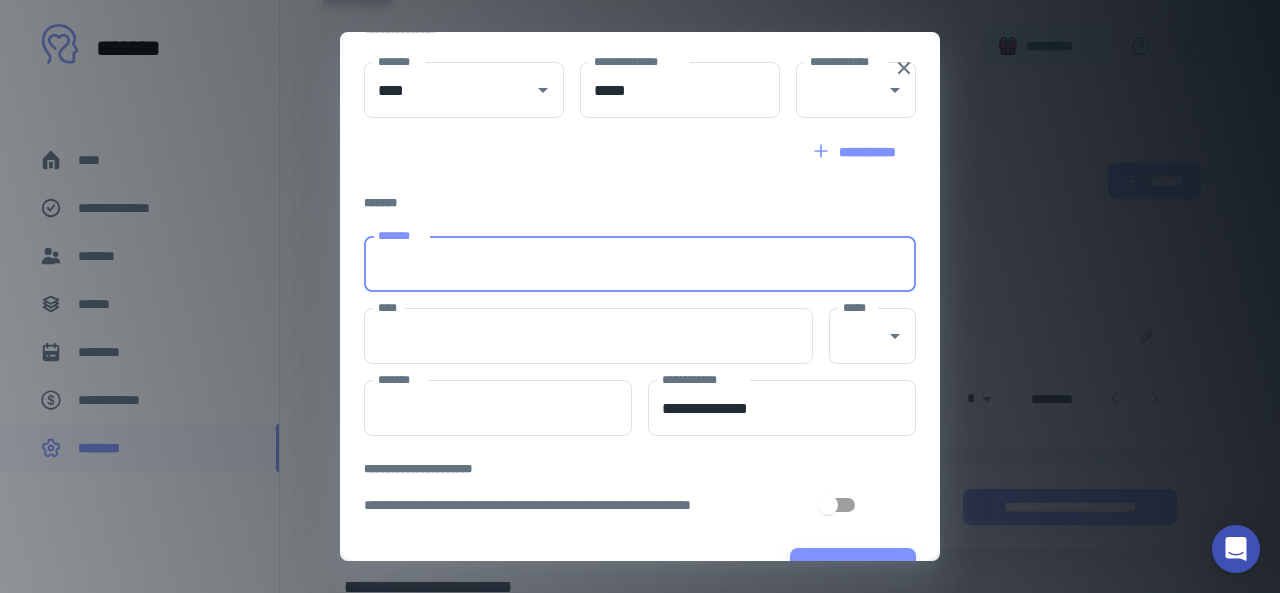 click on "*******" at bounding box center [640, 264] 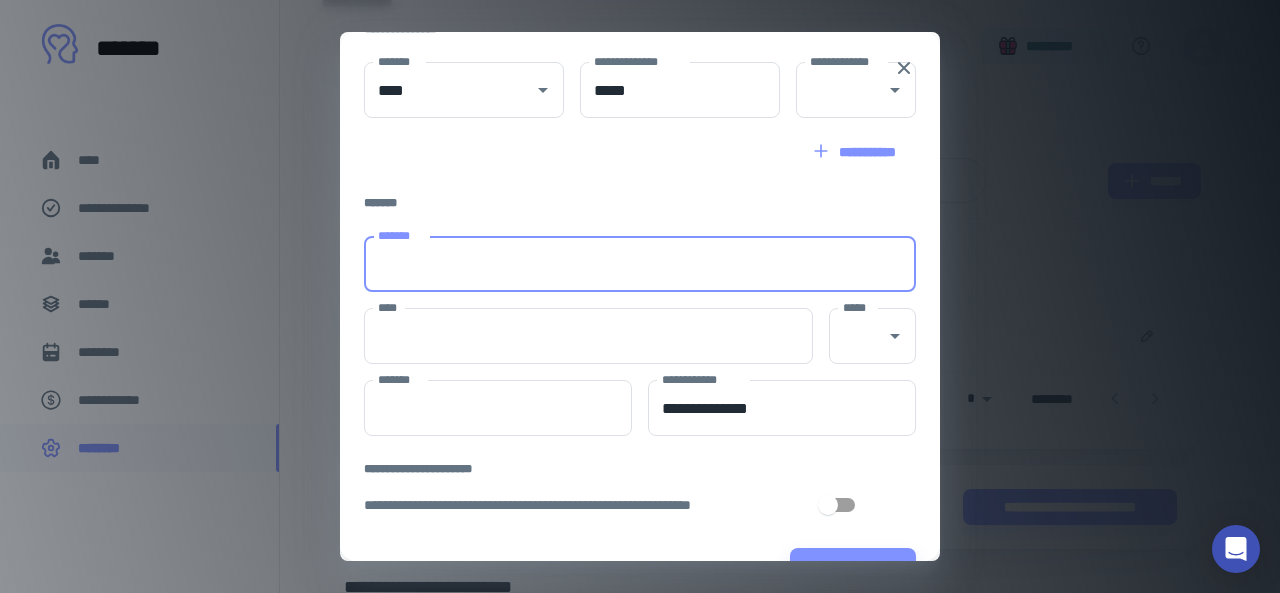 type on "**********" 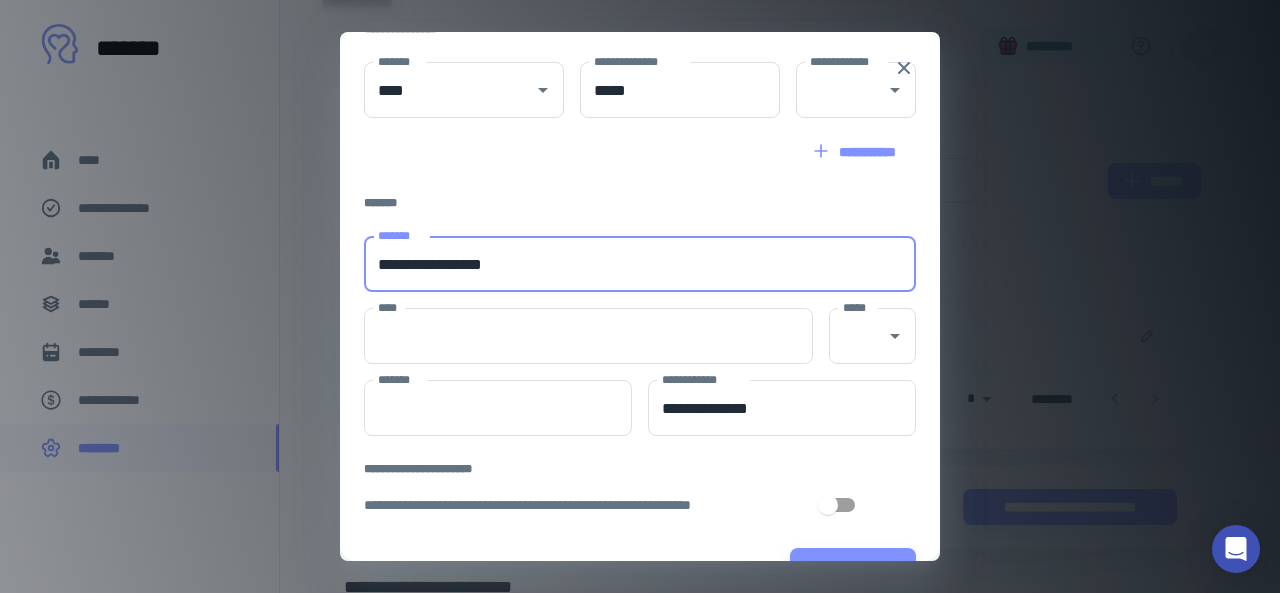 type on "**" 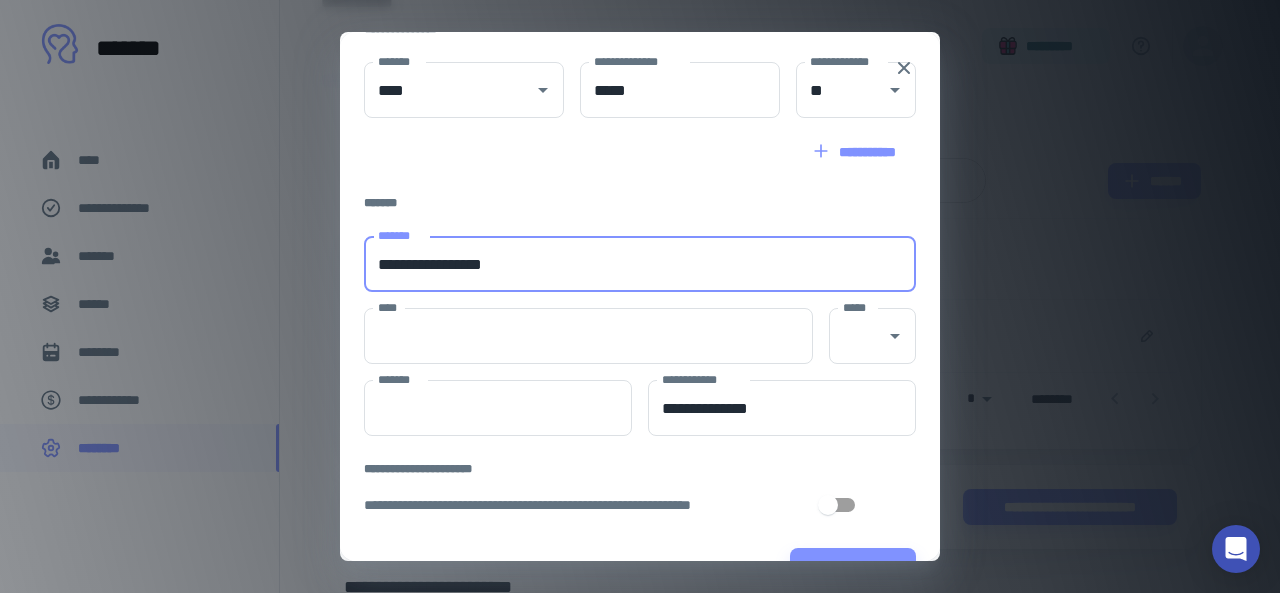 type on "*********" 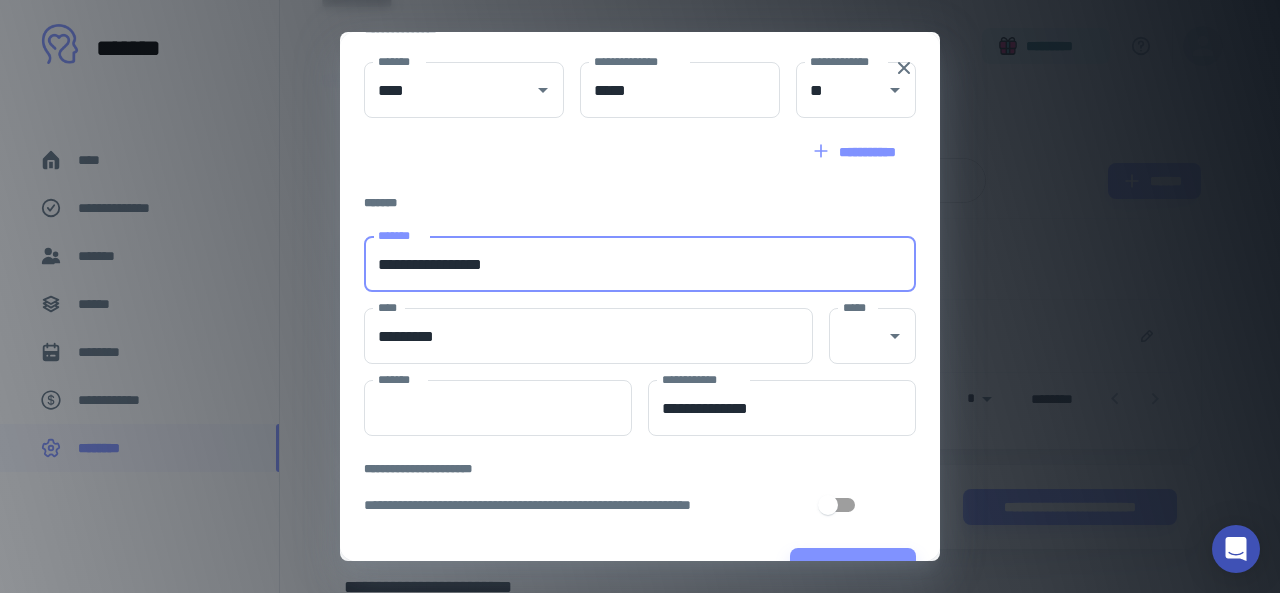 type on "**" 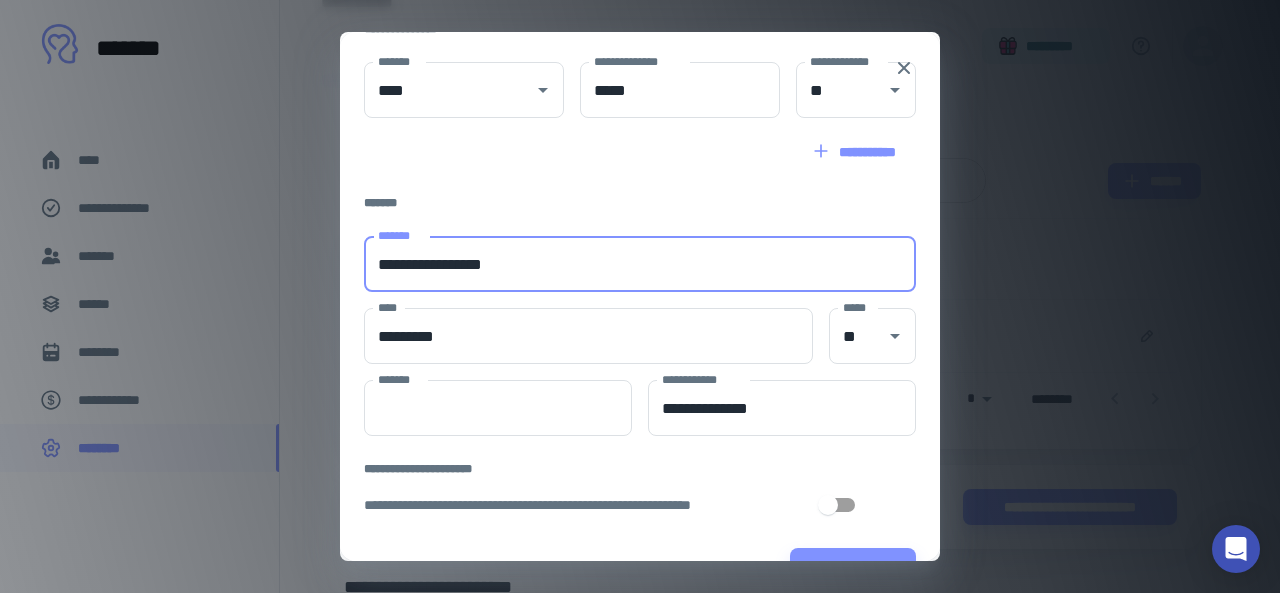 type on "*****" 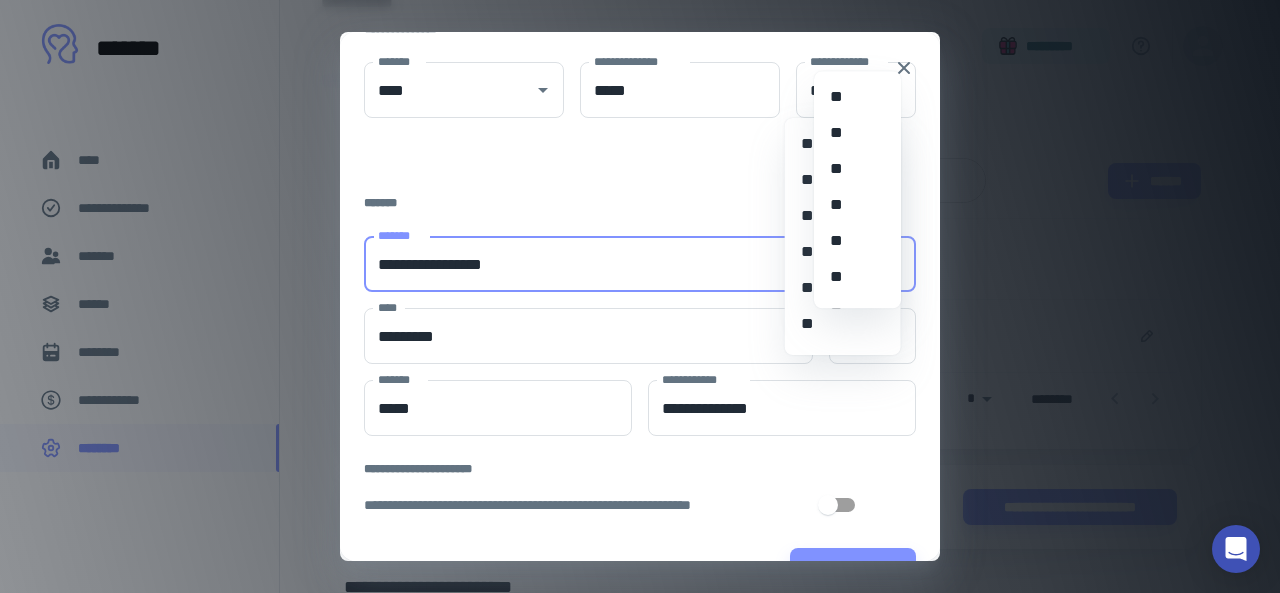 type 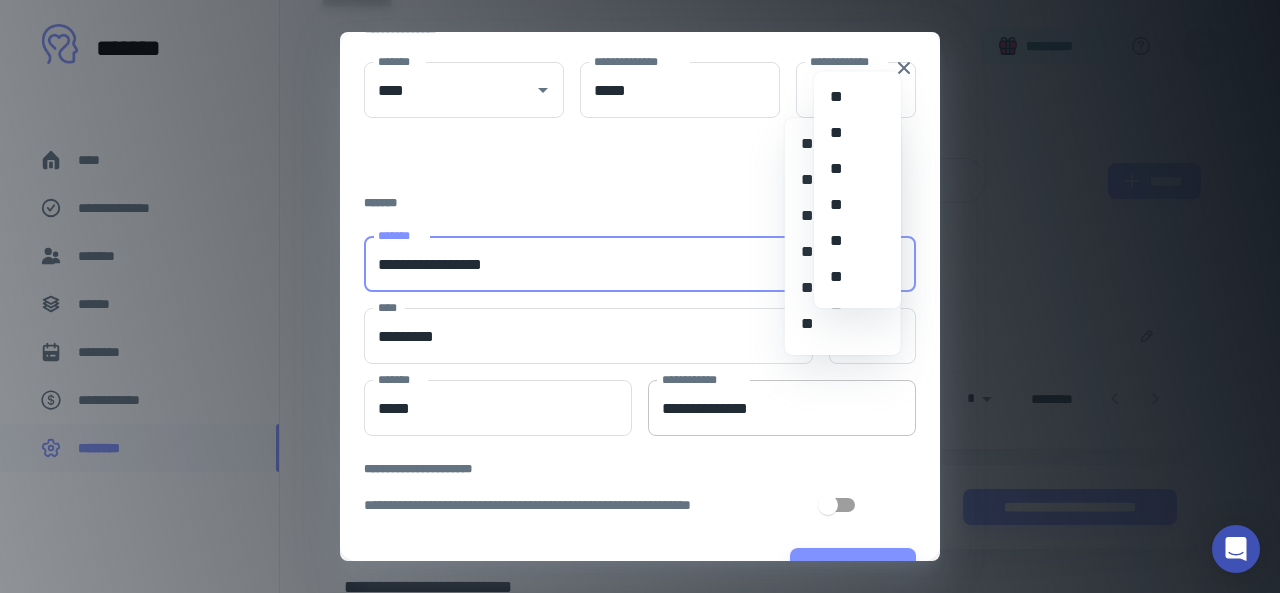 click on "**********" at bounding box center (782, 408) 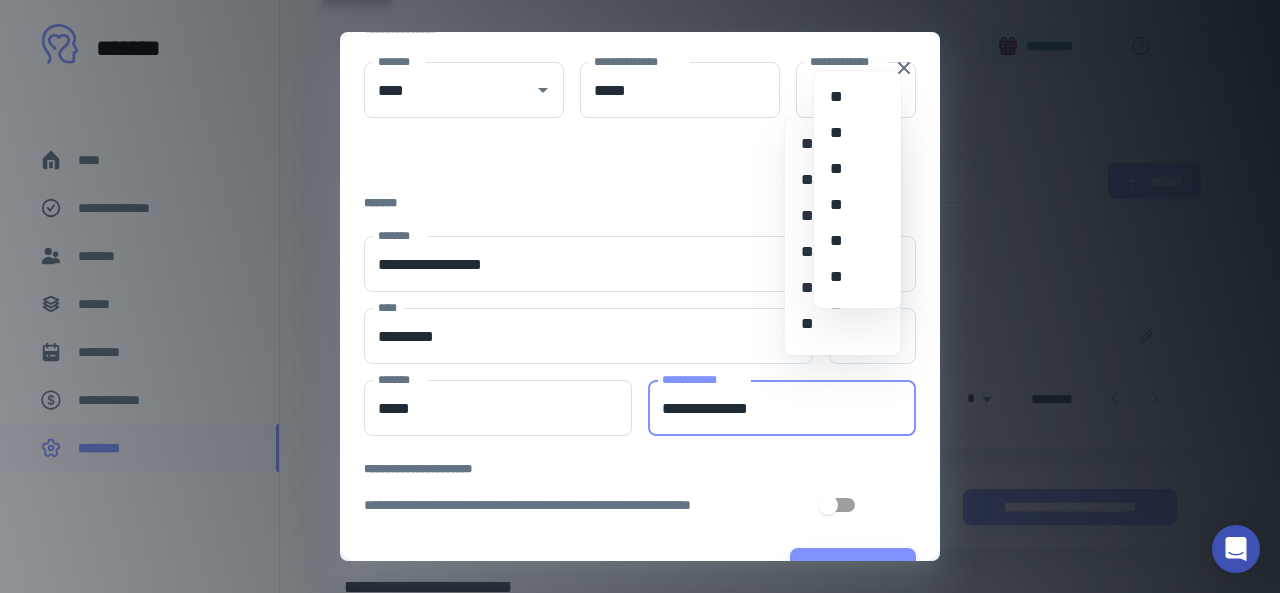 click on "**********" at bounding box center [640, 296] 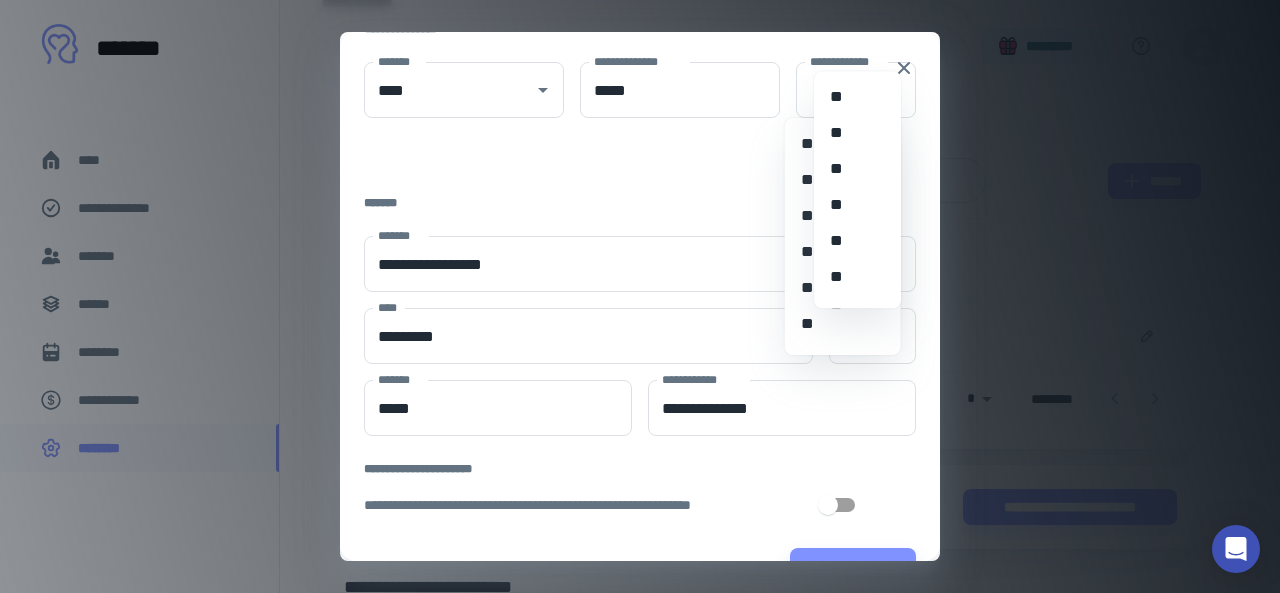 click on "**********" at bounding box center (640, 152) 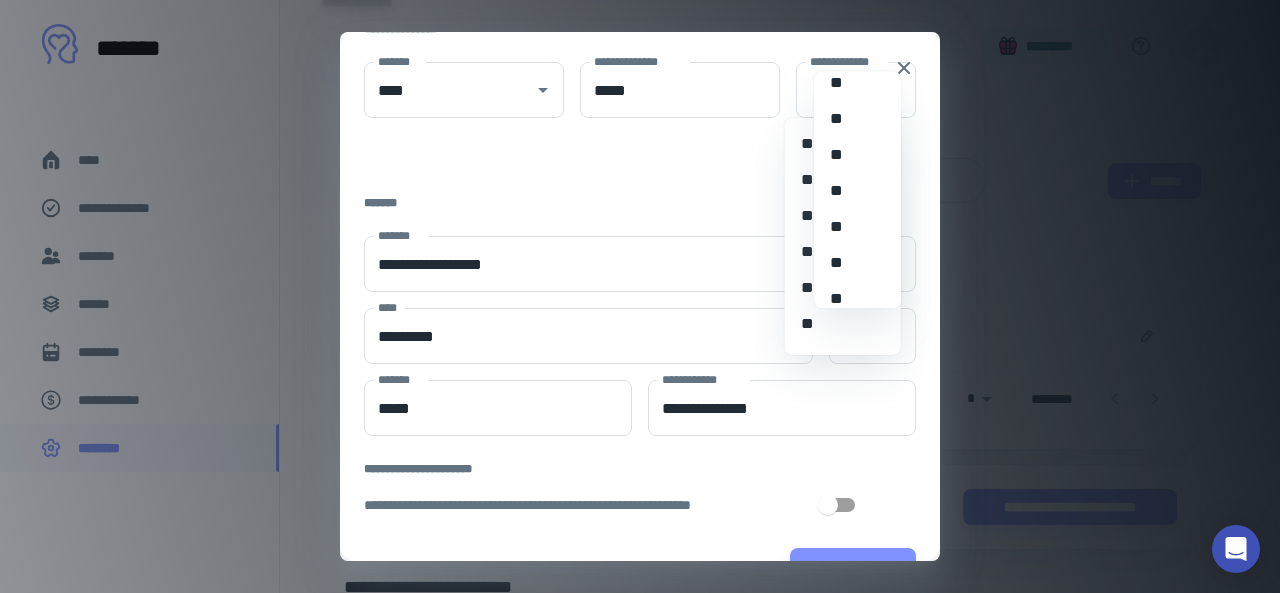 scroll, scrollTop: 1758, scrollLeft: 0, axis: vertical 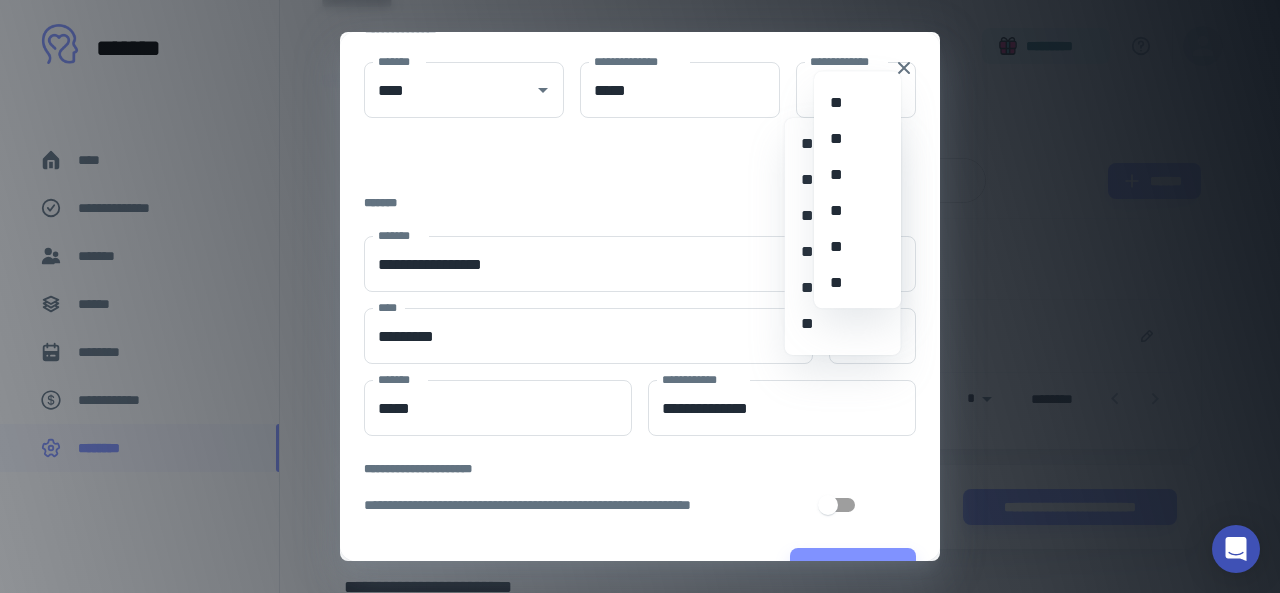 click on "**" at bounding box center [850, 103] 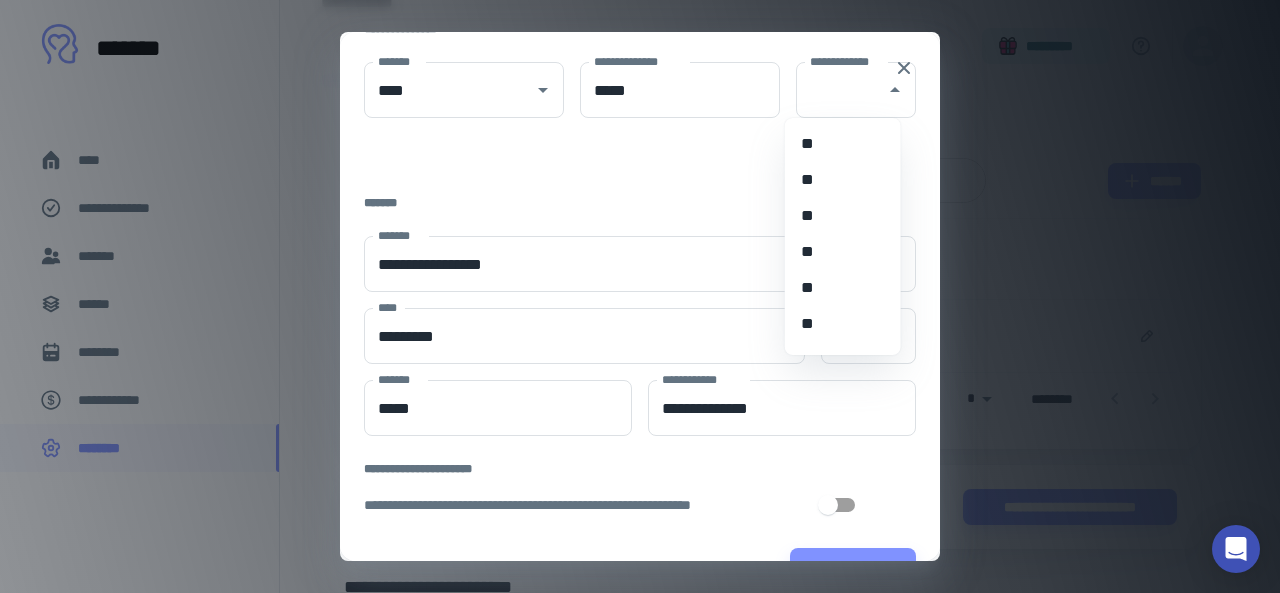 click on "**********" at bounding box center (640, 112) 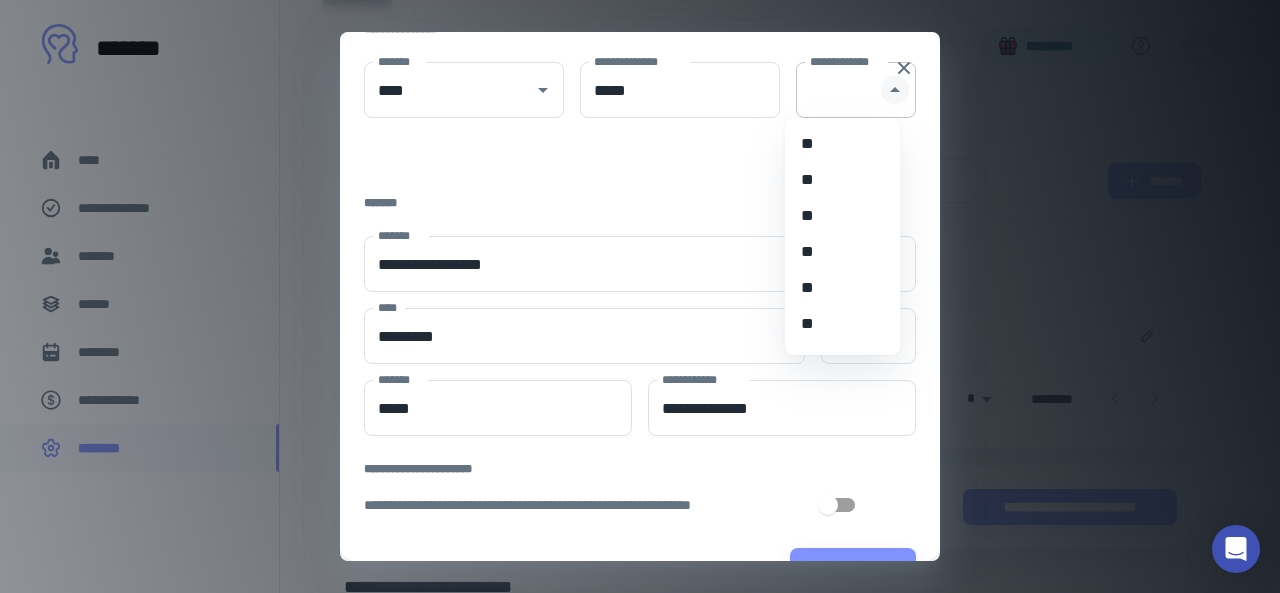 click 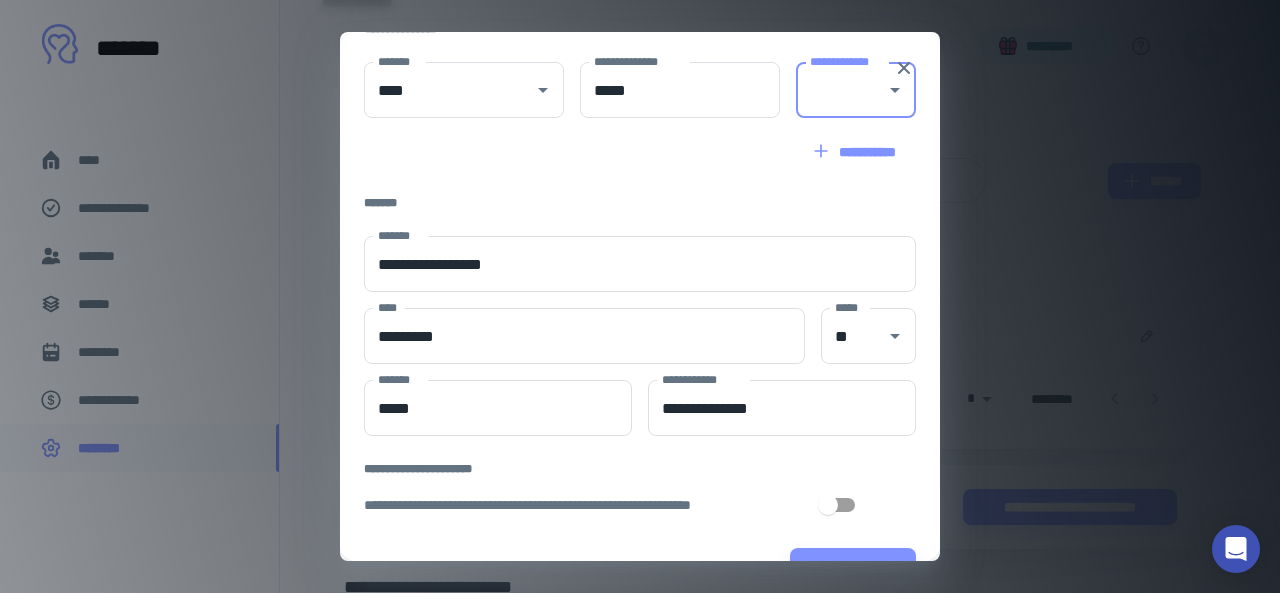 click on "**********" at bounding box center (841, 90) 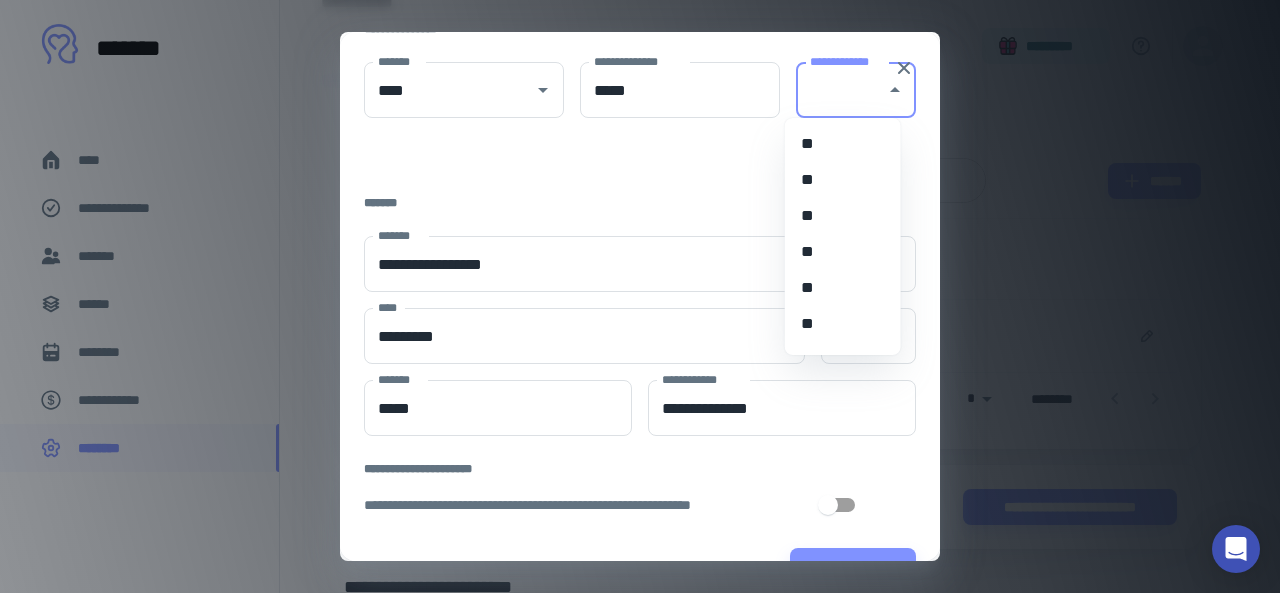 type on "**" 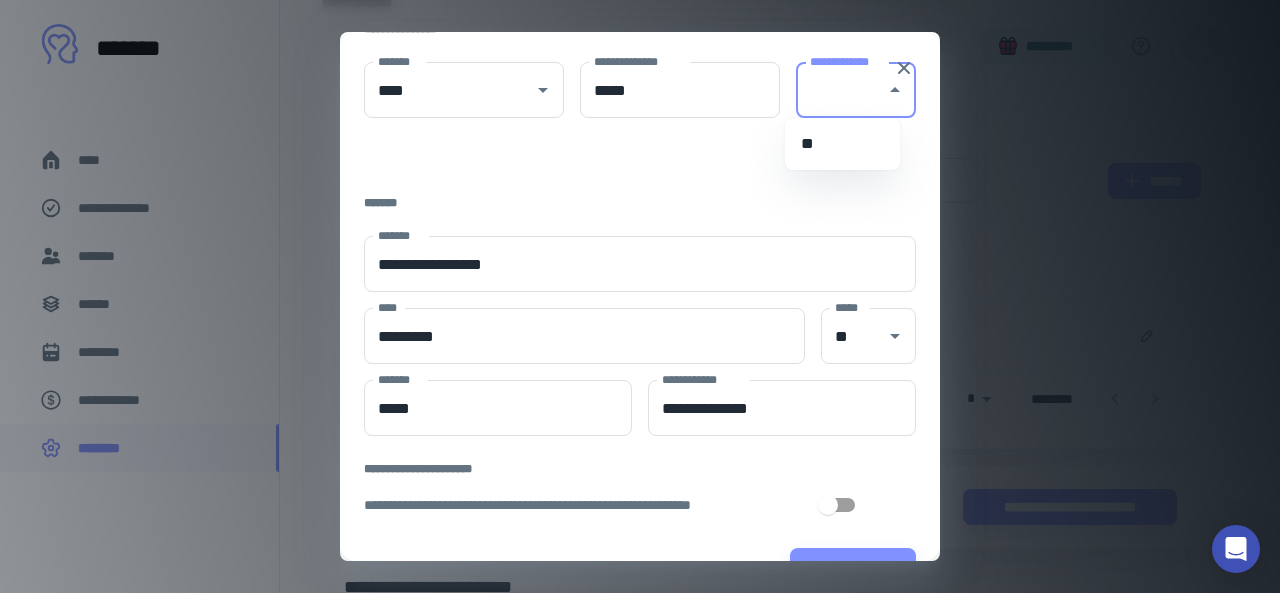click on "**********" at bounding box center (640, 152) 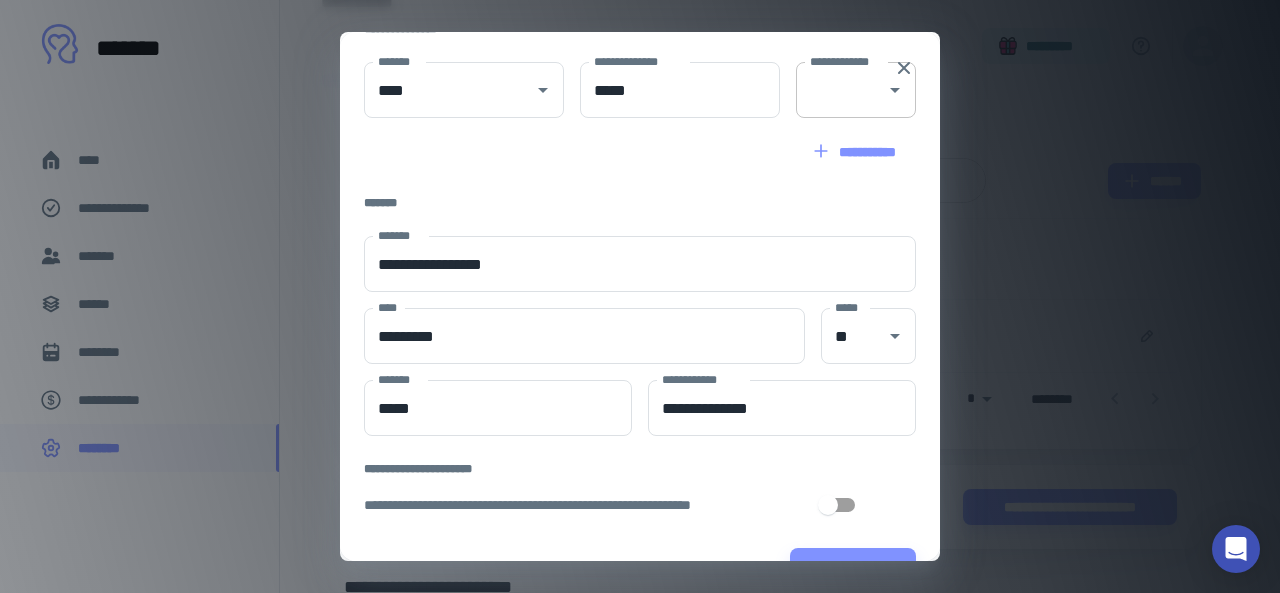 click on "**********" at bounding box center (841, 90) 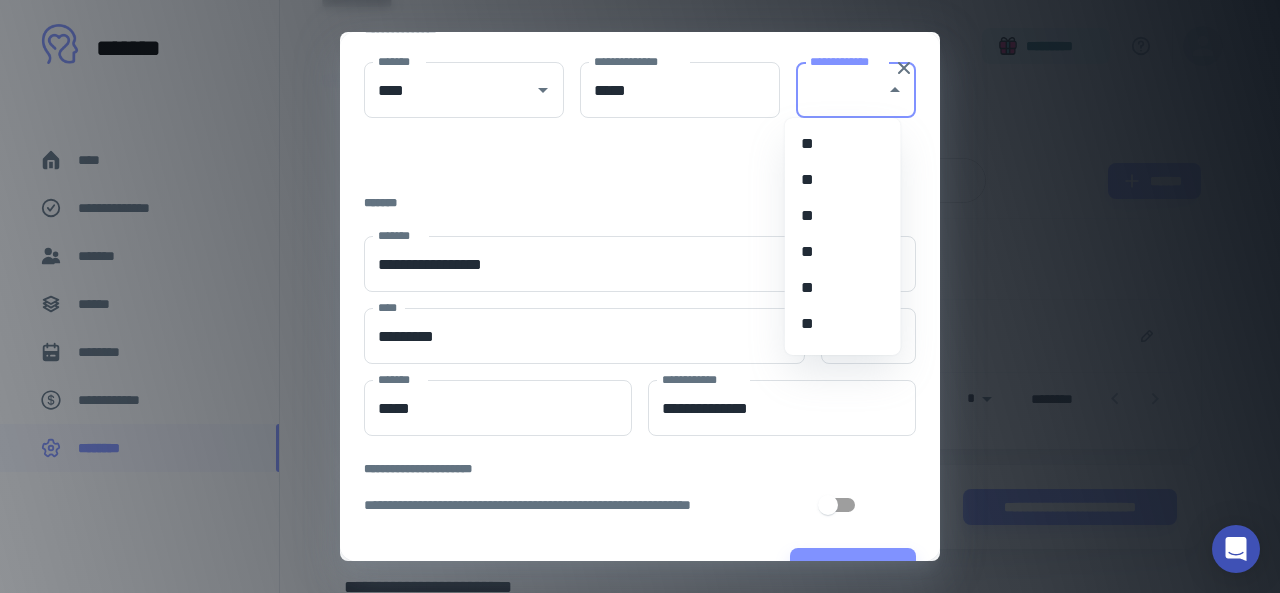 type on "**" 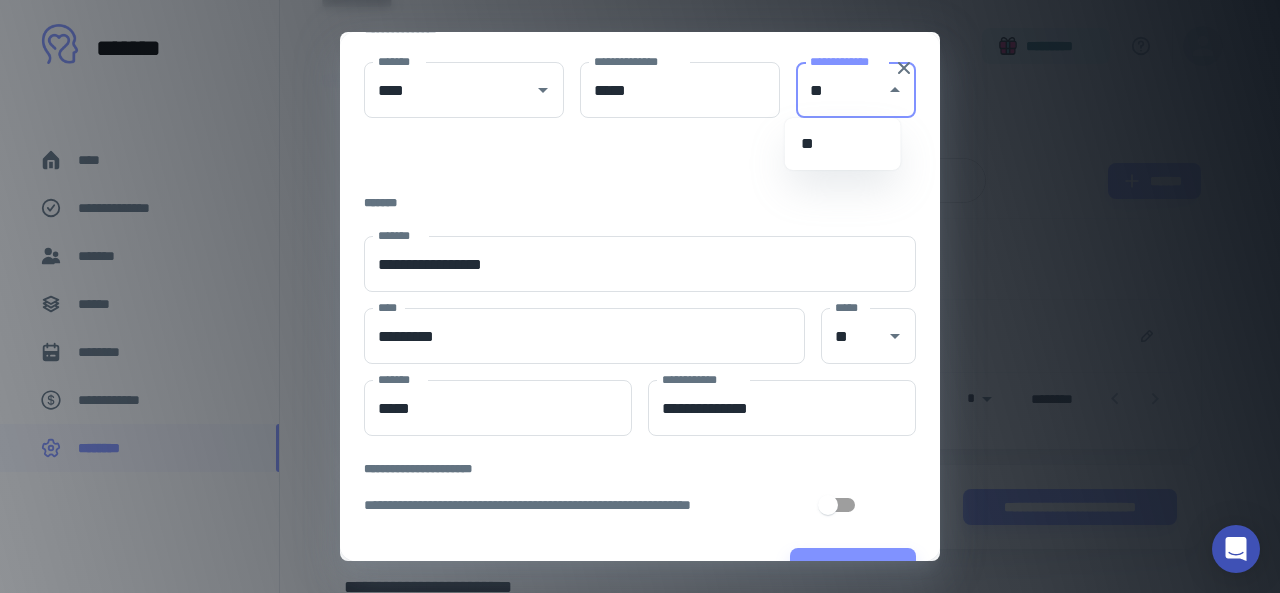 click on "**" at bounding box center [843, 144] 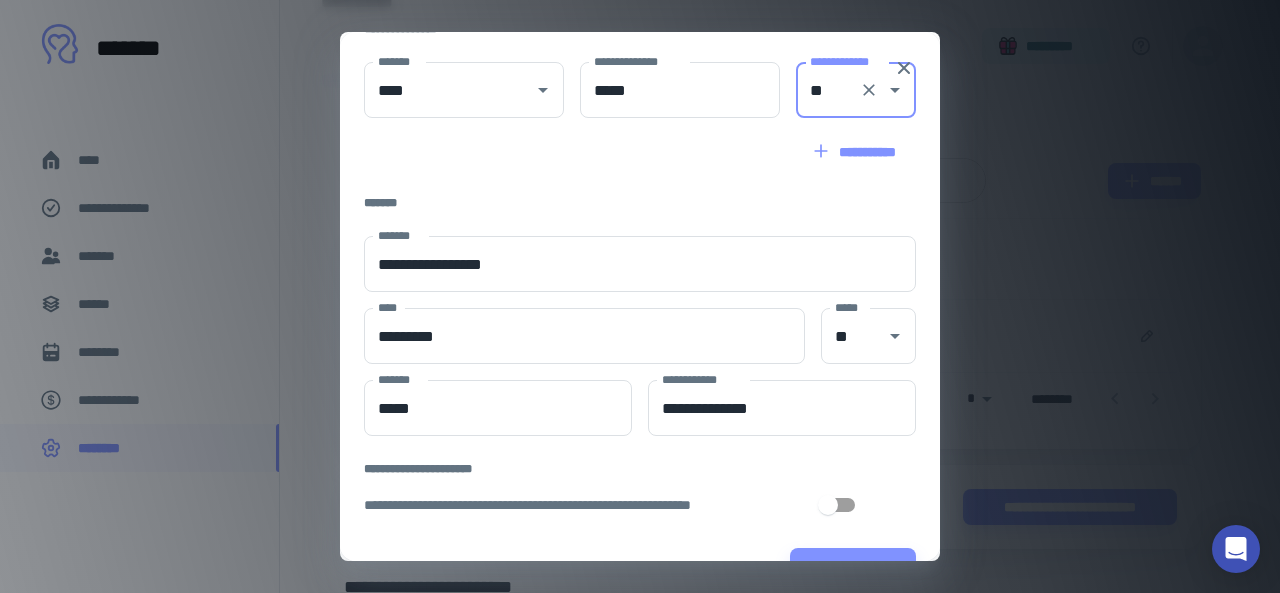 click on "*******" at bounding box center (632, 203) 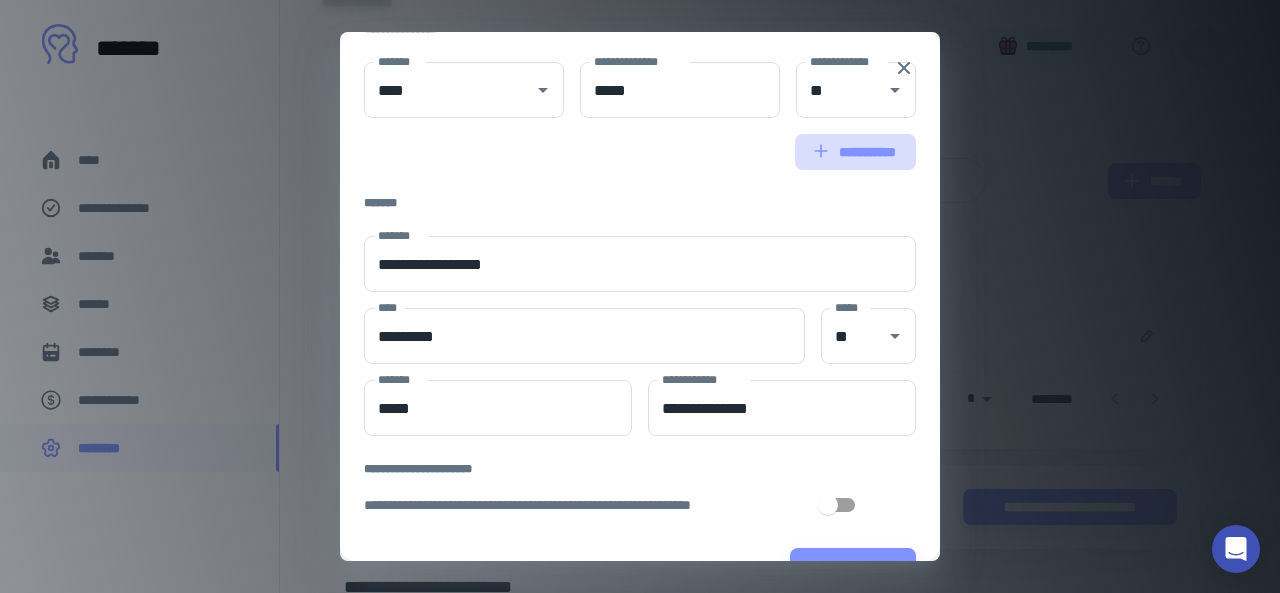 click on "**********" at bounding box center [855, 152] 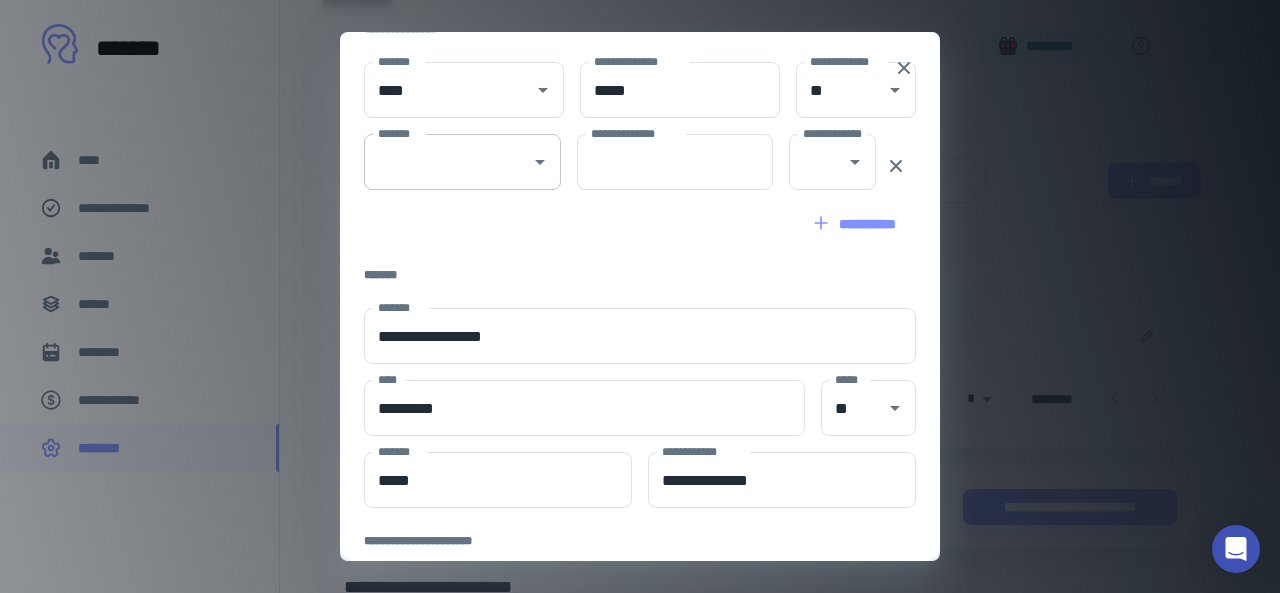 click on "*******" at bounding box center (462, 162) 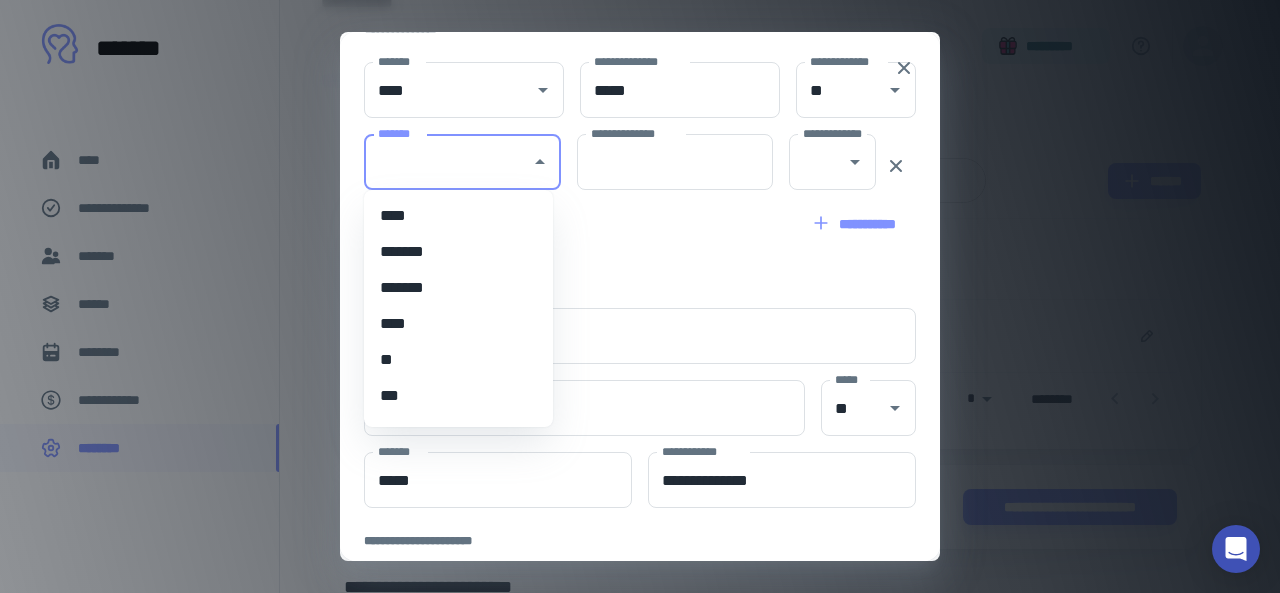 click on "****" at bounding box center [451, 216] 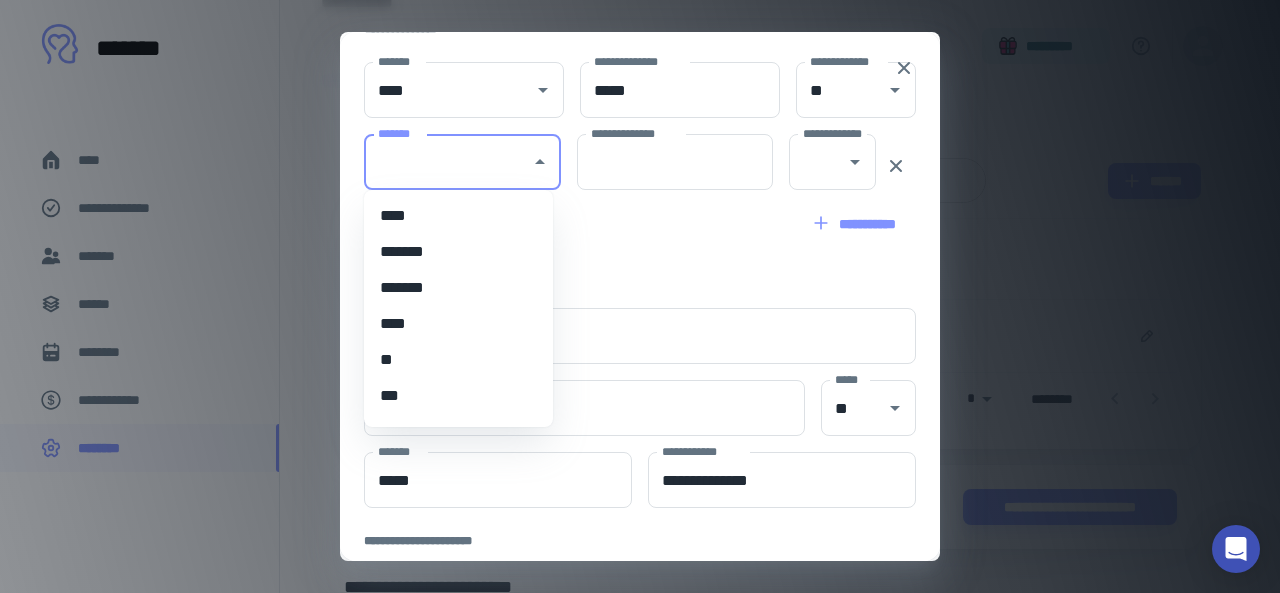 type on "****" 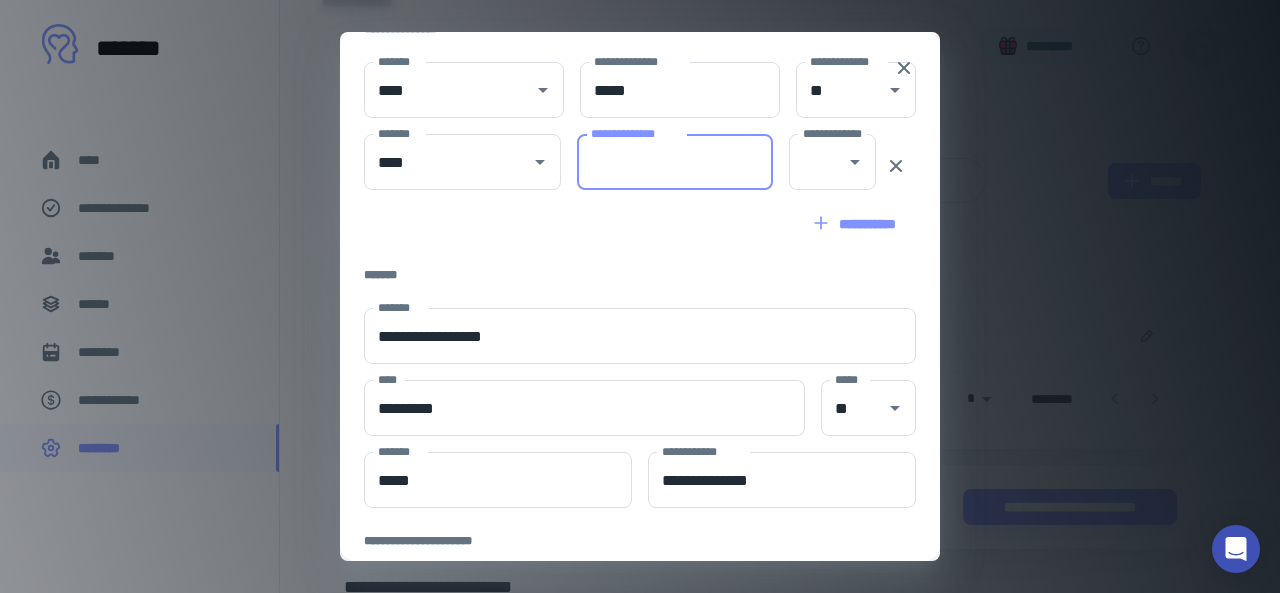 click on "**********" at bounding box center (675, 162) 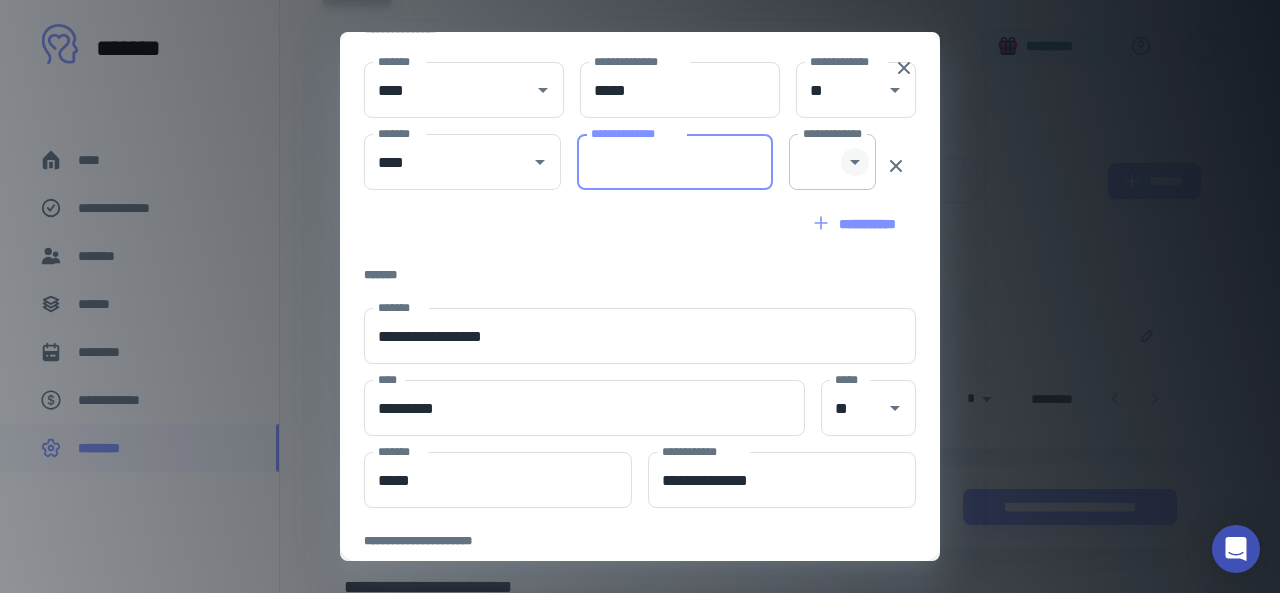 click 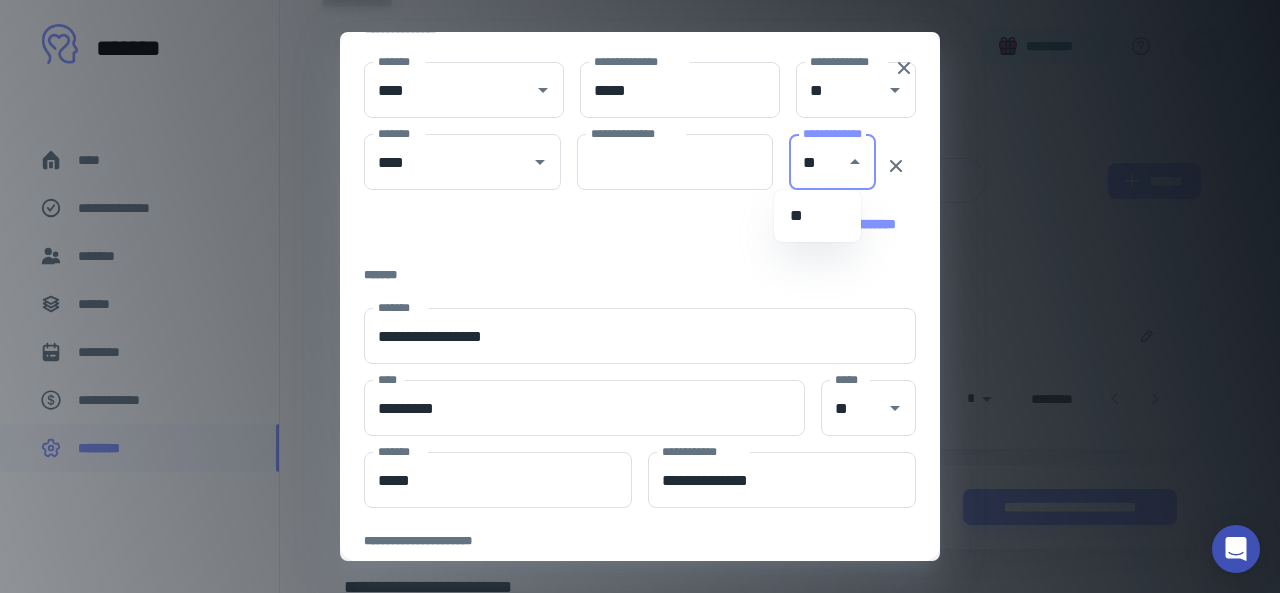 click on "**" at bounding box center [817, 216] 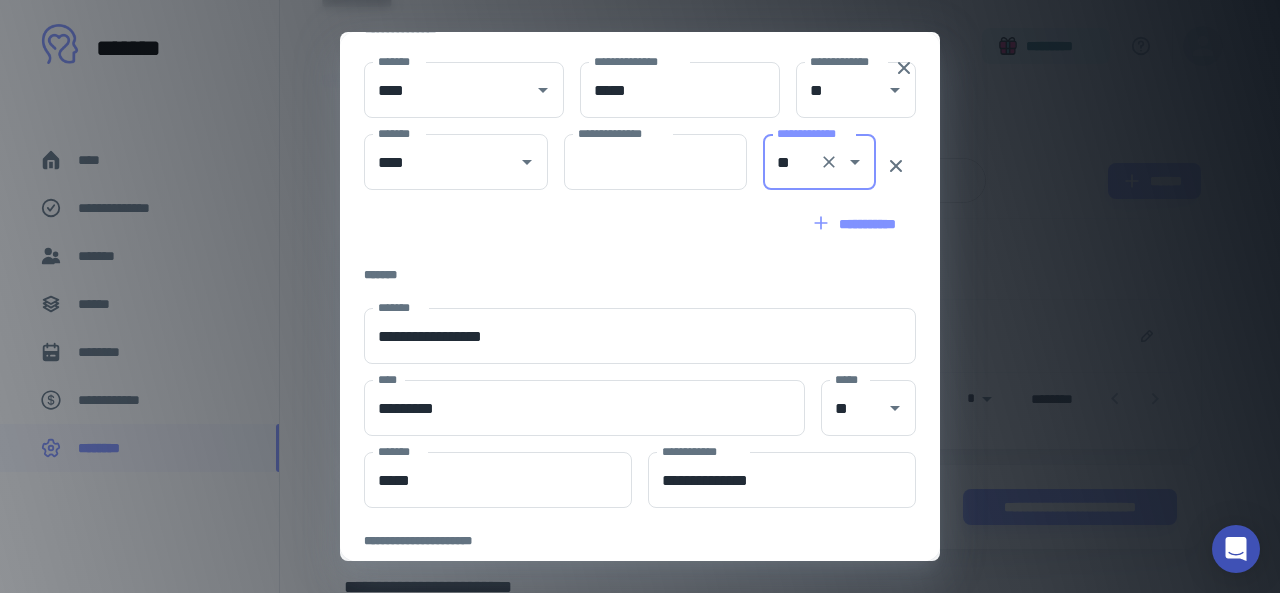 type on "**" 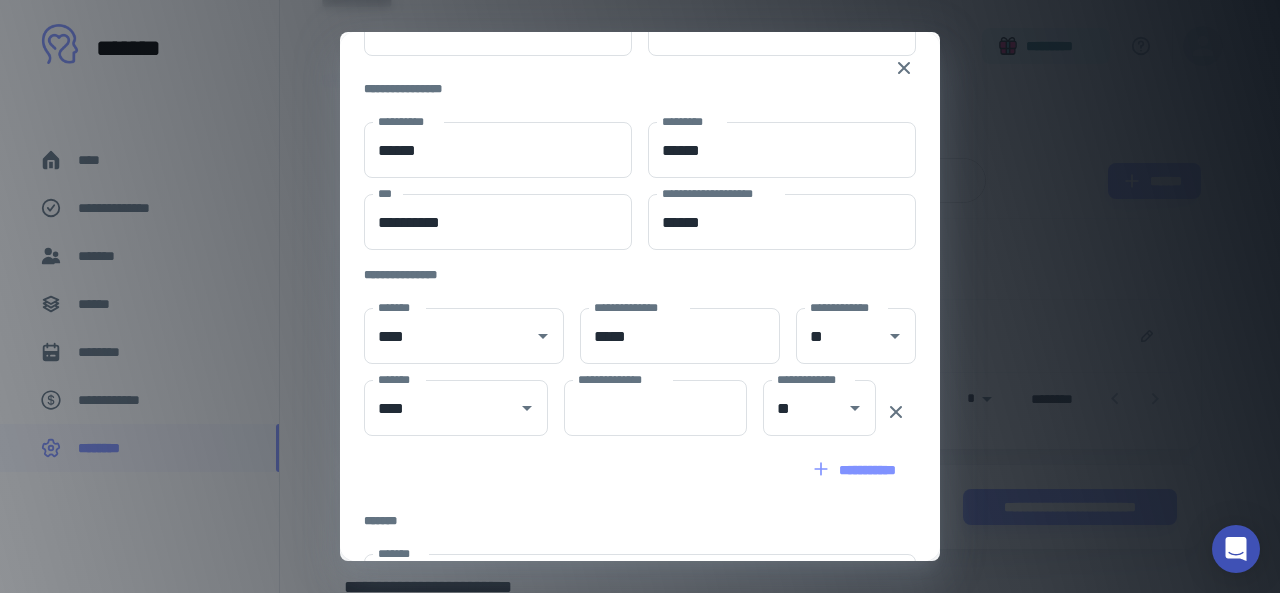 scroll, scrollTop: 185, scrollLeft: 0, axis: vertical 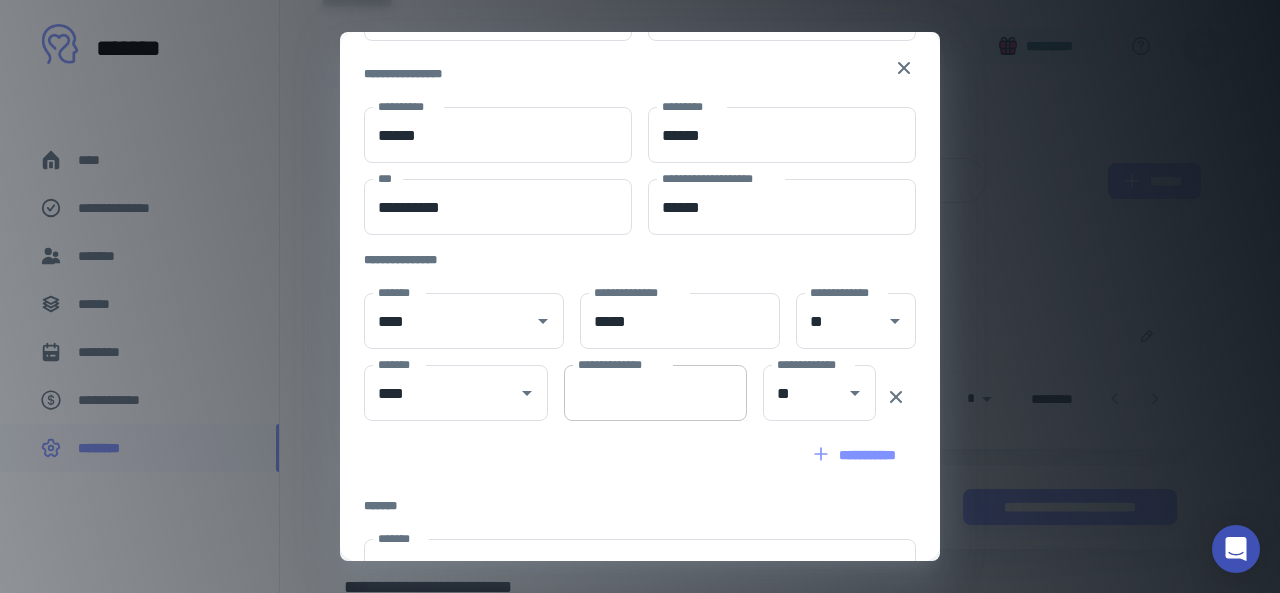 click on "**********" at bounding box center (656, 393) 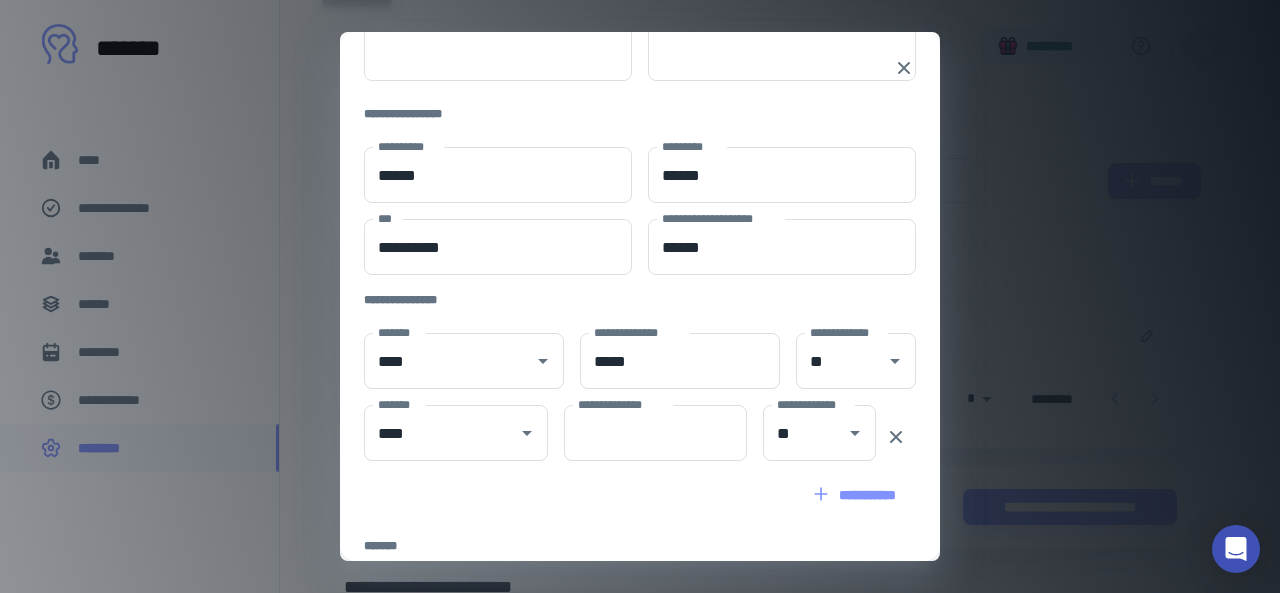 scroll, scrollTop: 0, scrollLeft: 0, axis: both 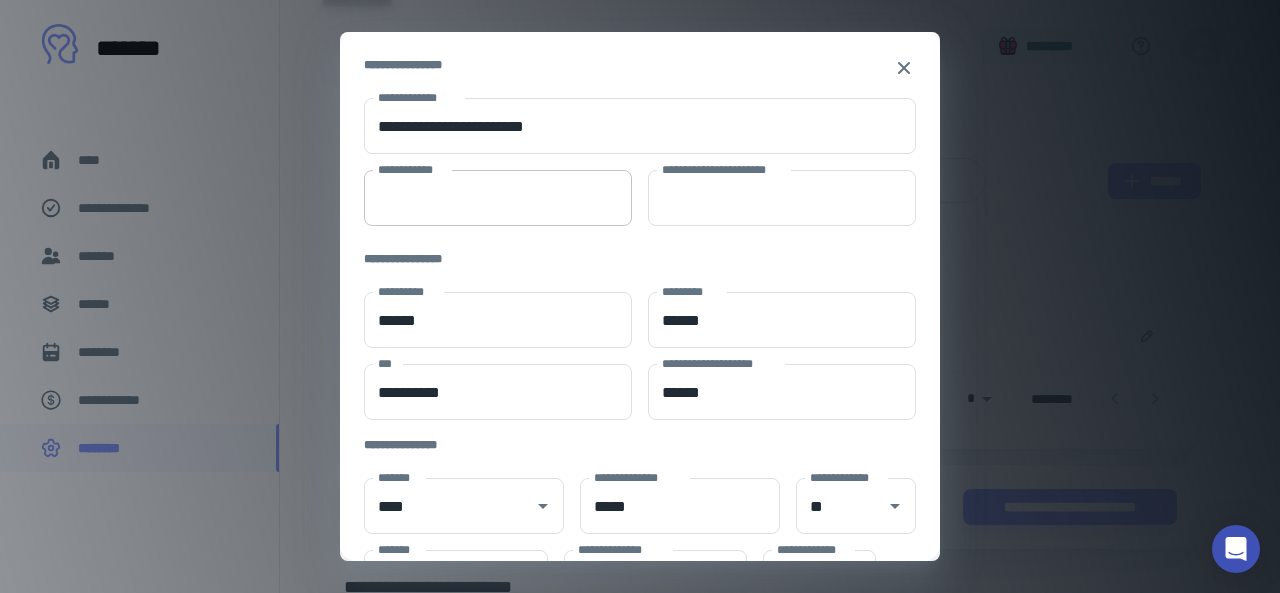 click on "**********" at bounding box center (498, 198) 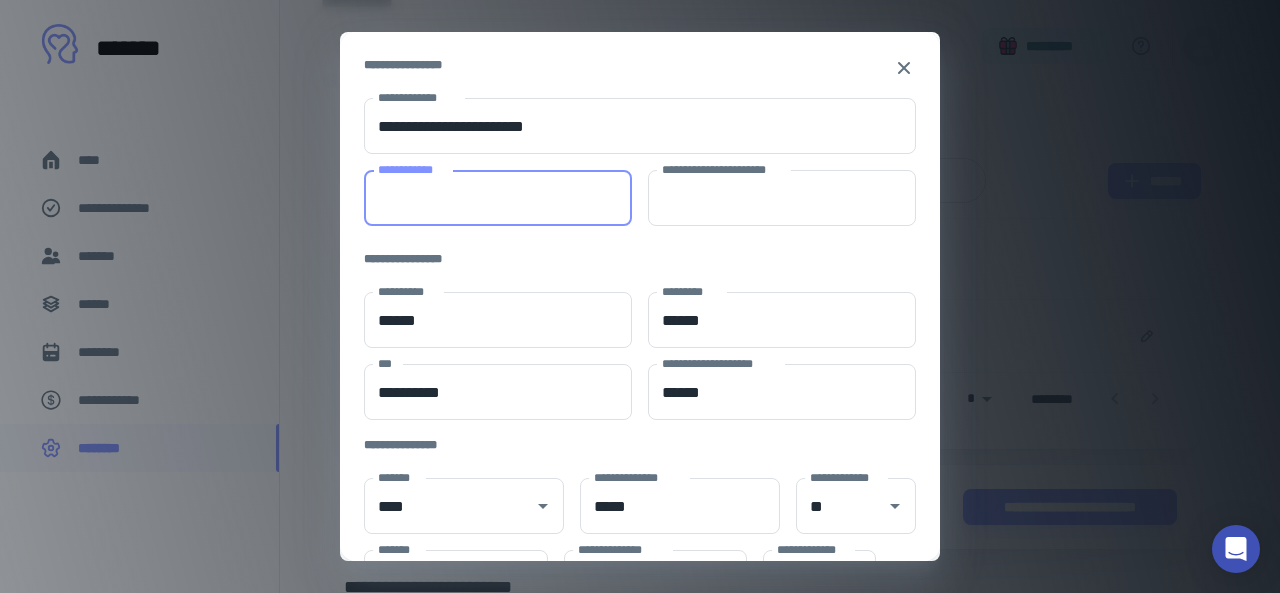 paste on "*********" 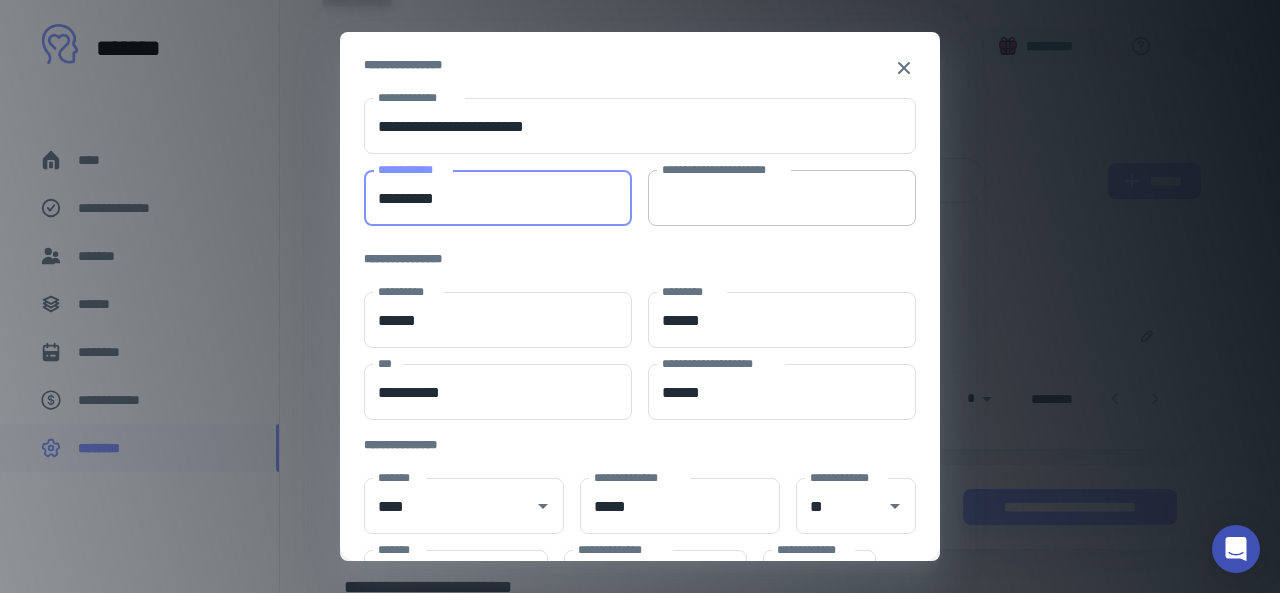 type on "*********" 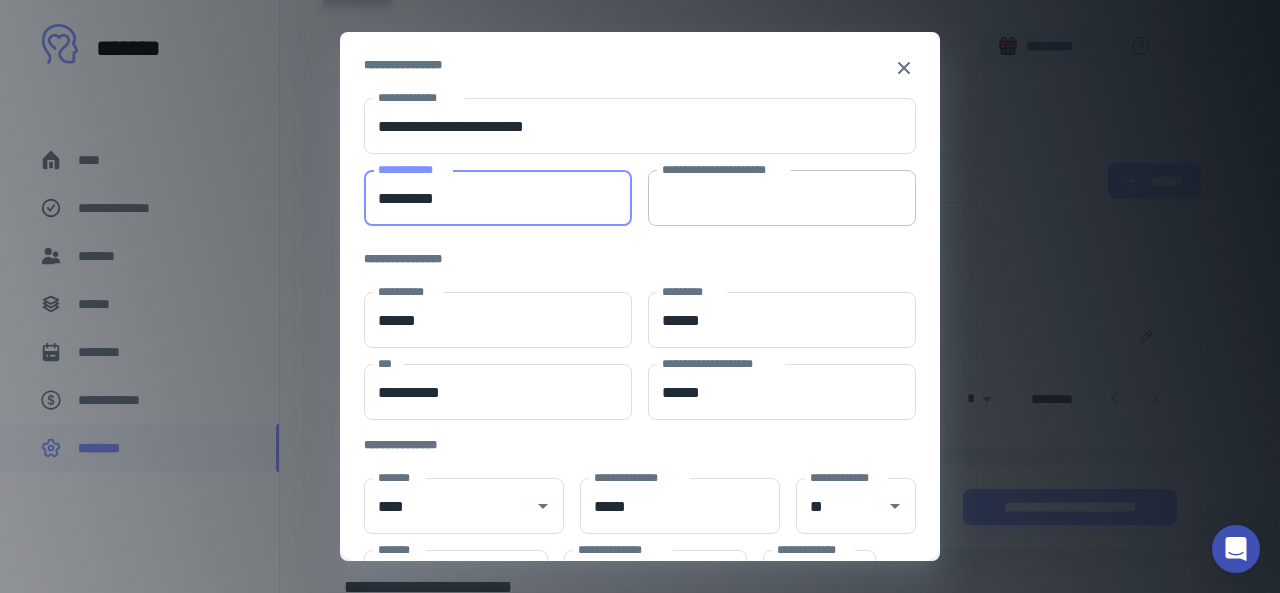 click on "**********" at bounding box center [782, 198] 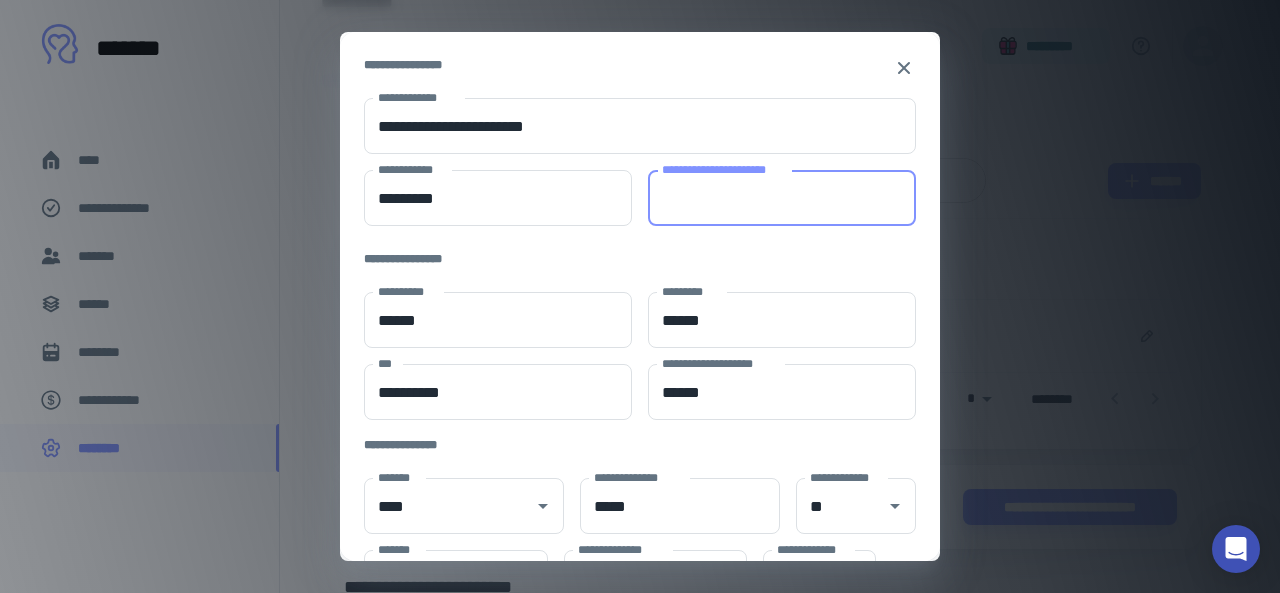 paste on "**********" 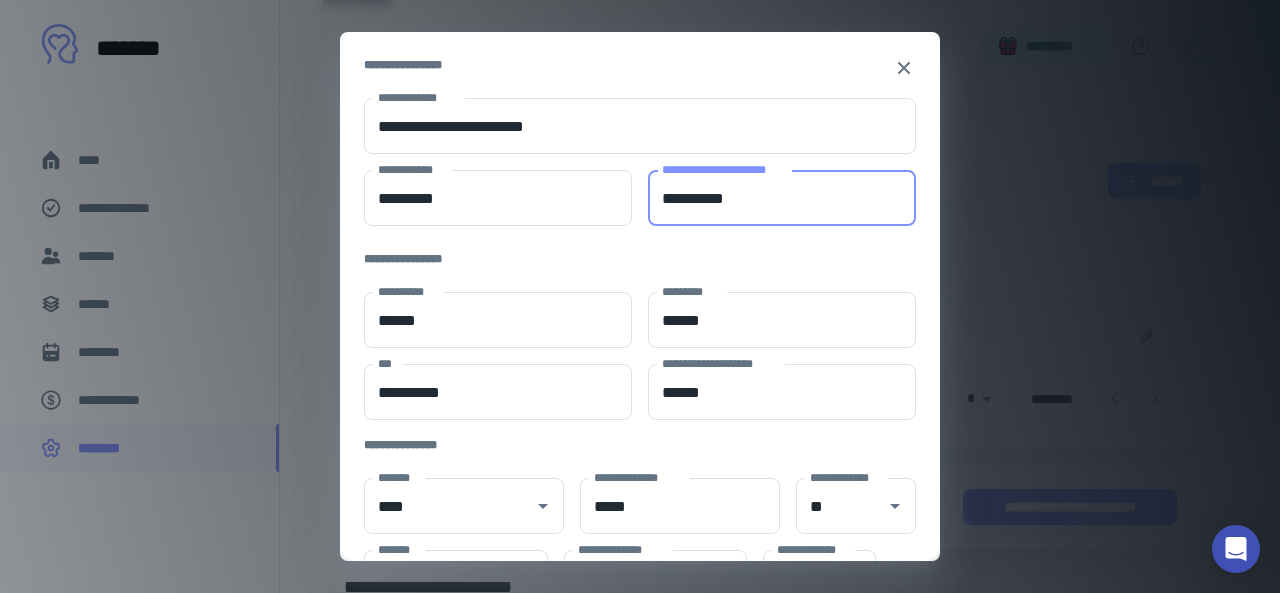 type on "**********" 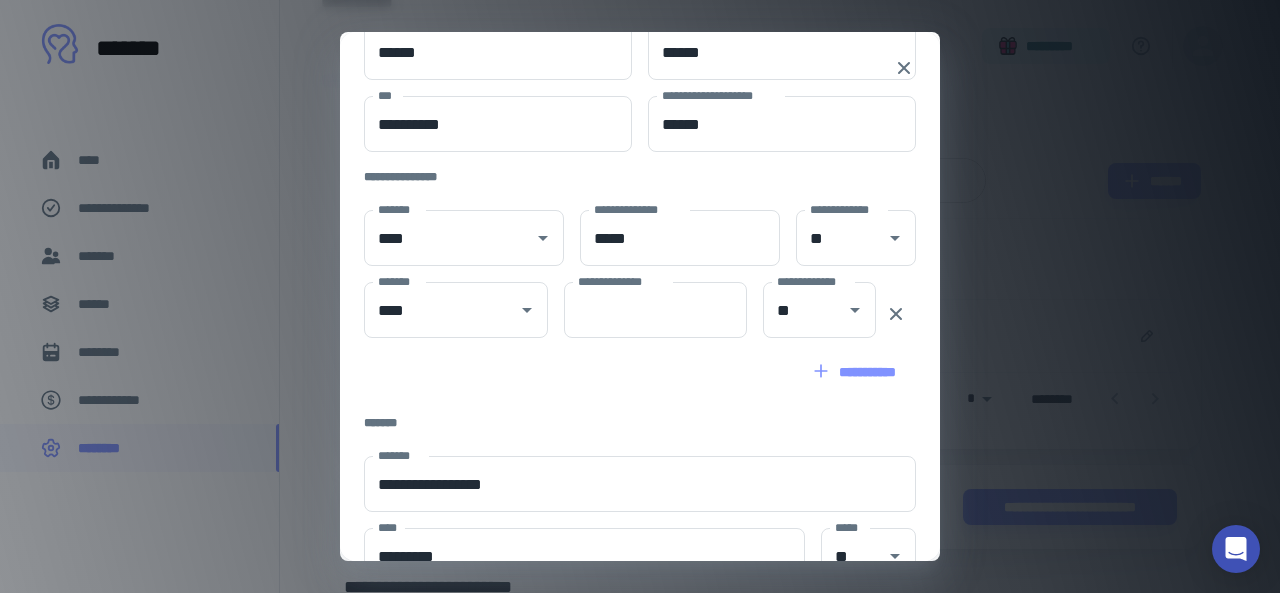 scroll, scrollTop: 288, scrollLeft: 0, axis: vertical 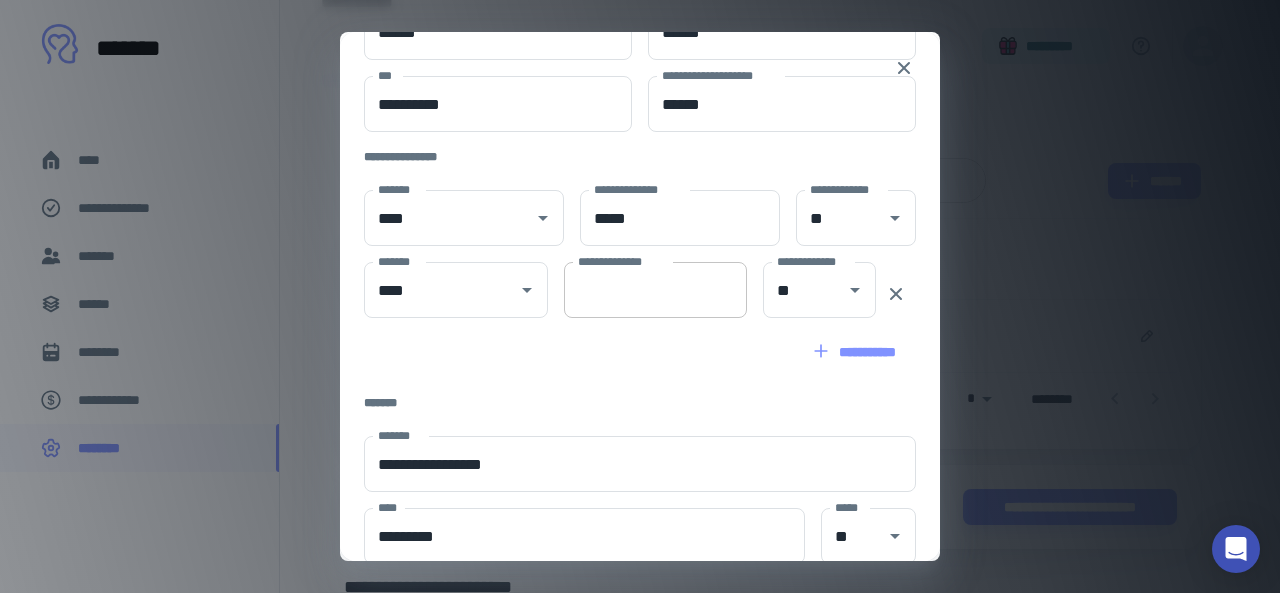 click on "**********" at bounding box center (656, 290) 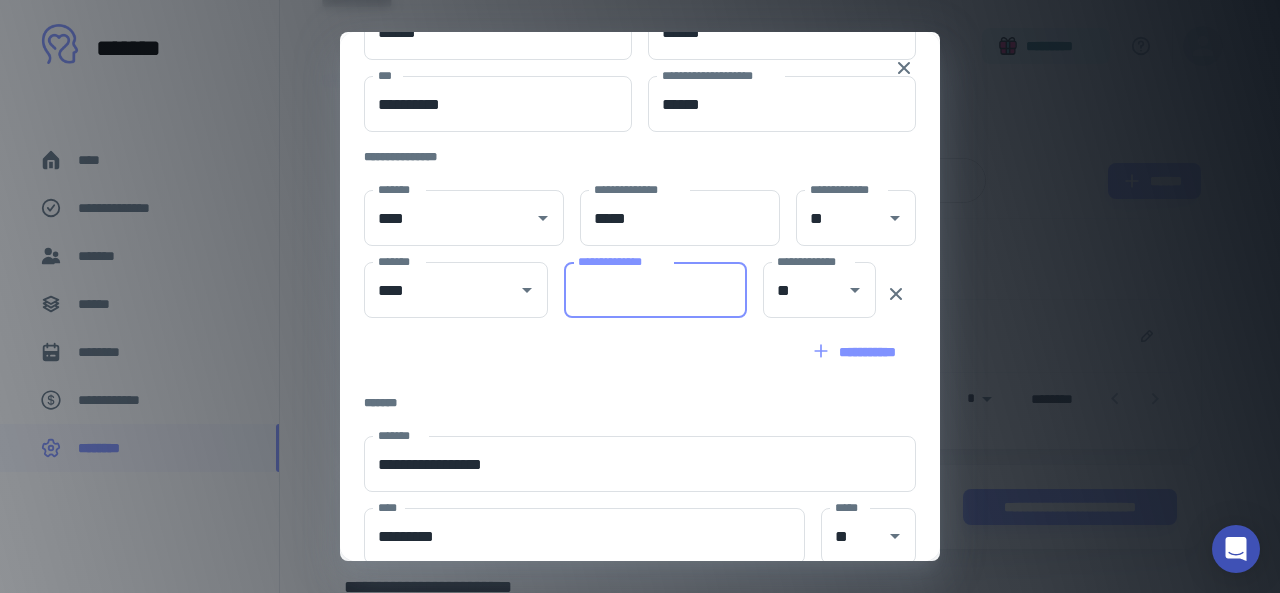 paste on "******" 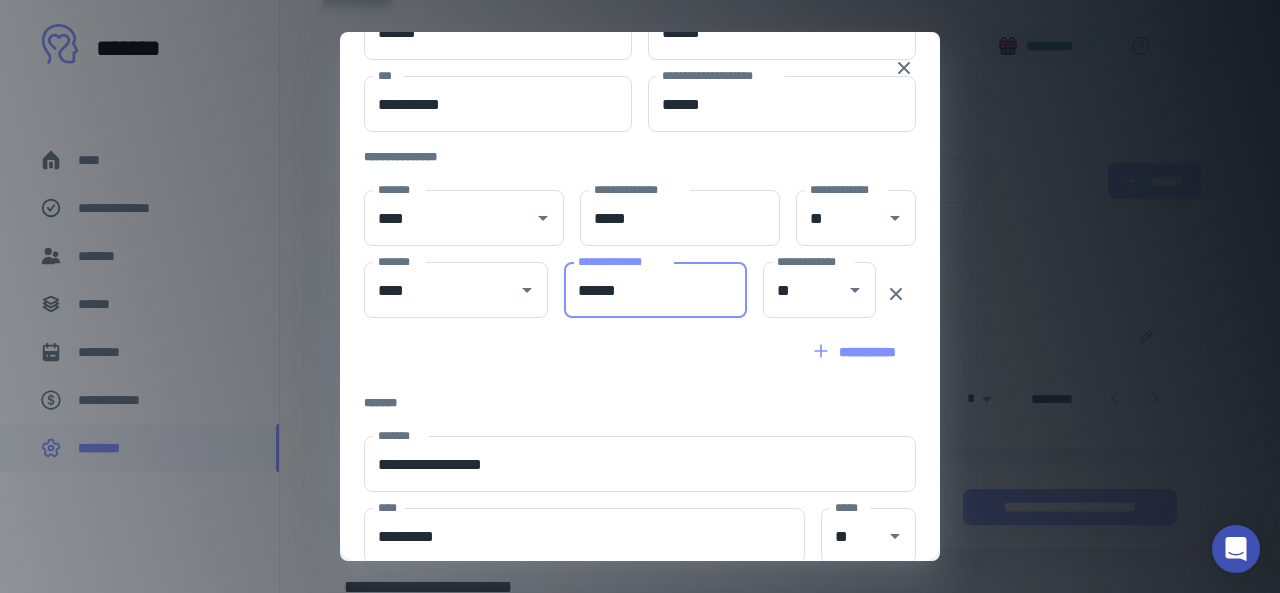 type on "******" 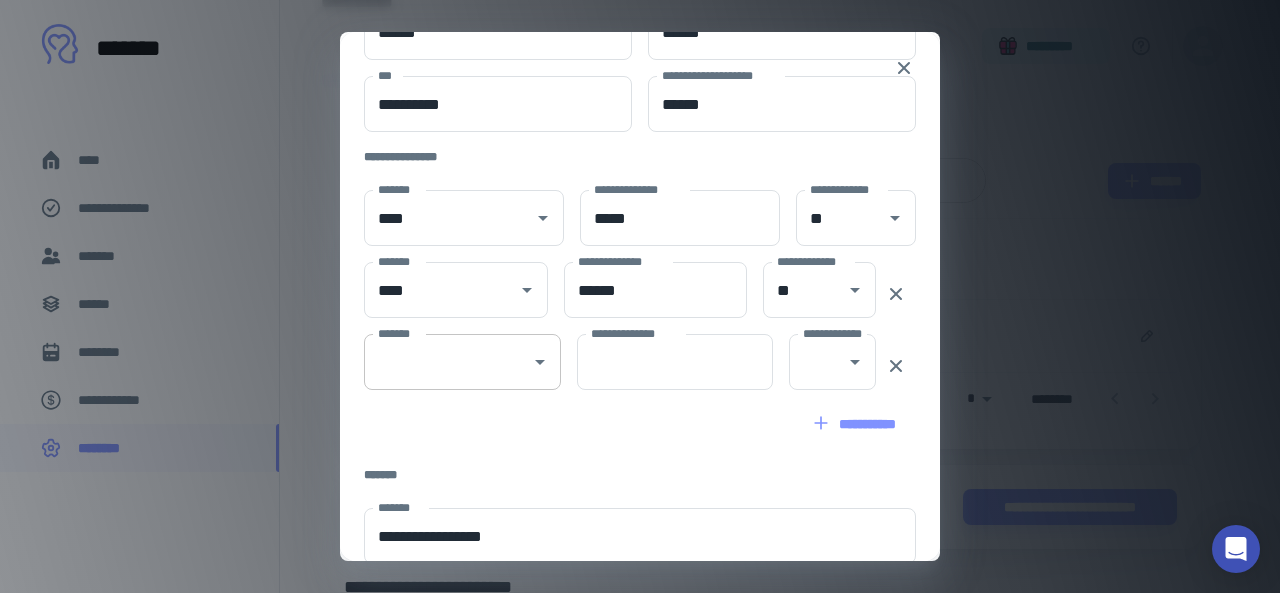 click on "*******" at bounding box center (447, 362) 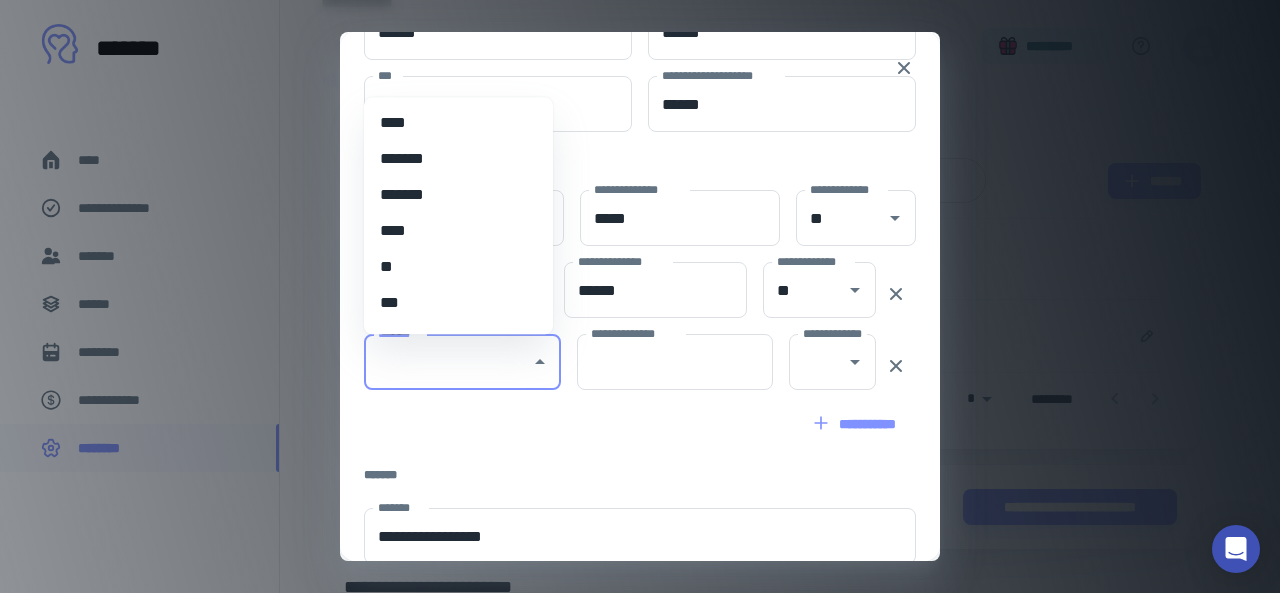 click on "****" at bounding box center [451, 123] 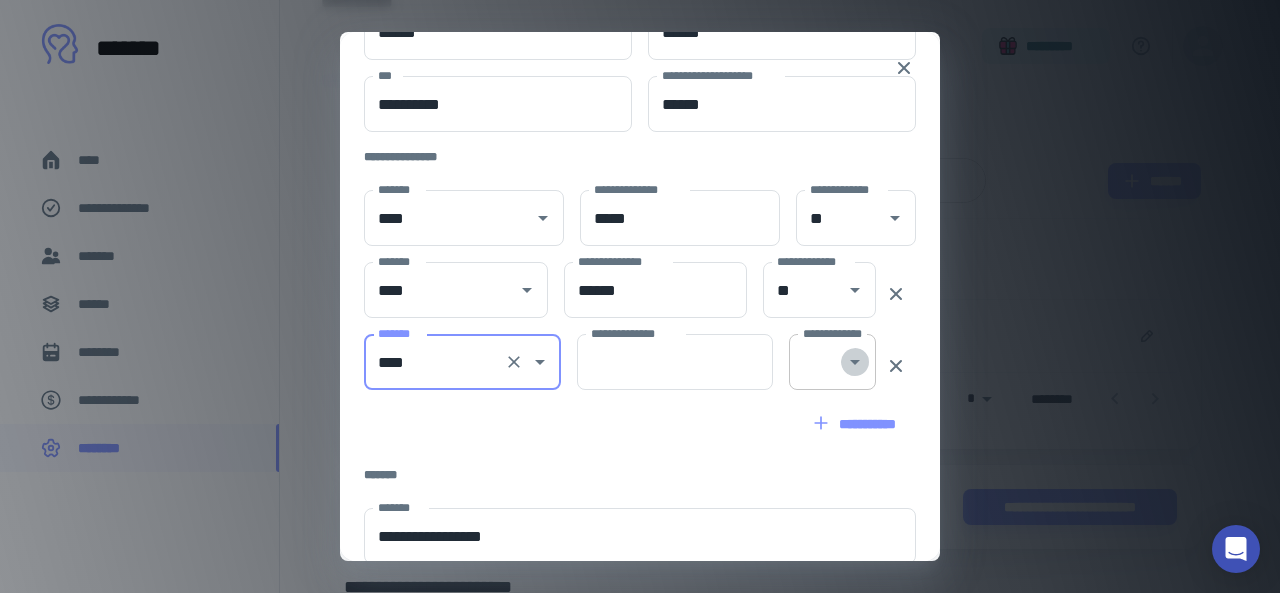 click 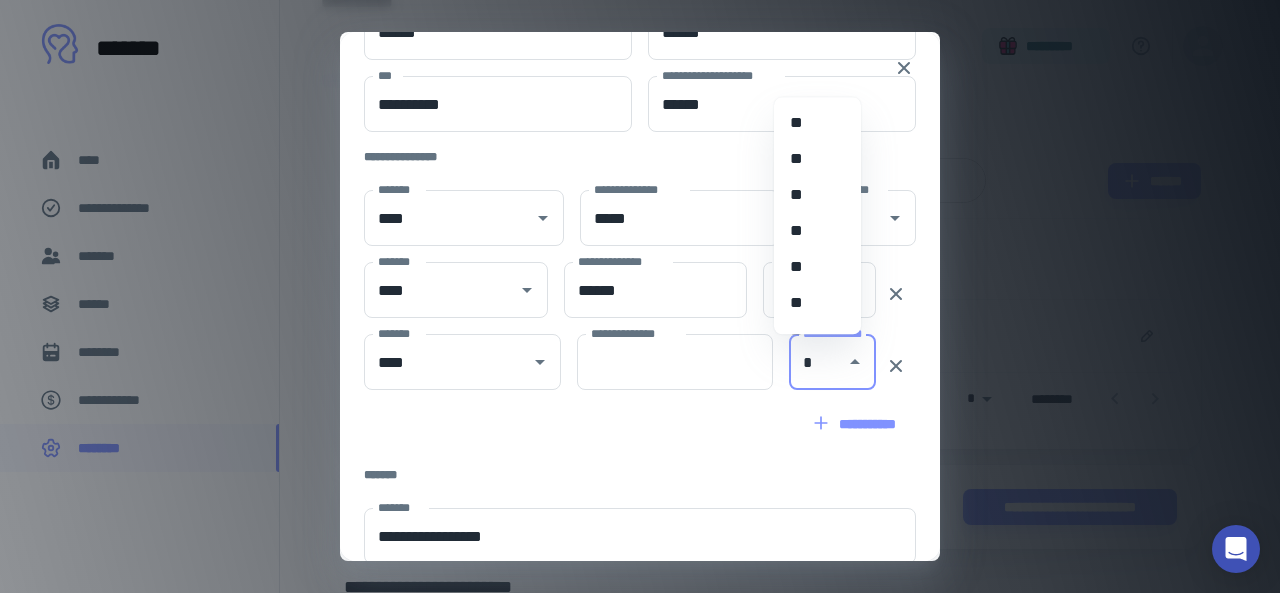 scroll, scrollTop: 174, scrollLeft: 0, axis: vertical 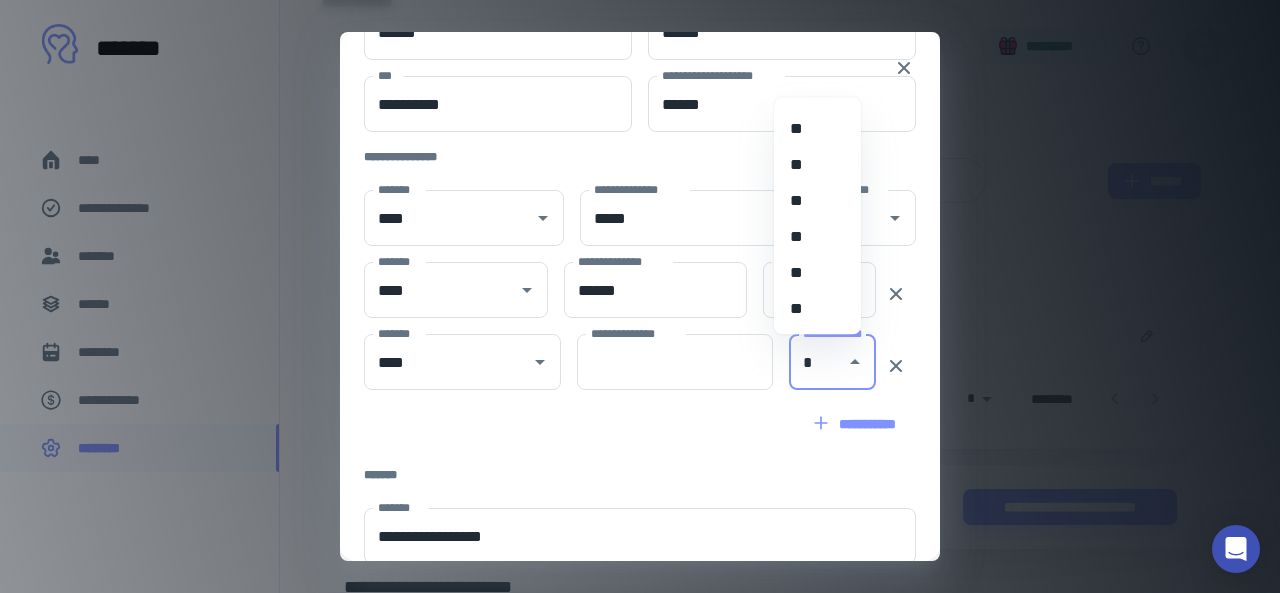 click on "**" at bounding box center [810, 201] 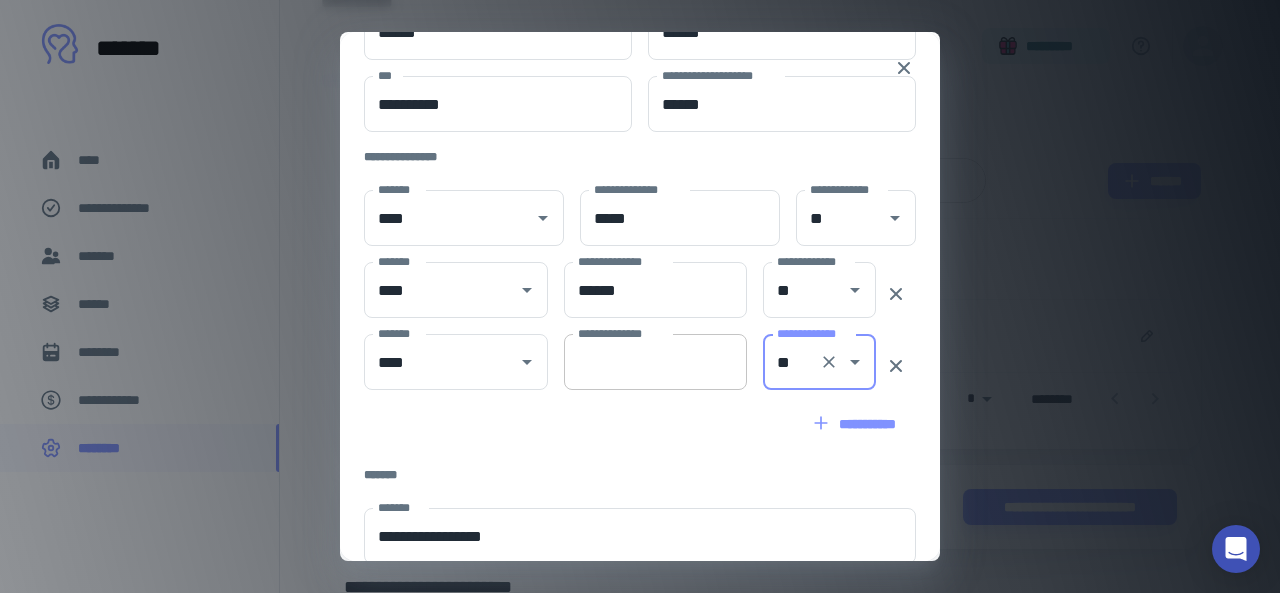 type on "**" 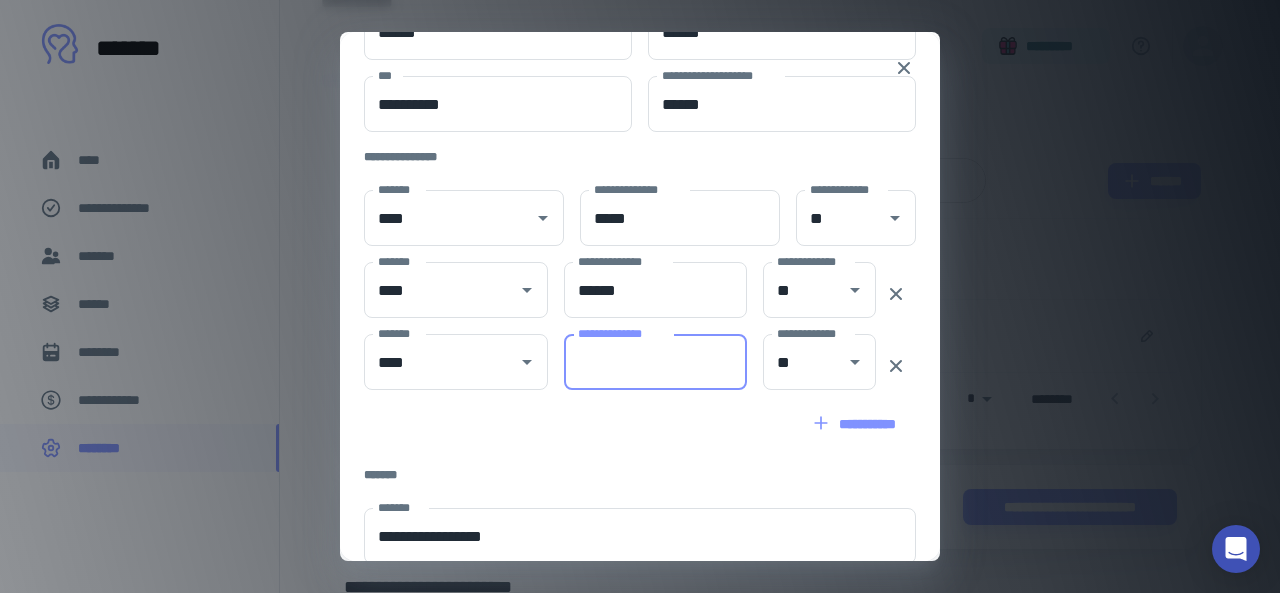 click on "**********" at bounding box center [656, 362] 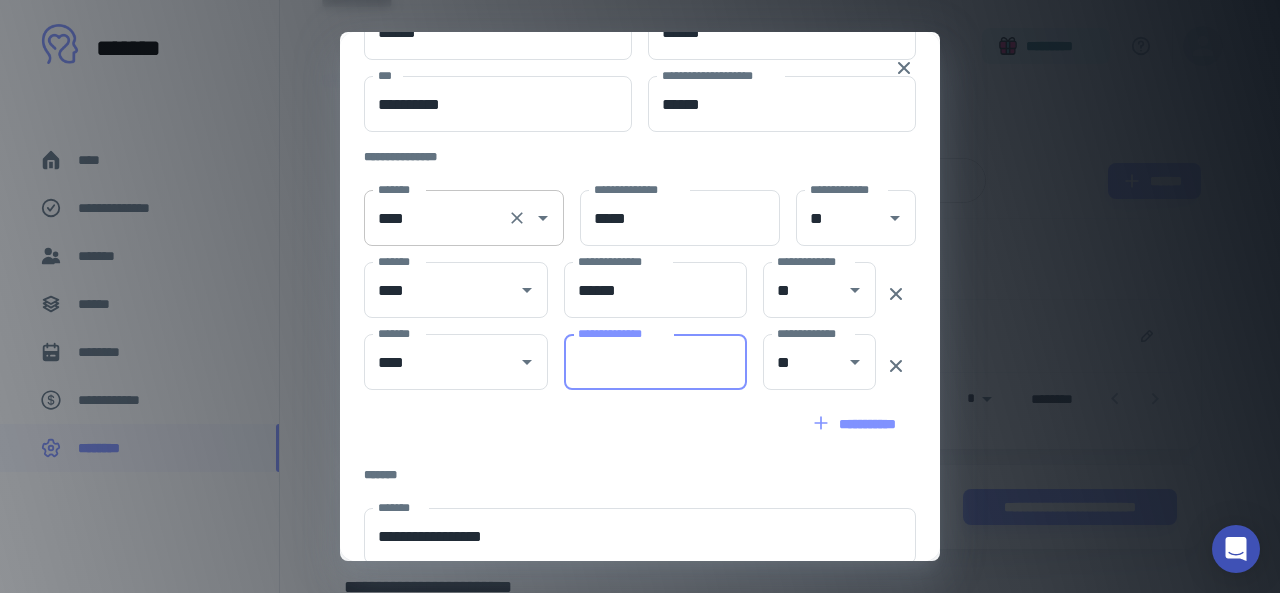 paste on "******" 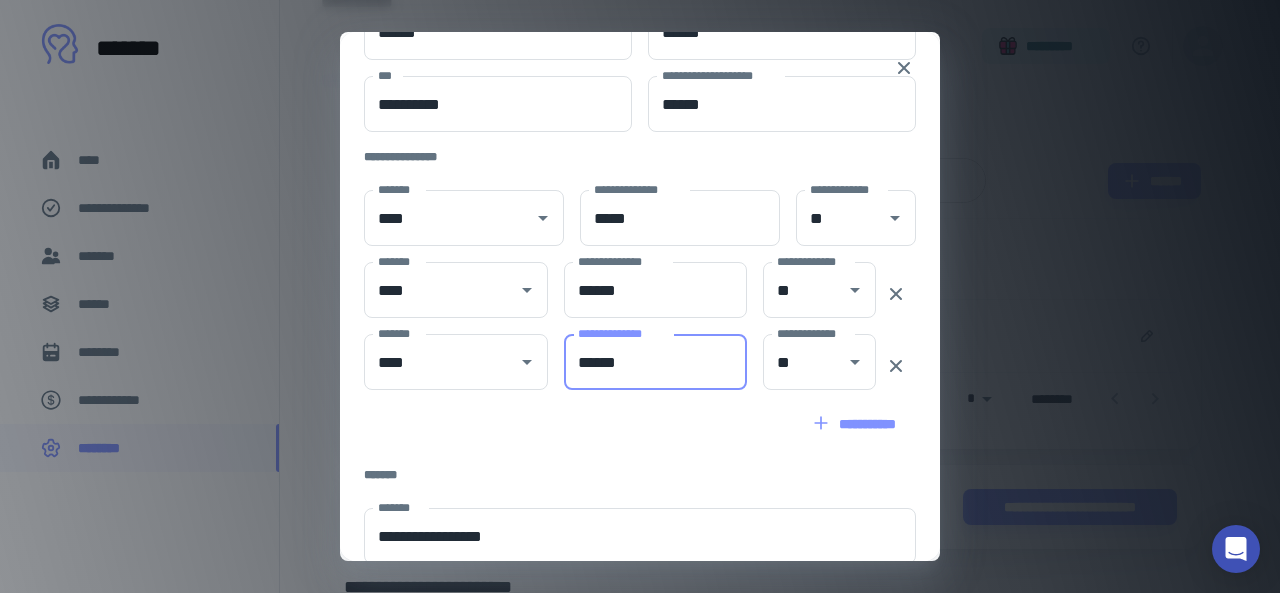 type on "******" 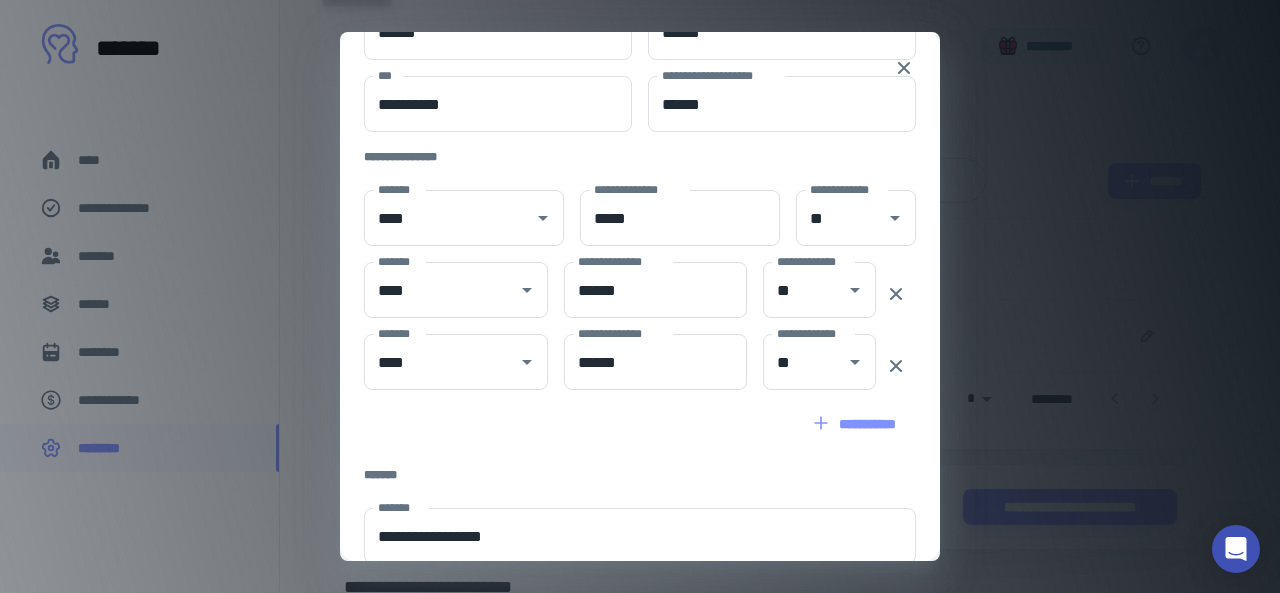 drag, startPoint x: 922, startPoint y: 290, endPoint x: 925, endPoint y: 269, distance: 21.213203 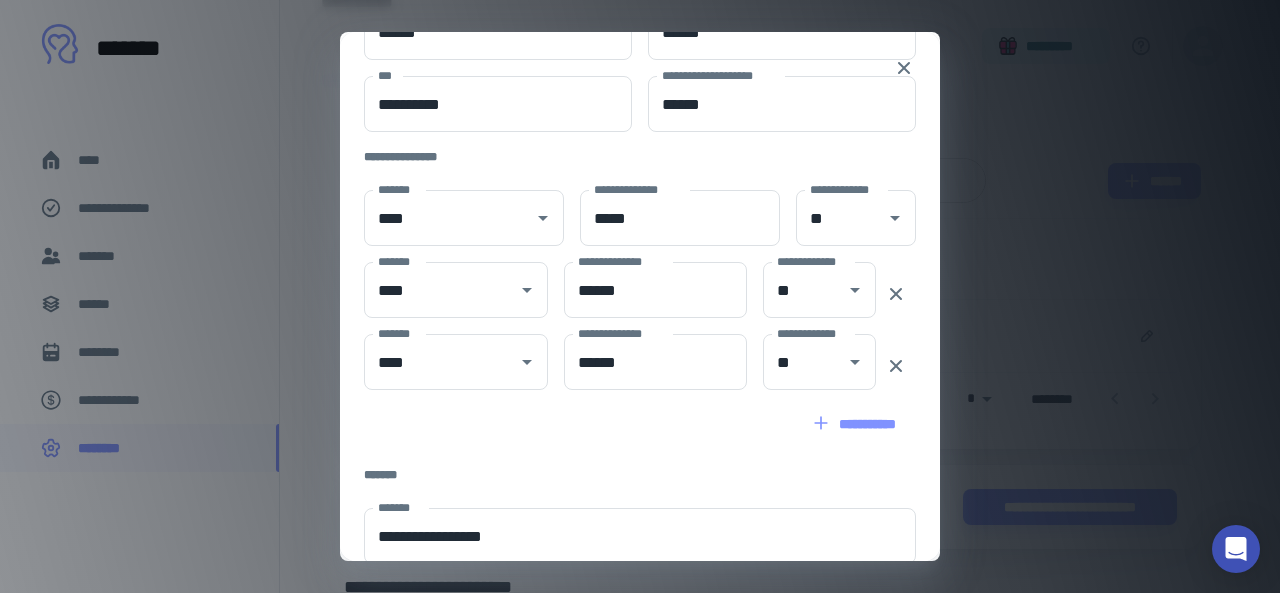 click on "**********" at bounding box center [640, 296] 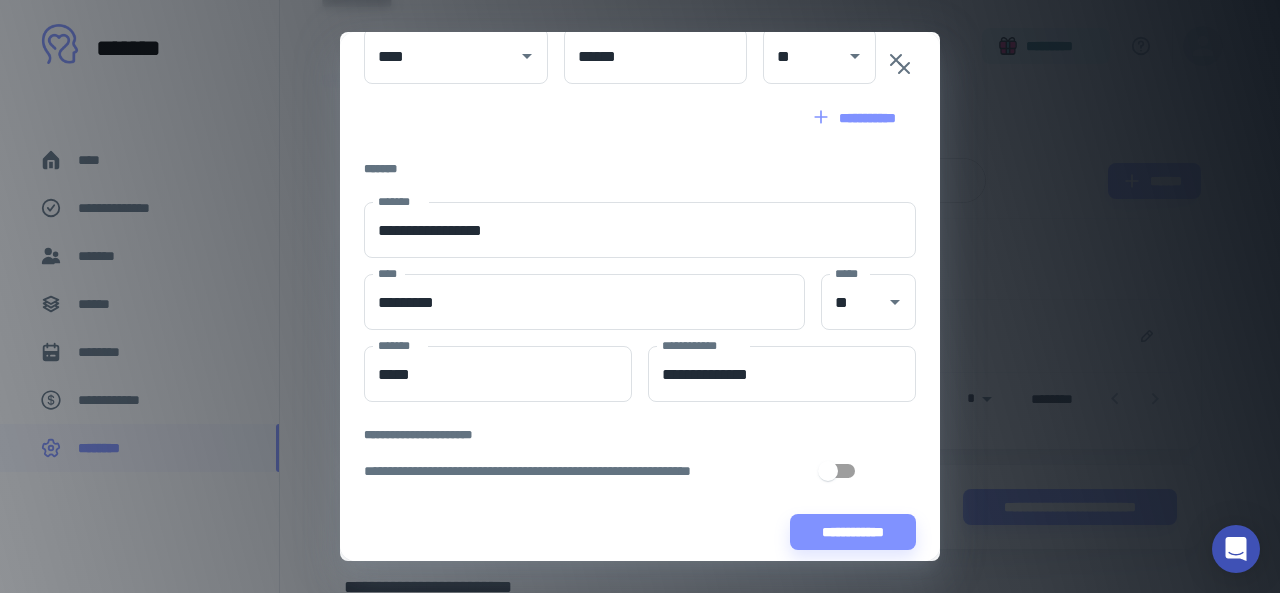 scroll, scrollTop: 606, scrollLeft: 0, axis: vertical 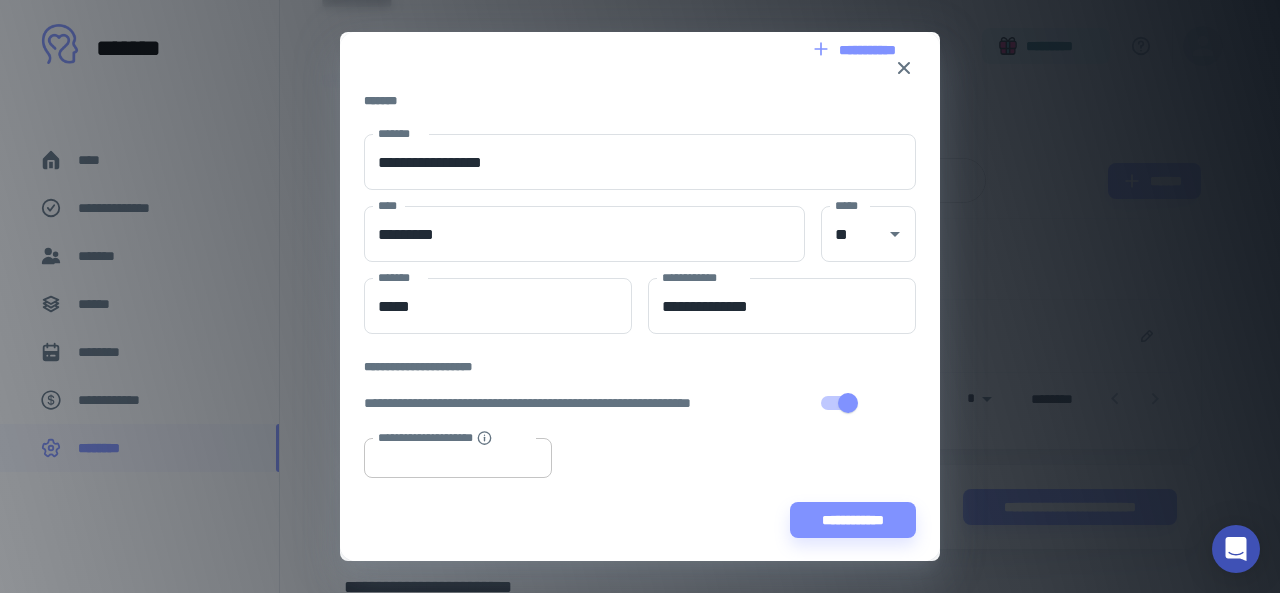 type on "**********" 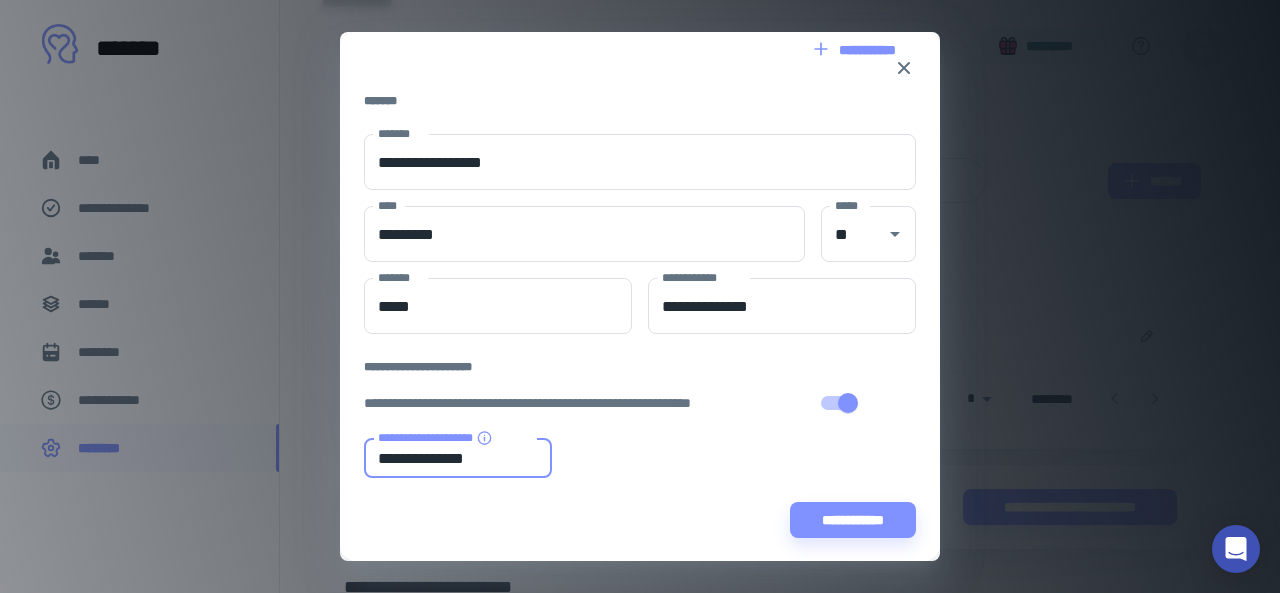 click on "**********" at bounding box center (458, 458) 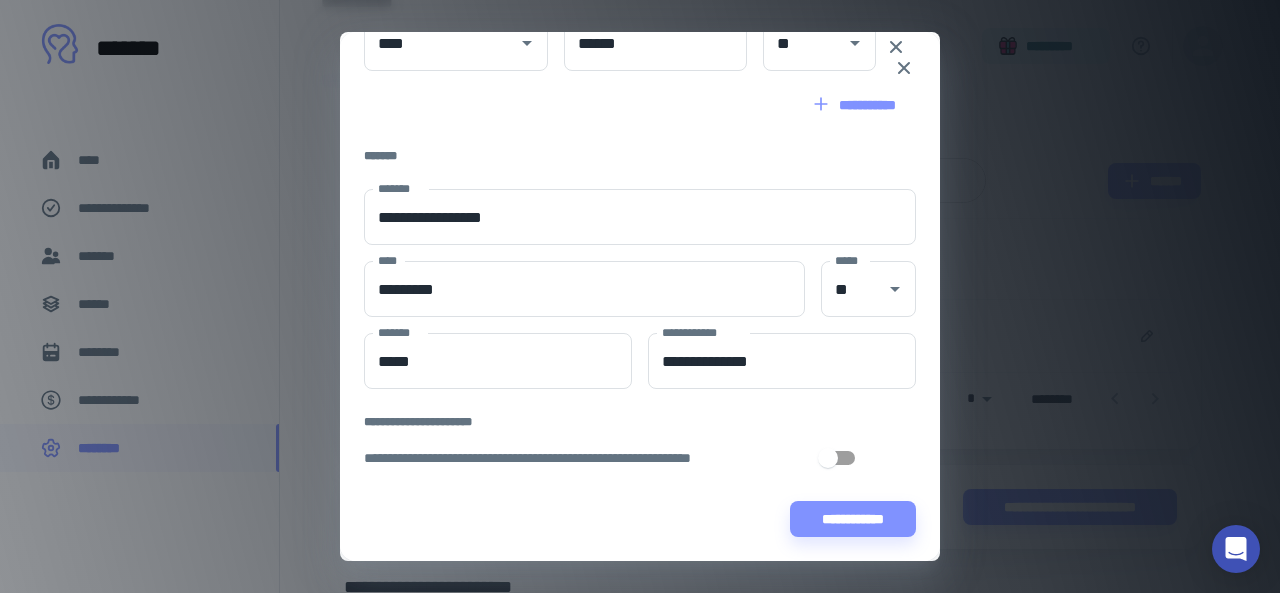 scroll, scrollTop: 606, scrollLeft: 0, axis: vertical 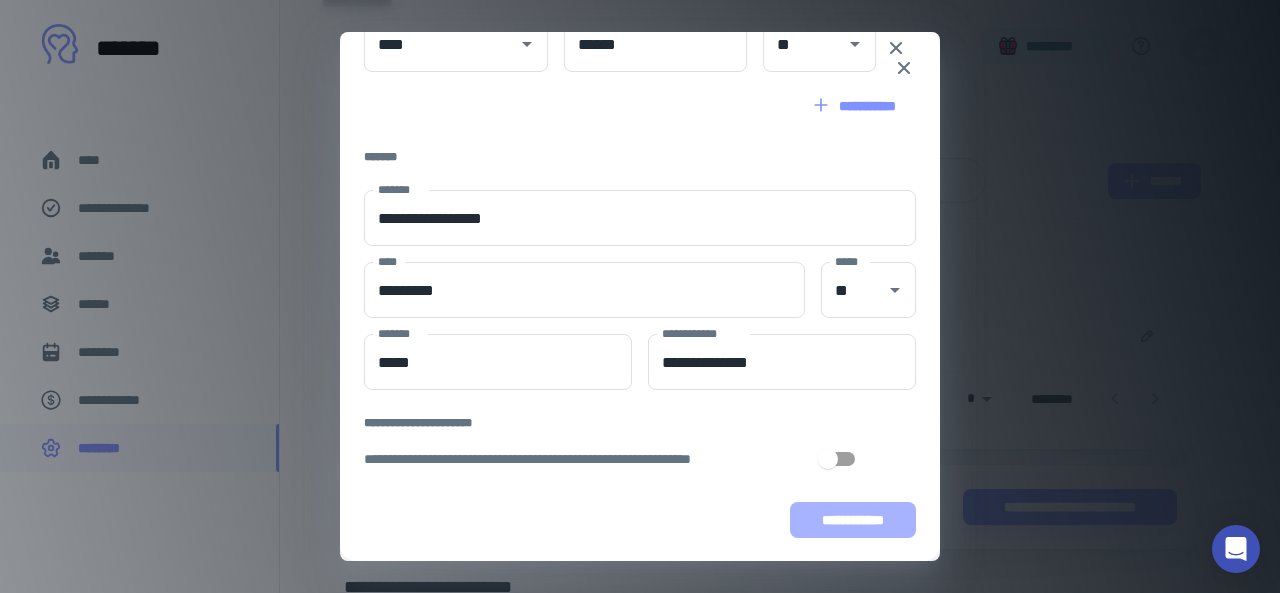click on "**********" at bounding box center [853, 520] 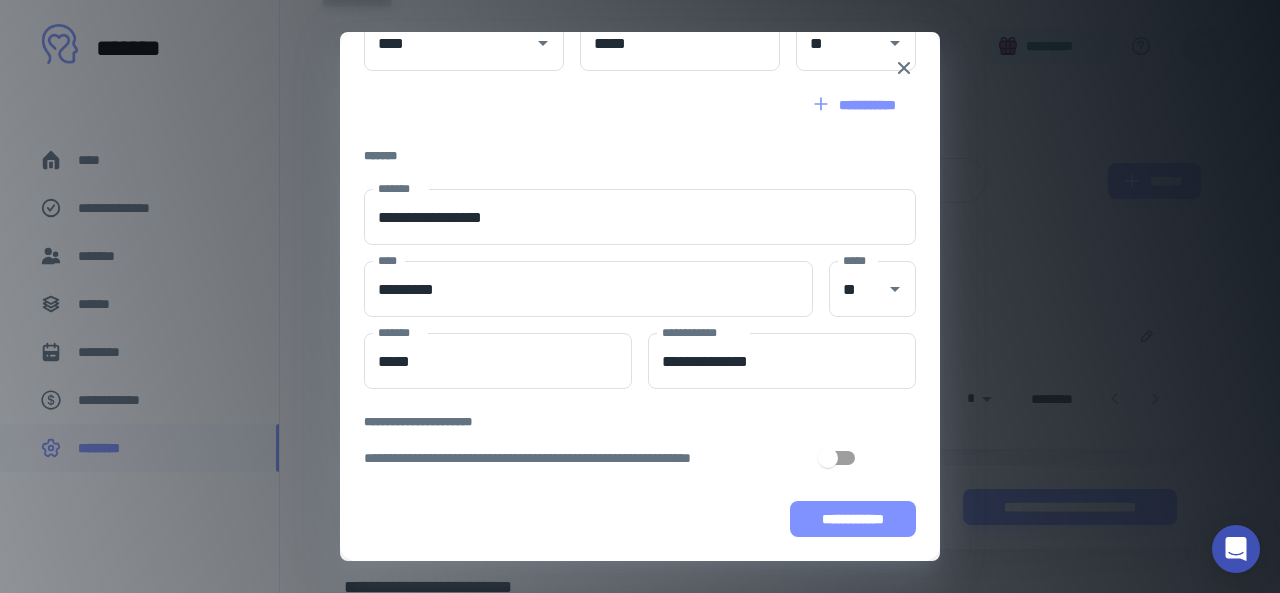 type 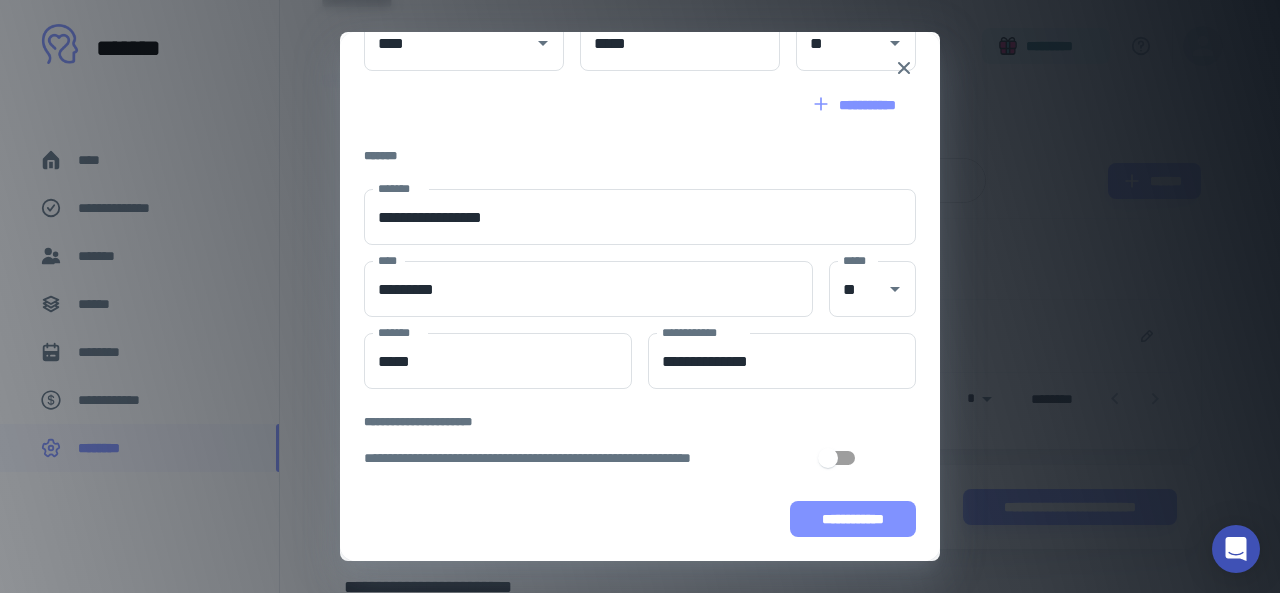 type 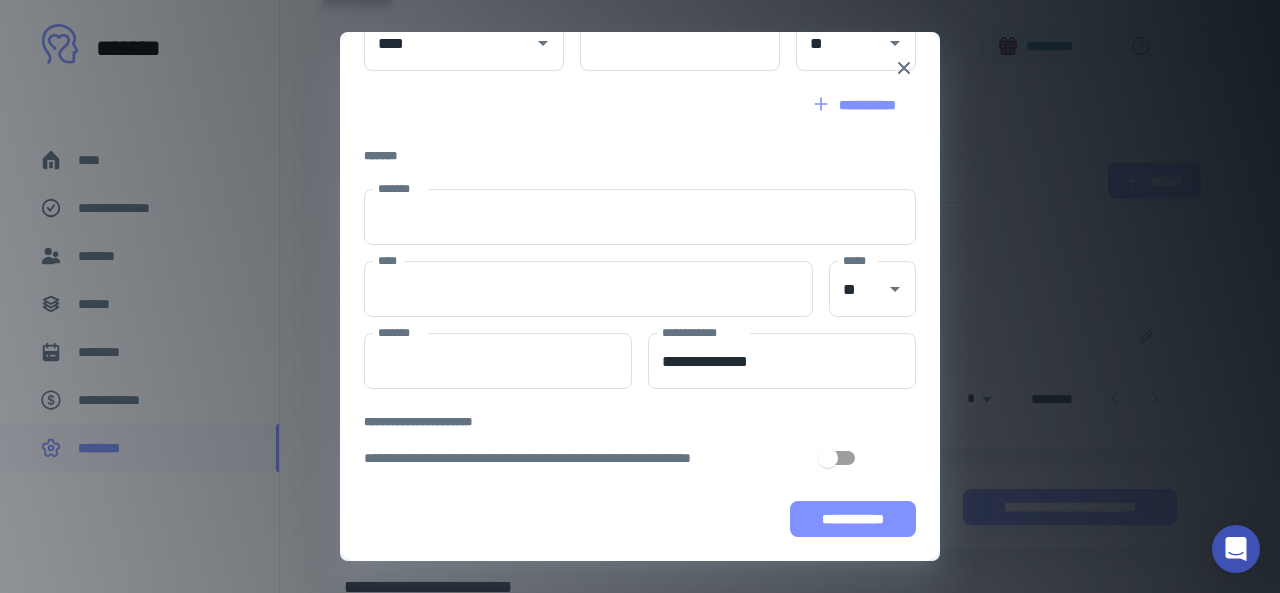 type 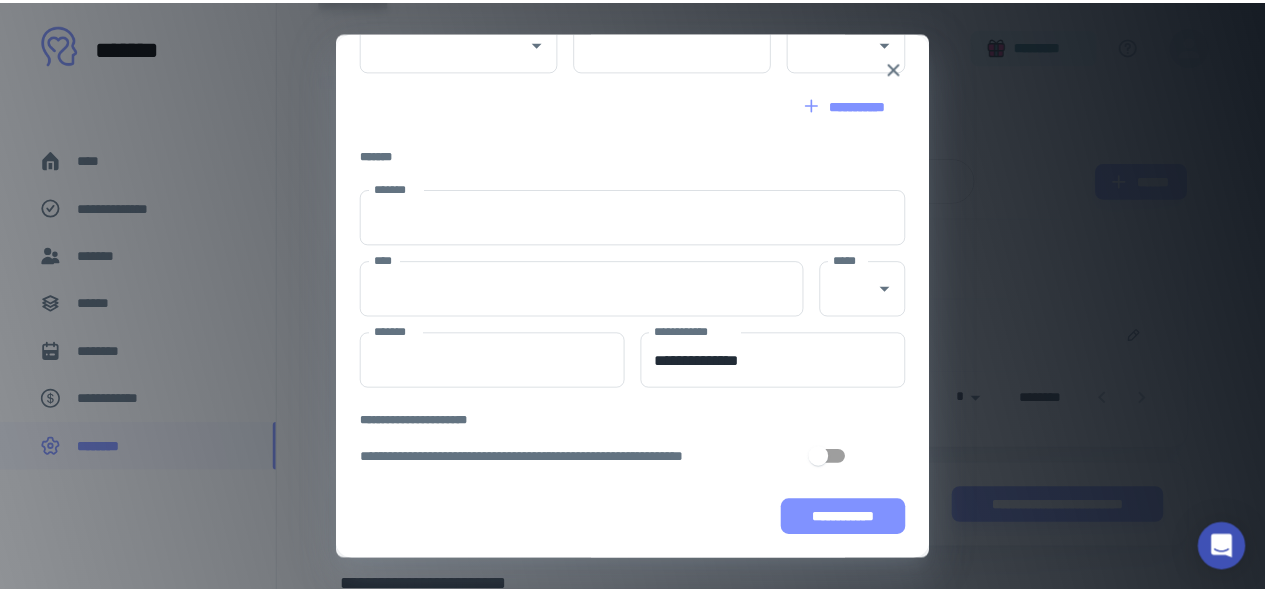 scroll, scrollTop: 268, scrollLeft: 0, axis: vertical 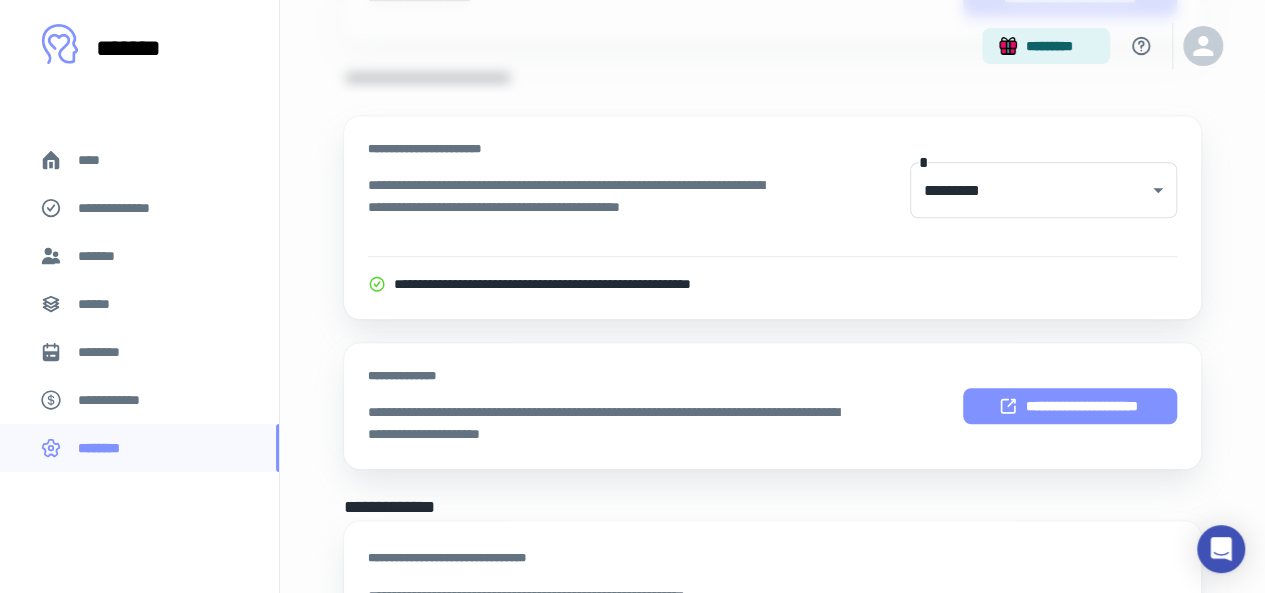 click on "**********" at bounding box center (1069, 406) 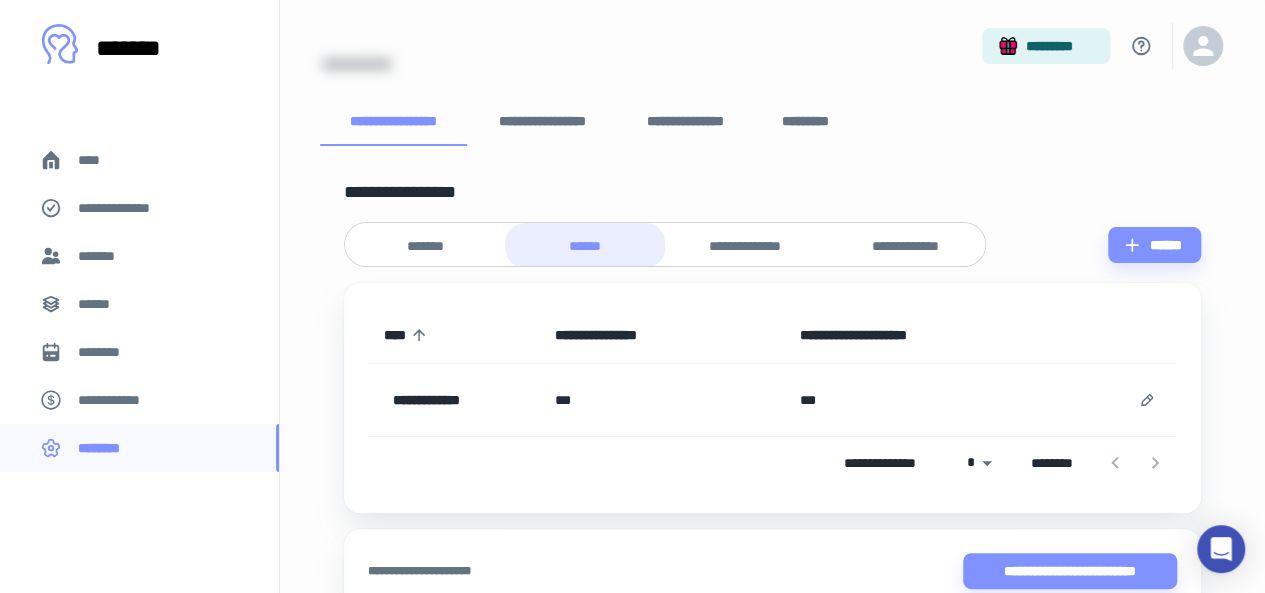 scroll, scrollTop: 57, scrollLeft: 0, axis: vertical 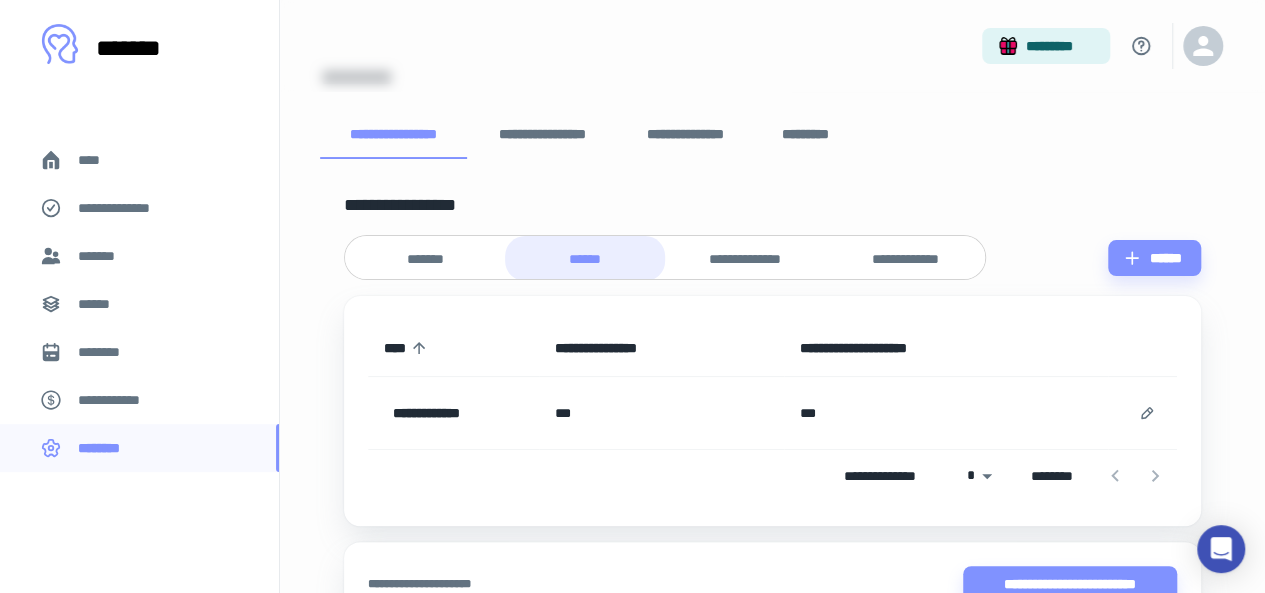 click on "**********" at bounding box center (745, 259) 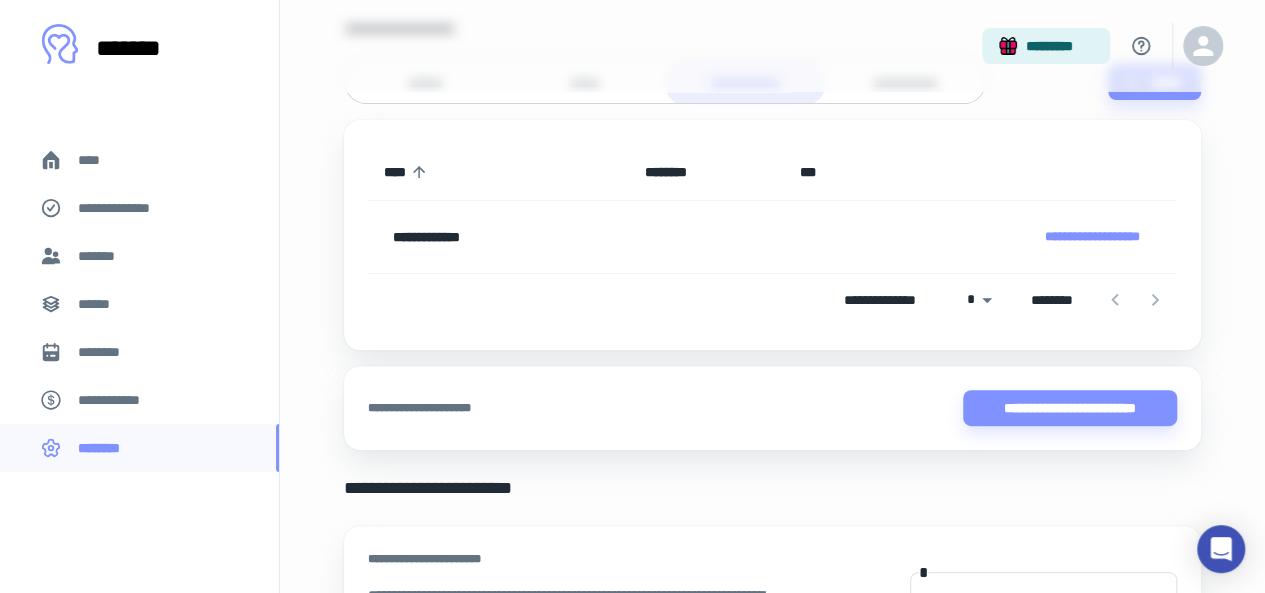 scroll, scrollTop: 229, scrollLeft: 0, axis: vertical 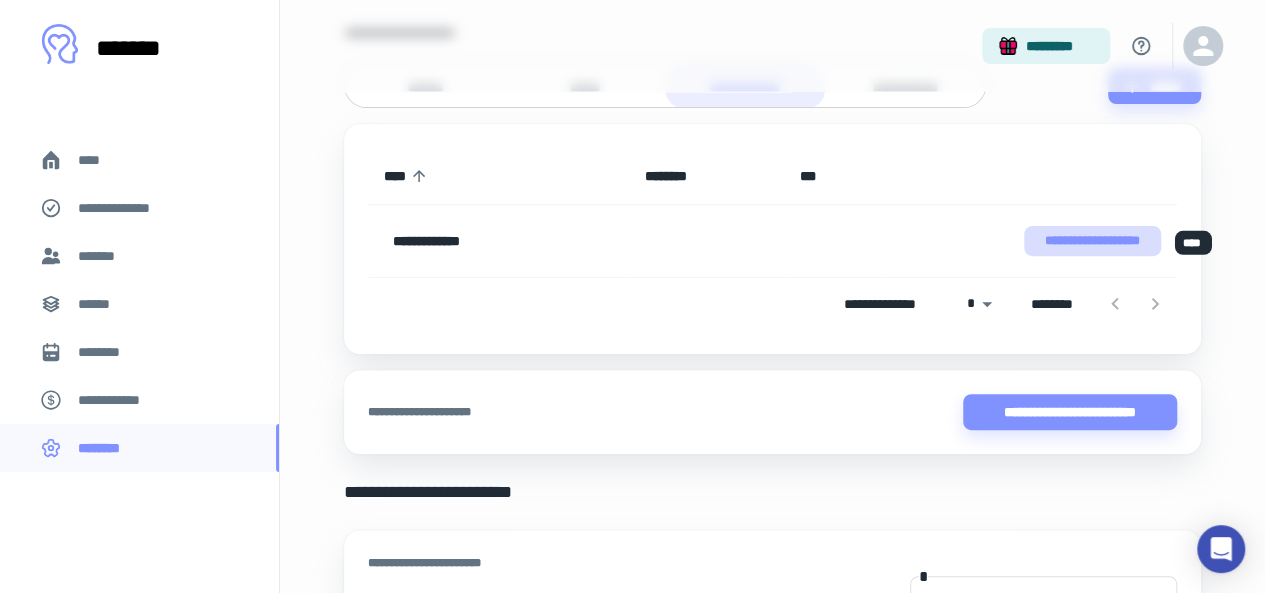 click on "**********" at bounding box center [1092, 241] 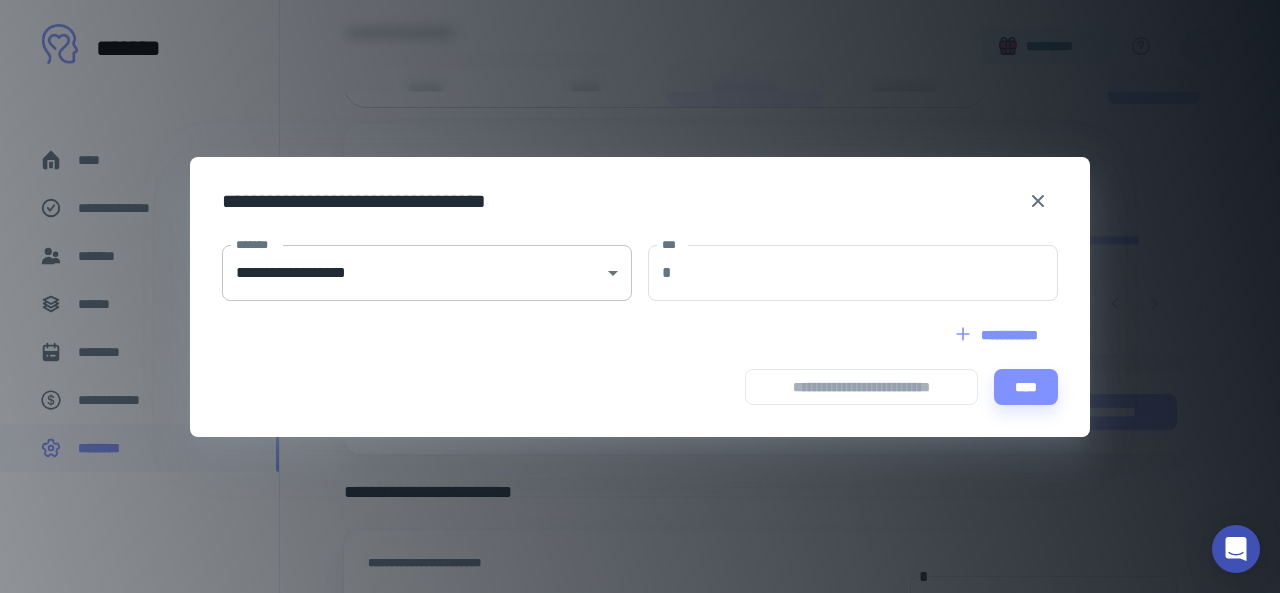 click on "**********" at bounding box center [640, 67] 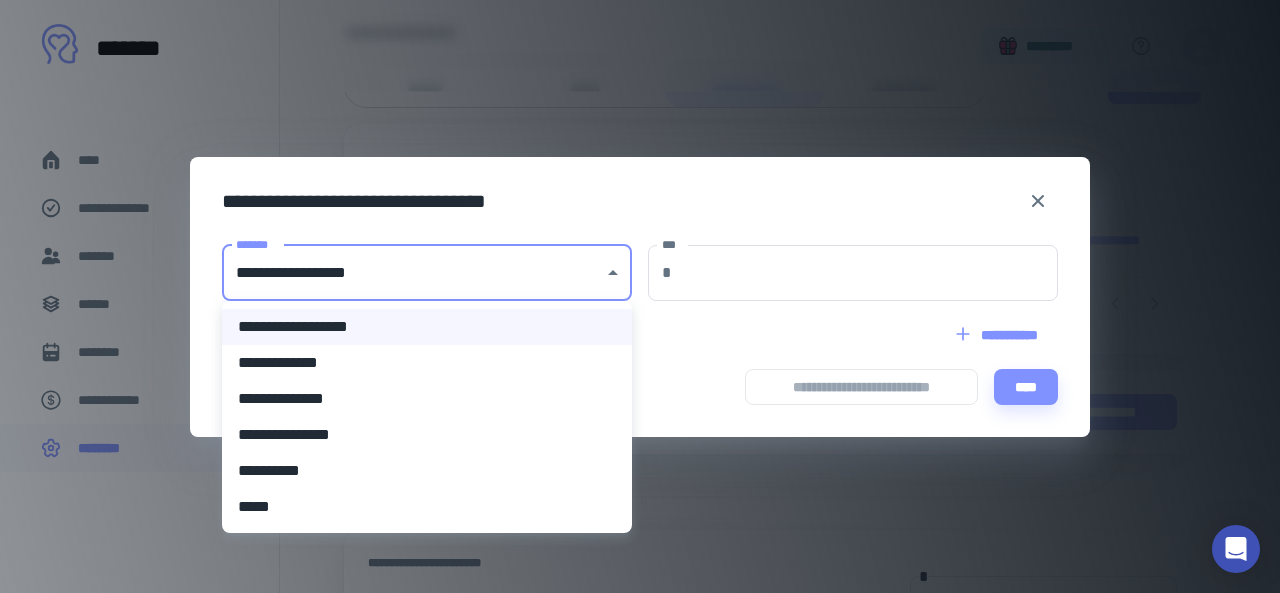 click on "**********" at bounding box center (427, 471) 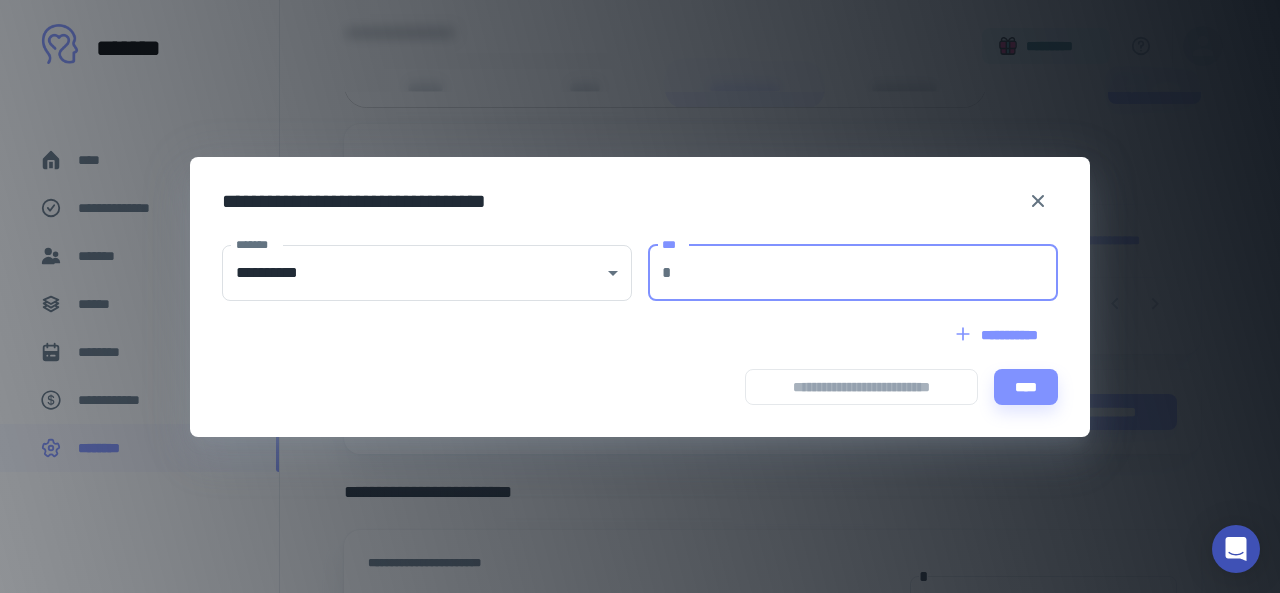 click on "***" at bounding box center [869, 273] 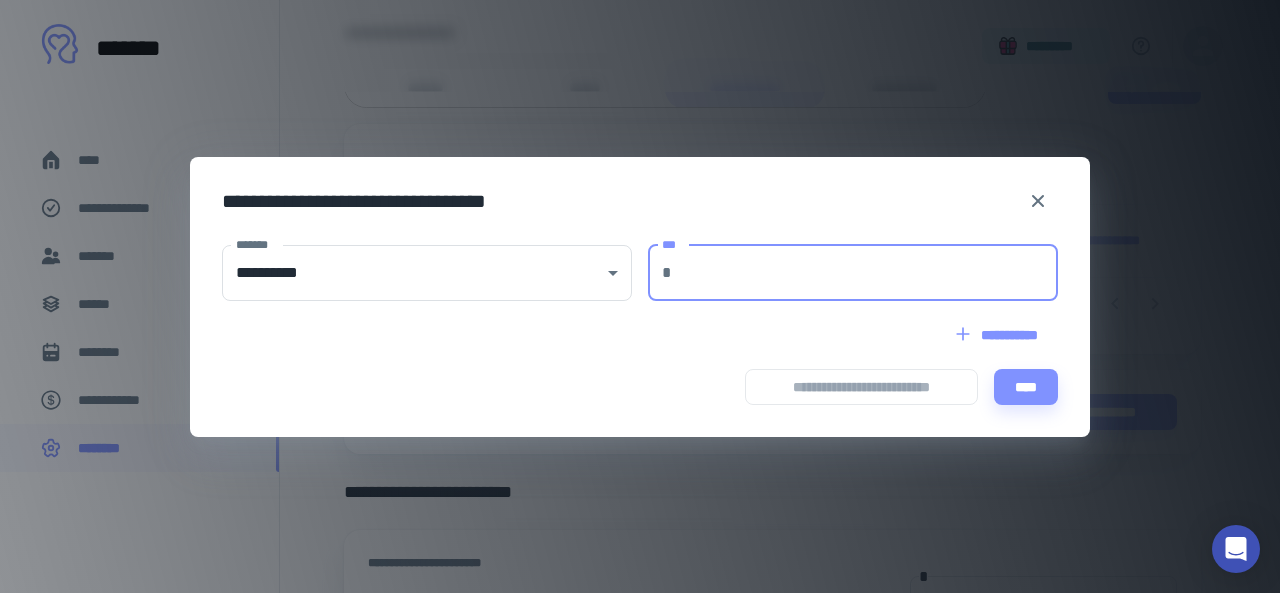 type on "***" 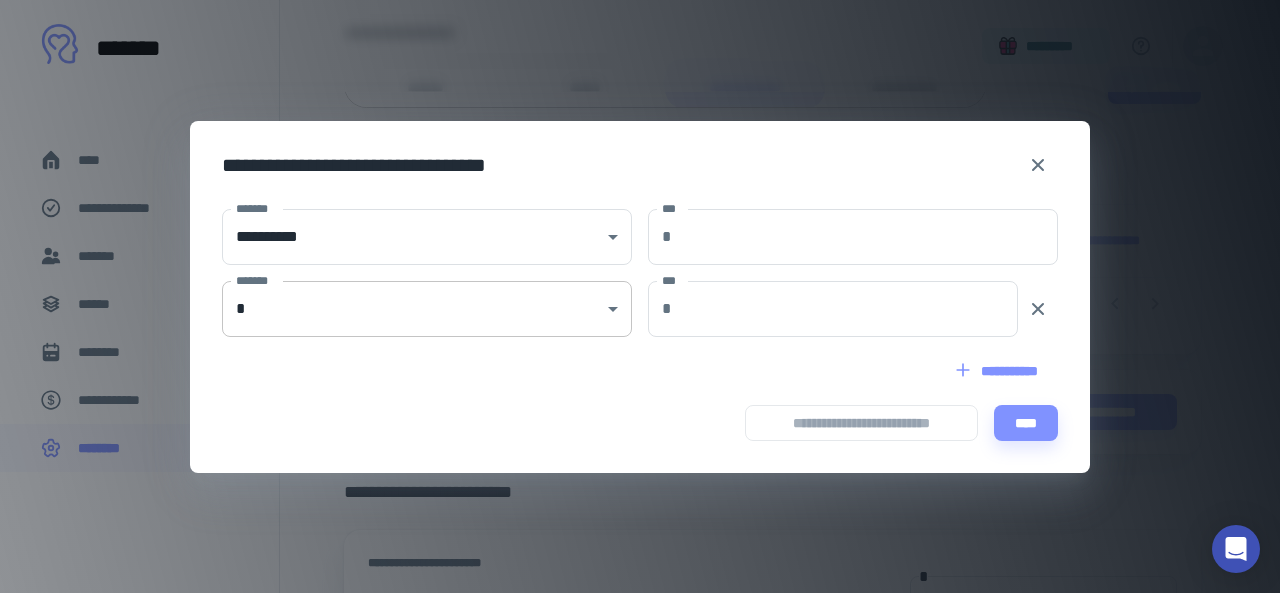 click on "**********" at bounding box center (640, 67) 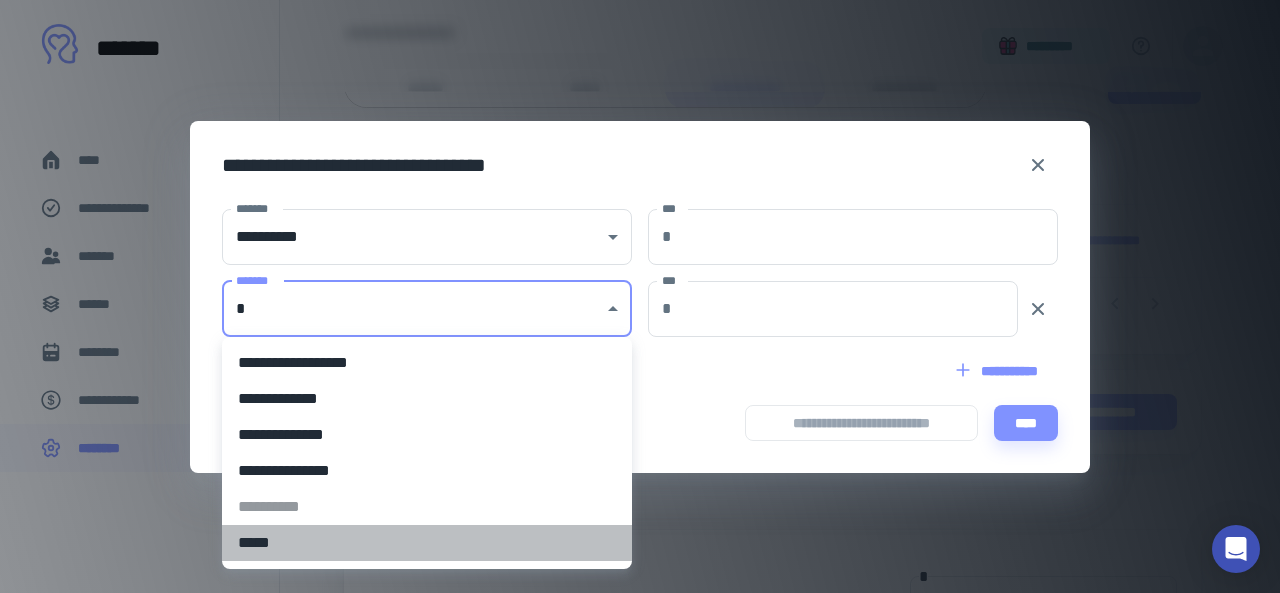 click on "*****" at bounding box center (427, 543) 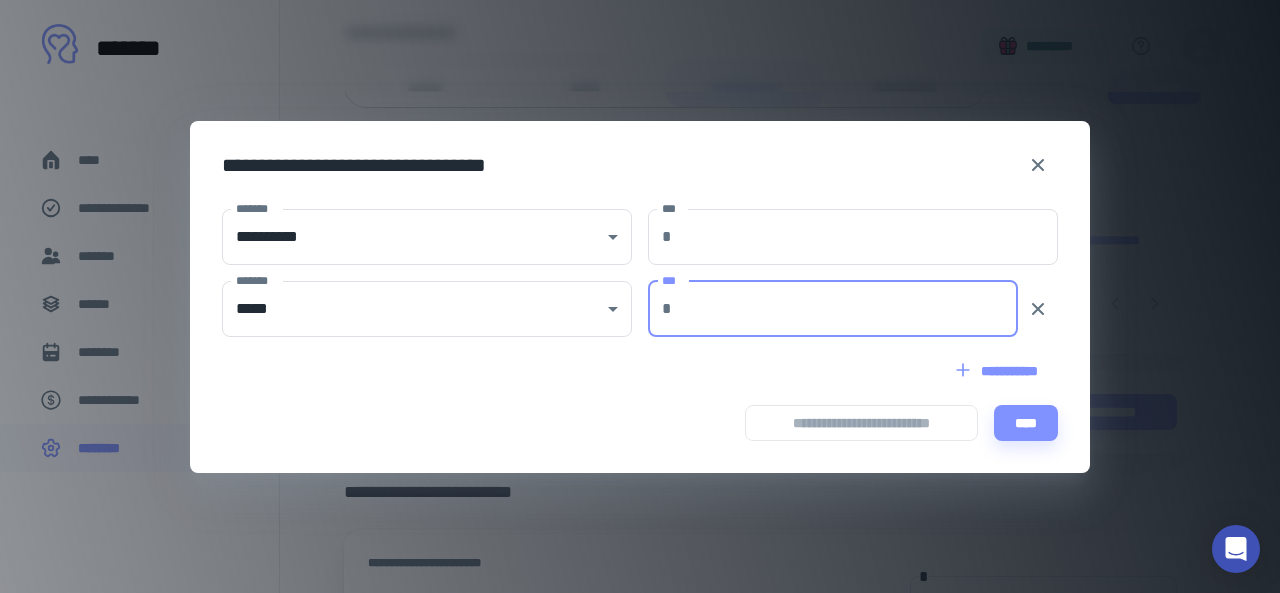 click on "***" at bounding box center (849, 309) 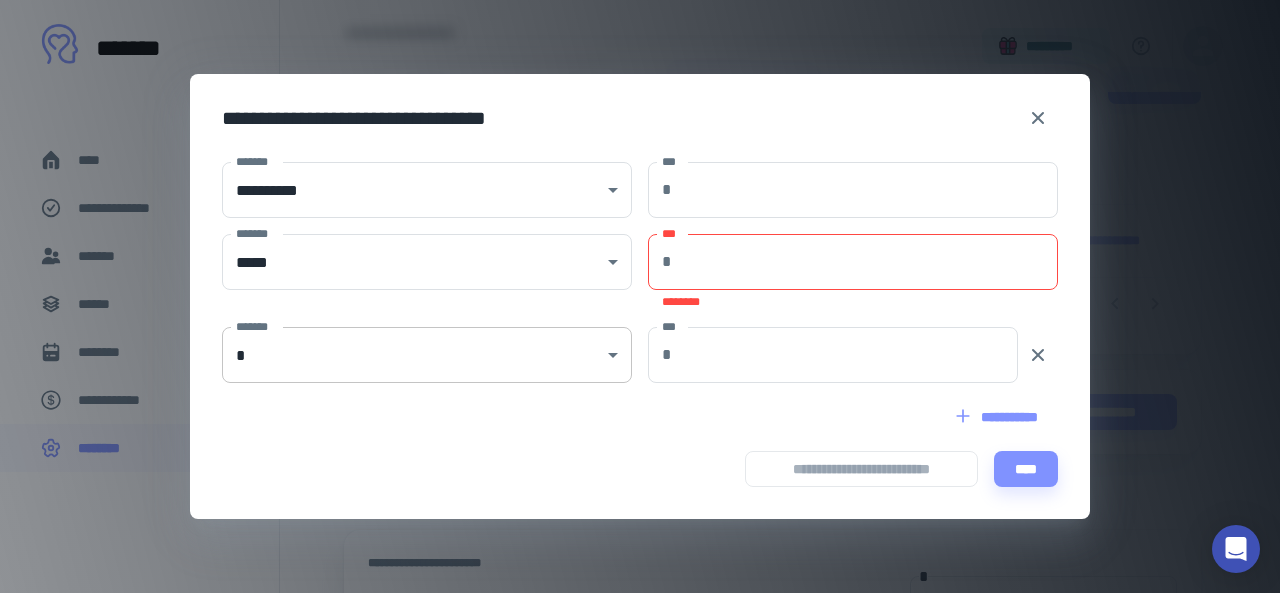 click on "**********" at bounding box center (640, 67) 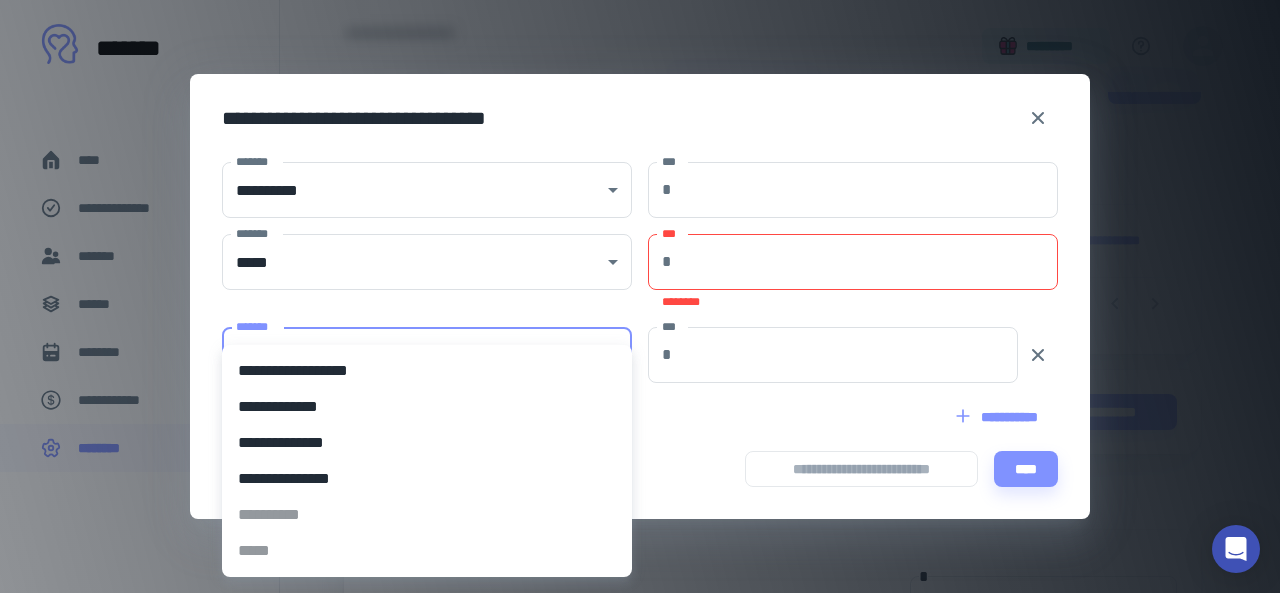 click on "**********" at bounding box center [427, 461] 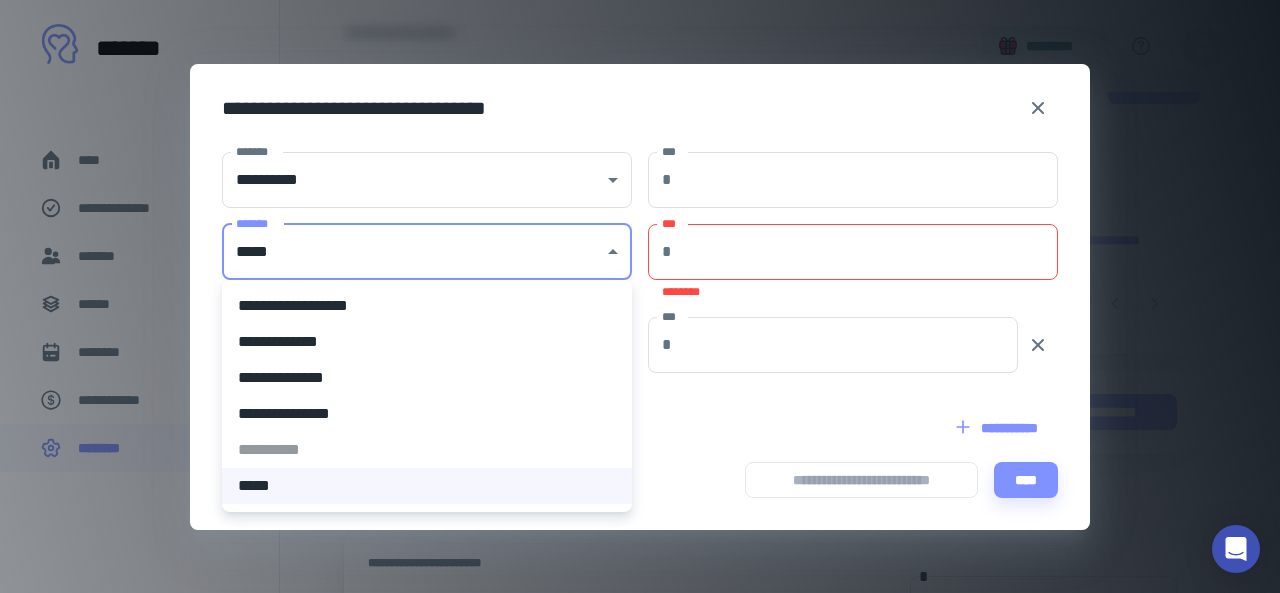 click on "**********" at bounding box center (640, 67) 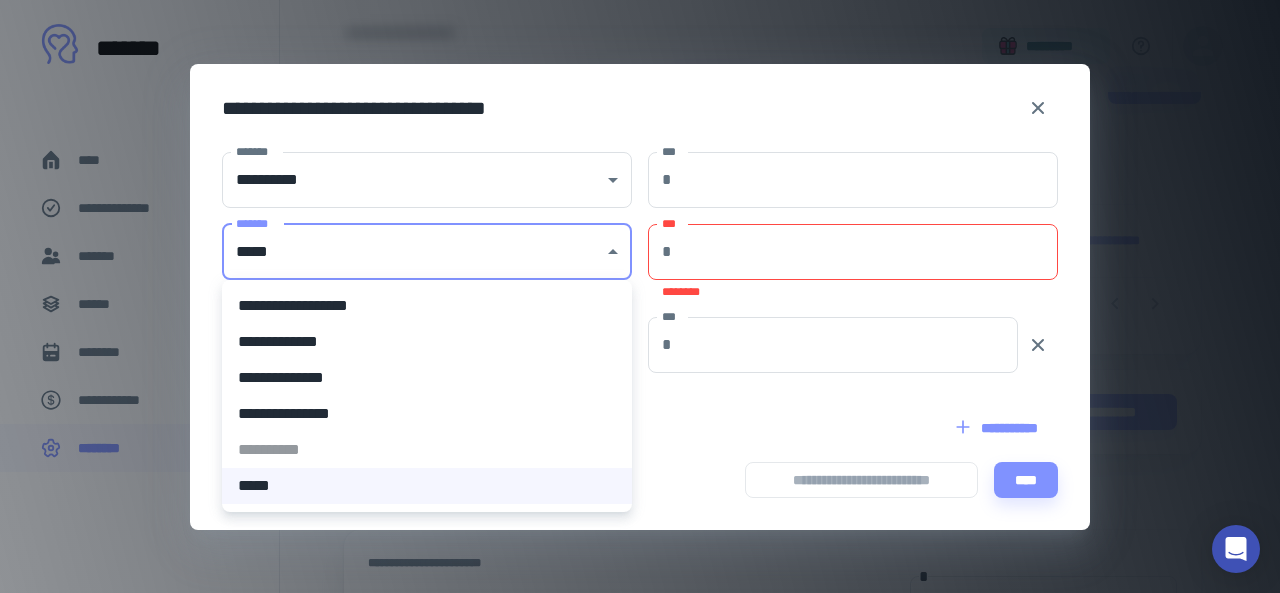 click on "**********" at bounding box center [640, 67] 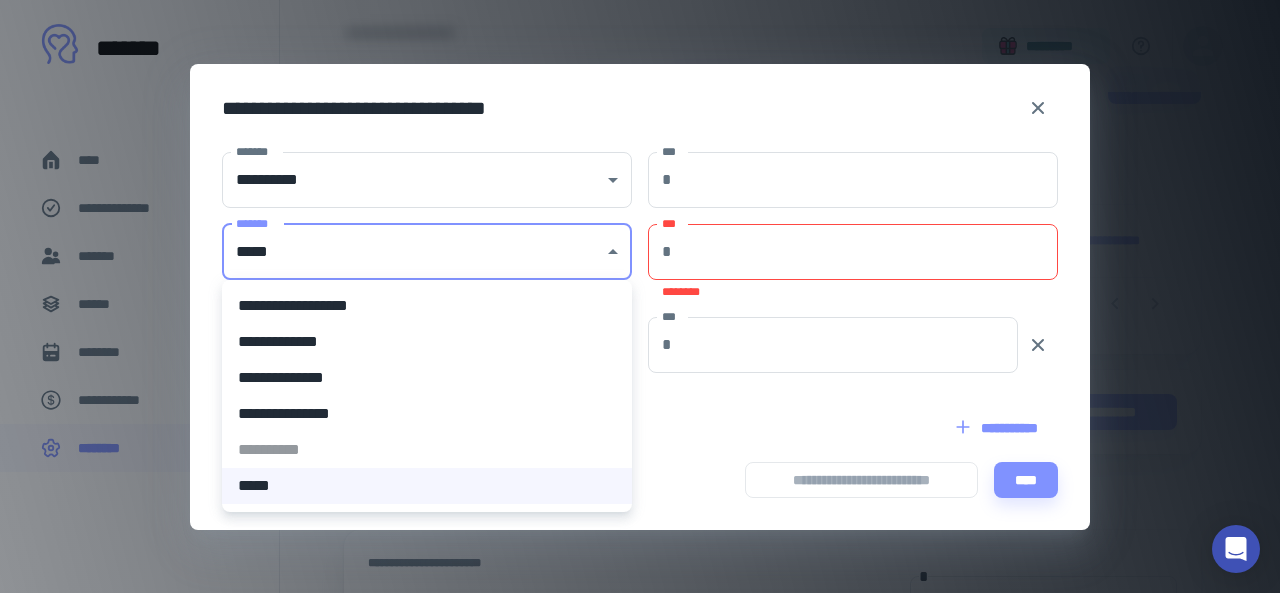 click at bounding box center [640, 296] 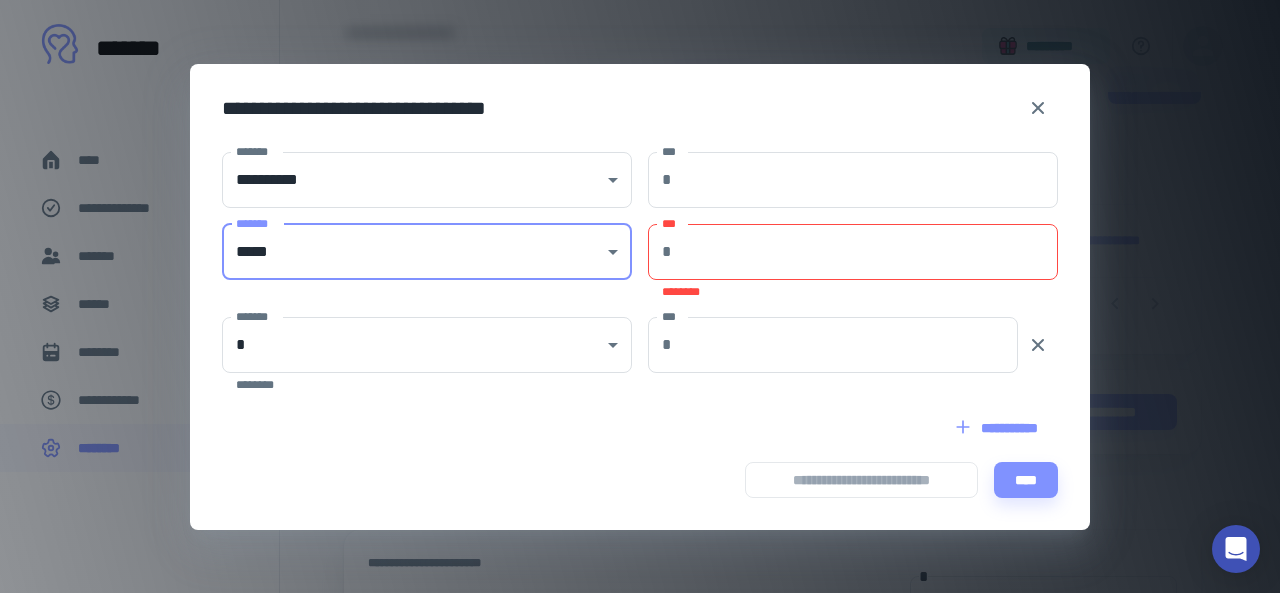 click on "**********" at bounding box center (640, 67) 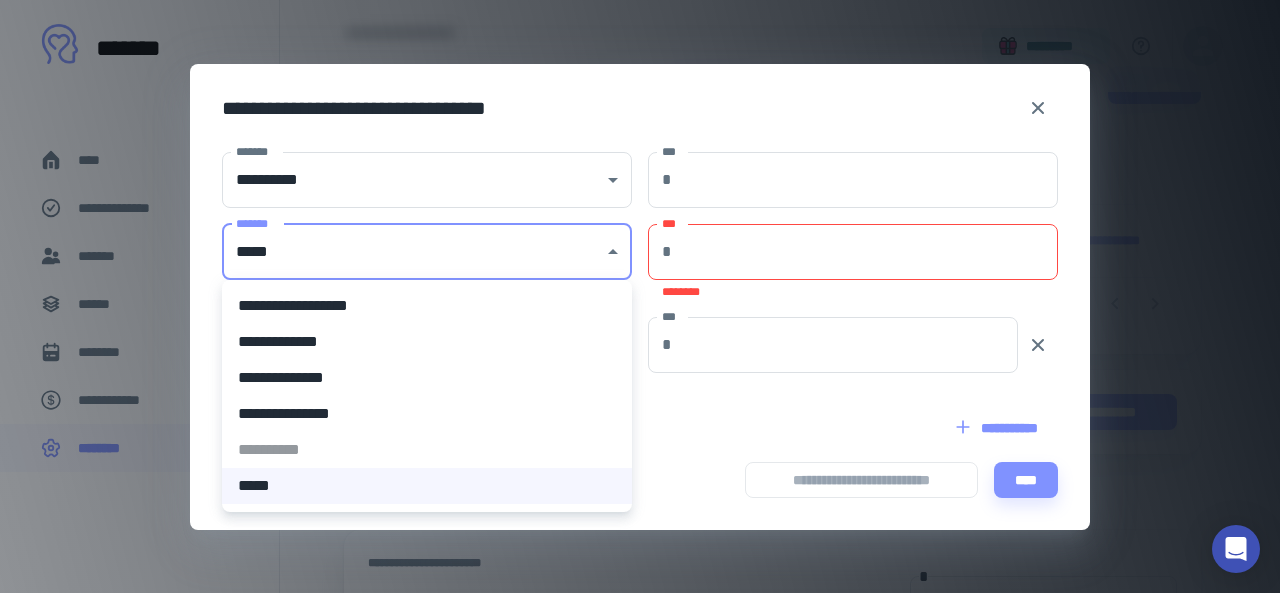 click at bounding box center (640, 296) 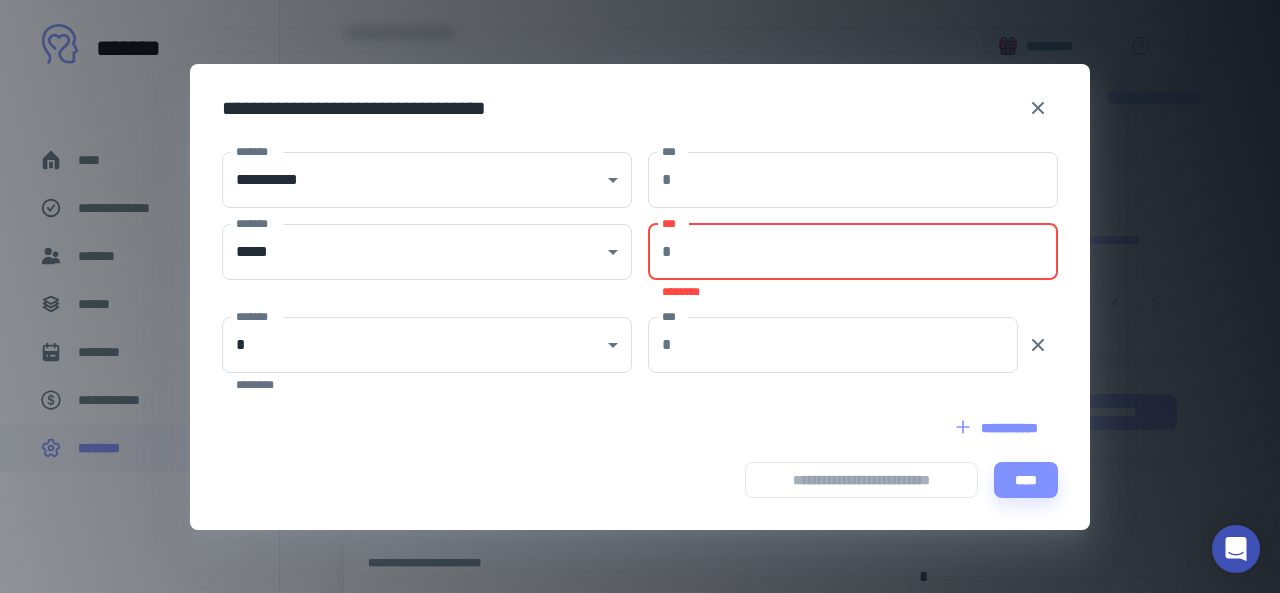 click on "***" at bounding box center [869, 252] 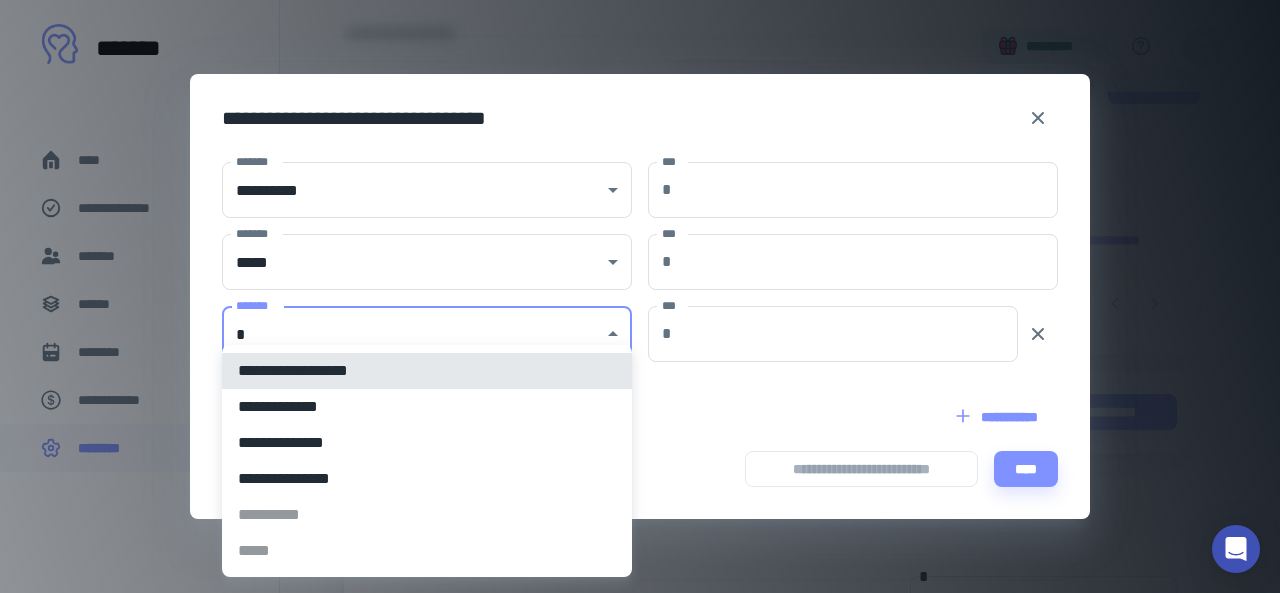 click on "**********" at bounding box center [640, 67] 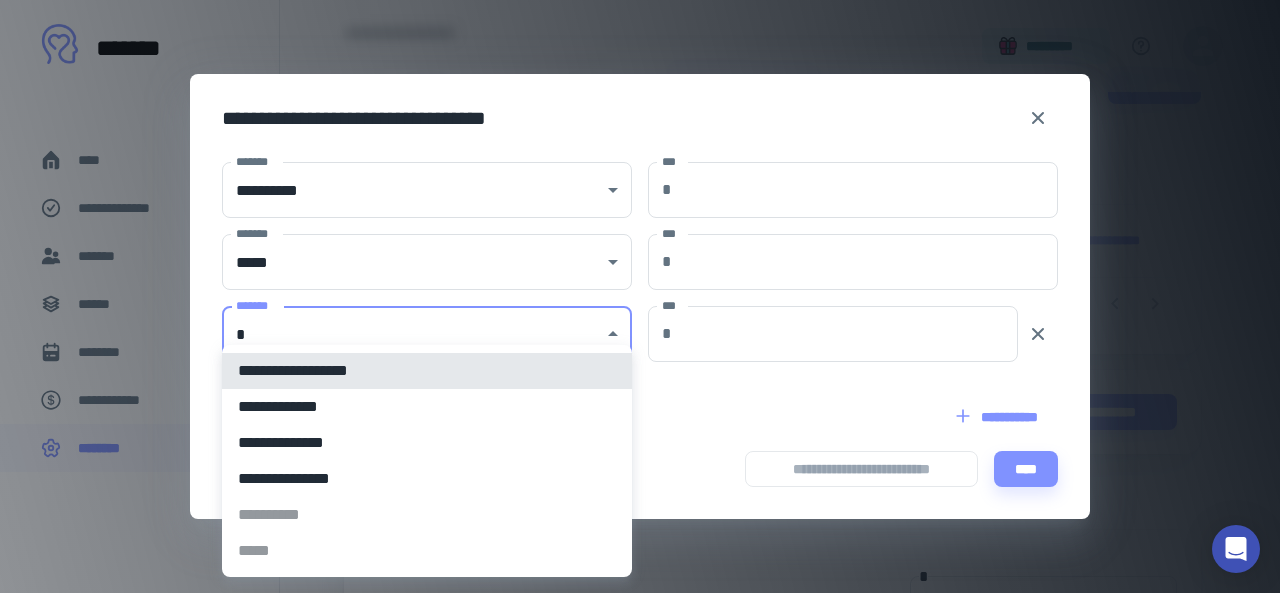 click at bounding box center [640, 296] 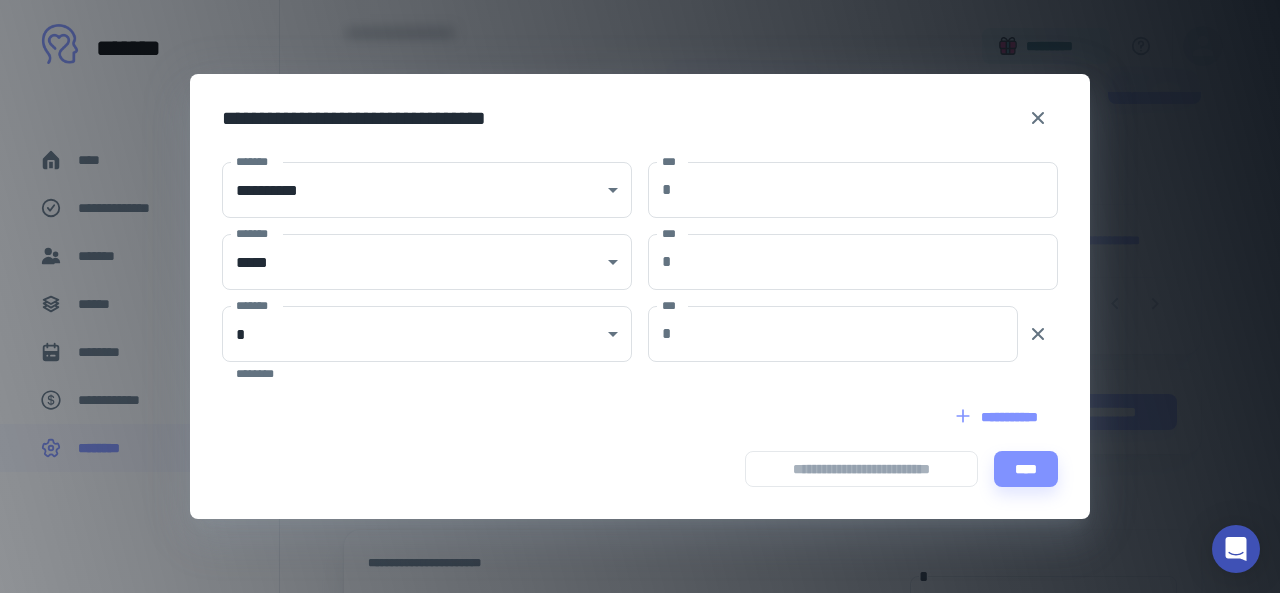 click on "*** * ***" at bounding box center [853, 344] 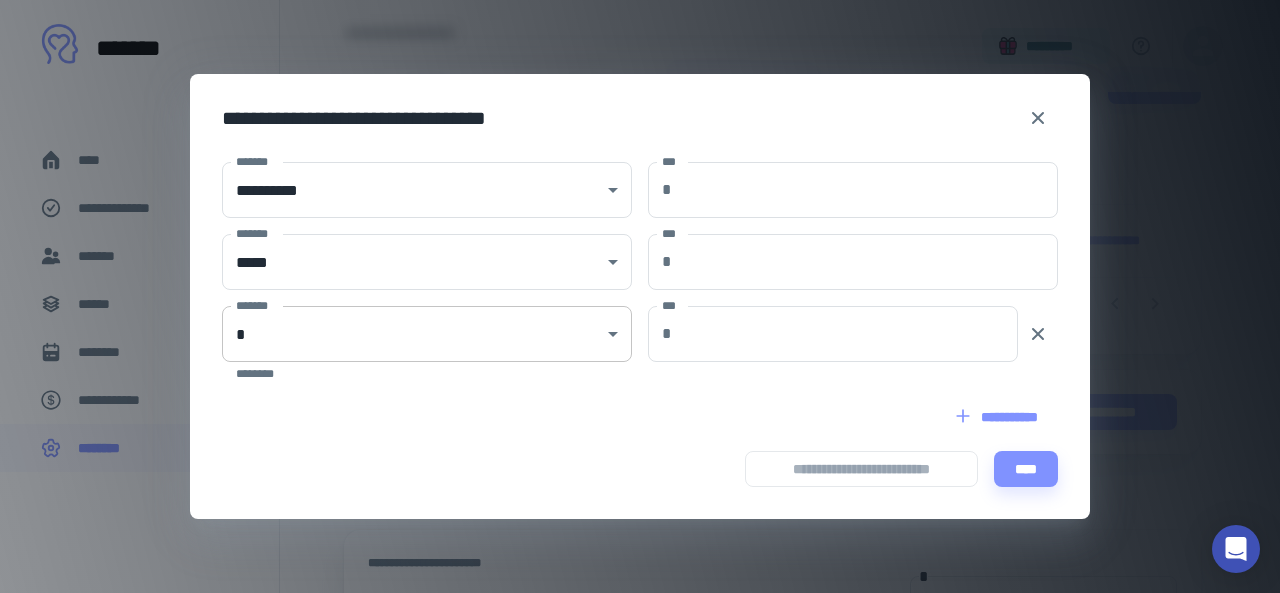 click on "**********" at bounding box center (640, 67) 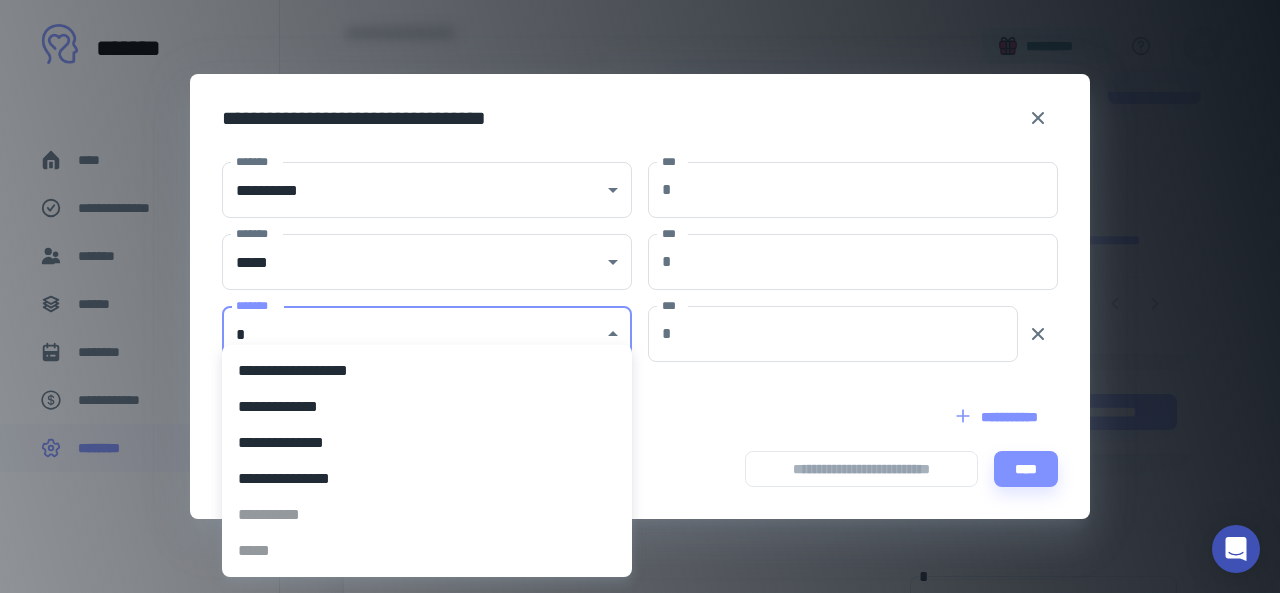 click at bounding box center (640, 296) 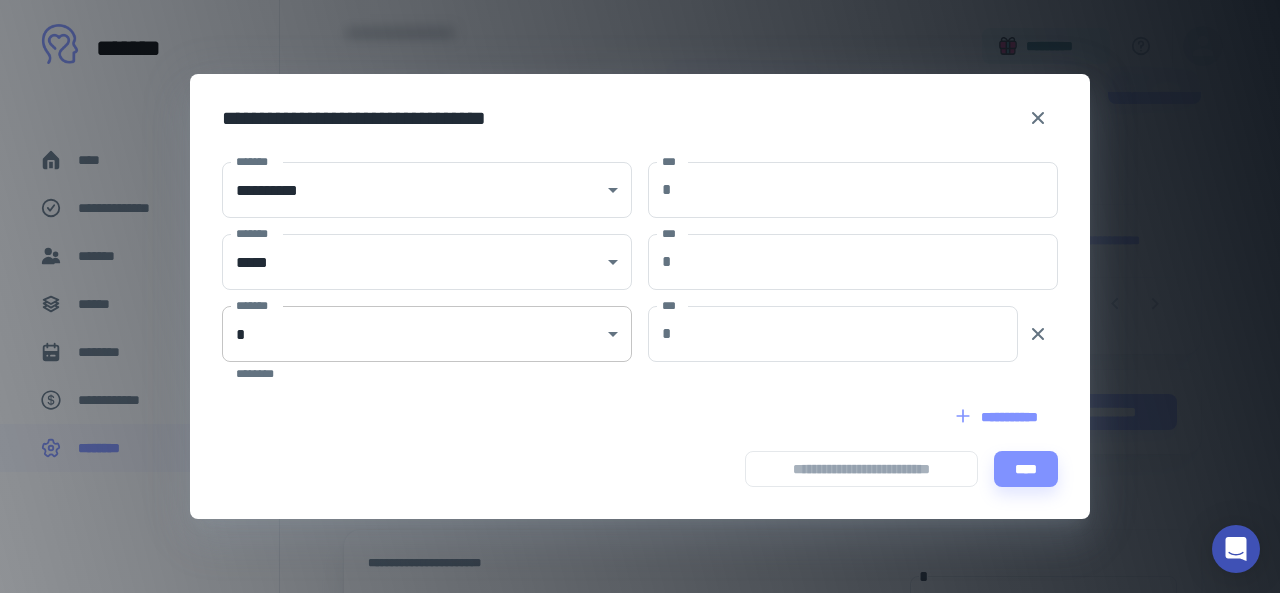 click on "**********" at bounding box center (640, 296) 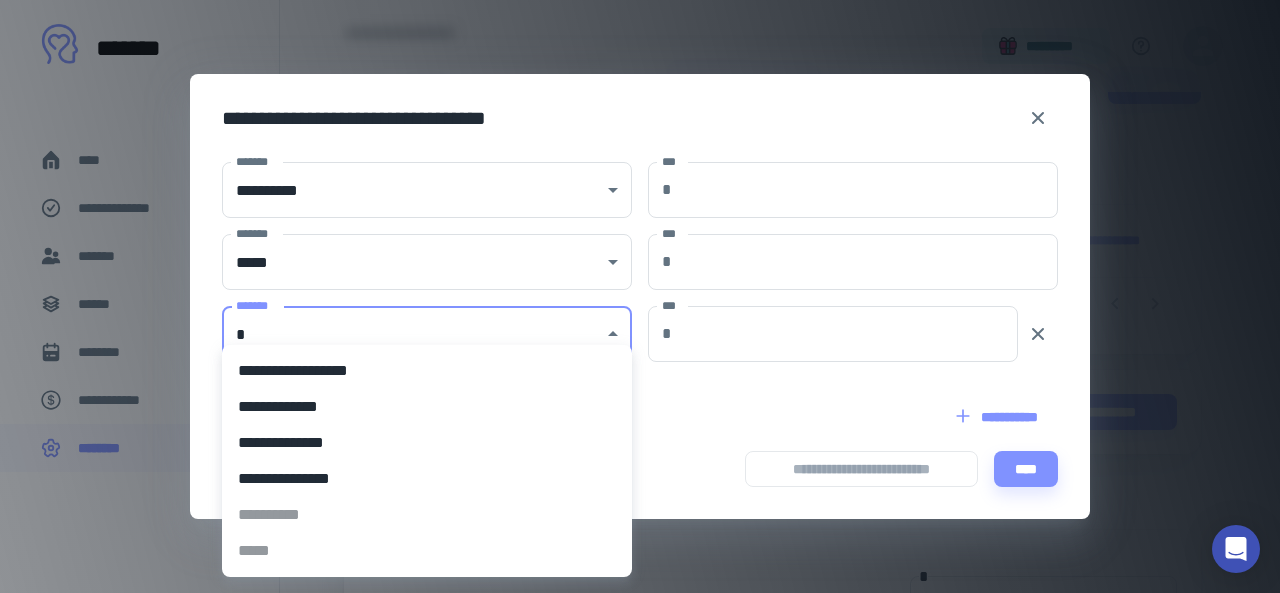 click on "**********" at bounding box center (640, 67) 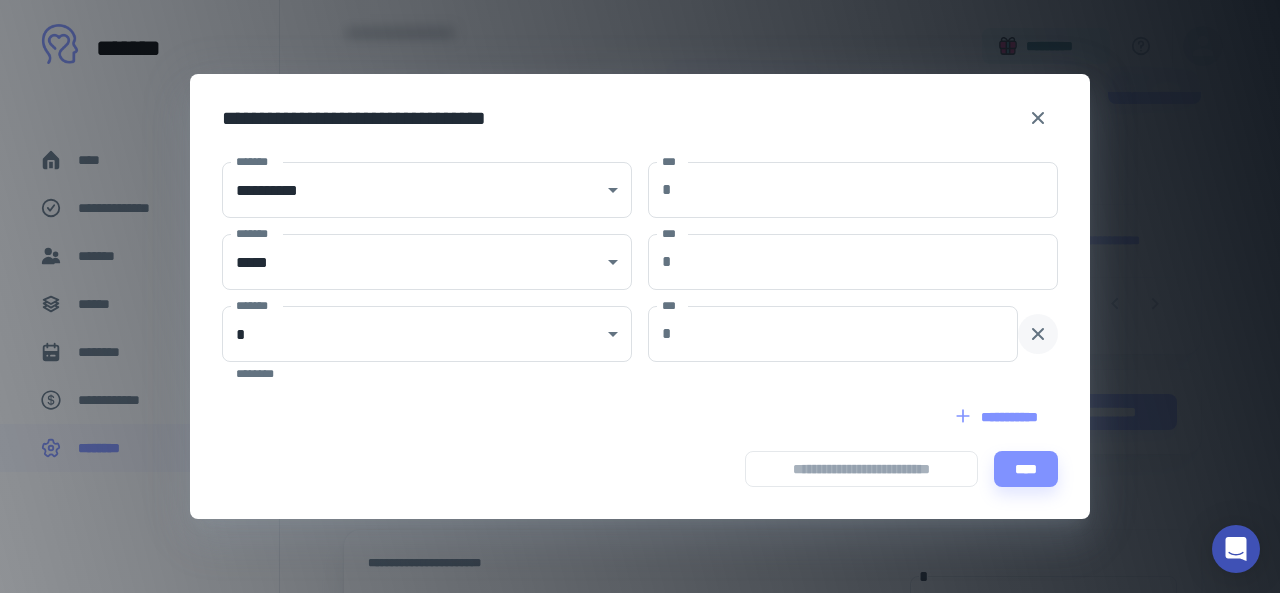 click 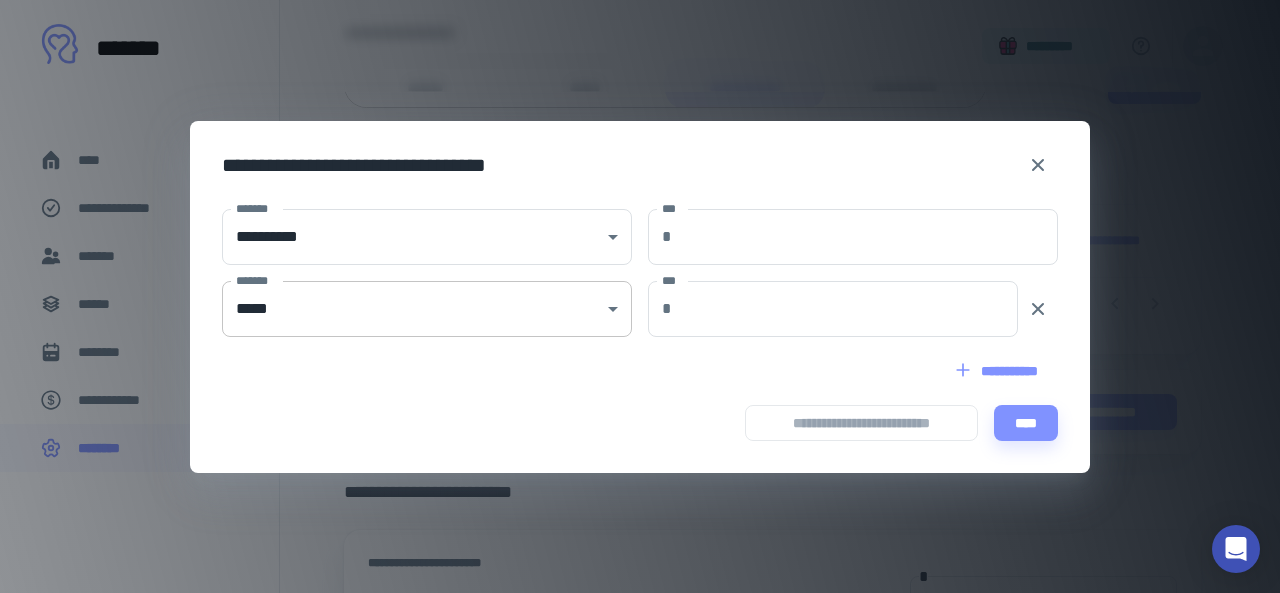 click on "**********" at bounding box center [640, 67] 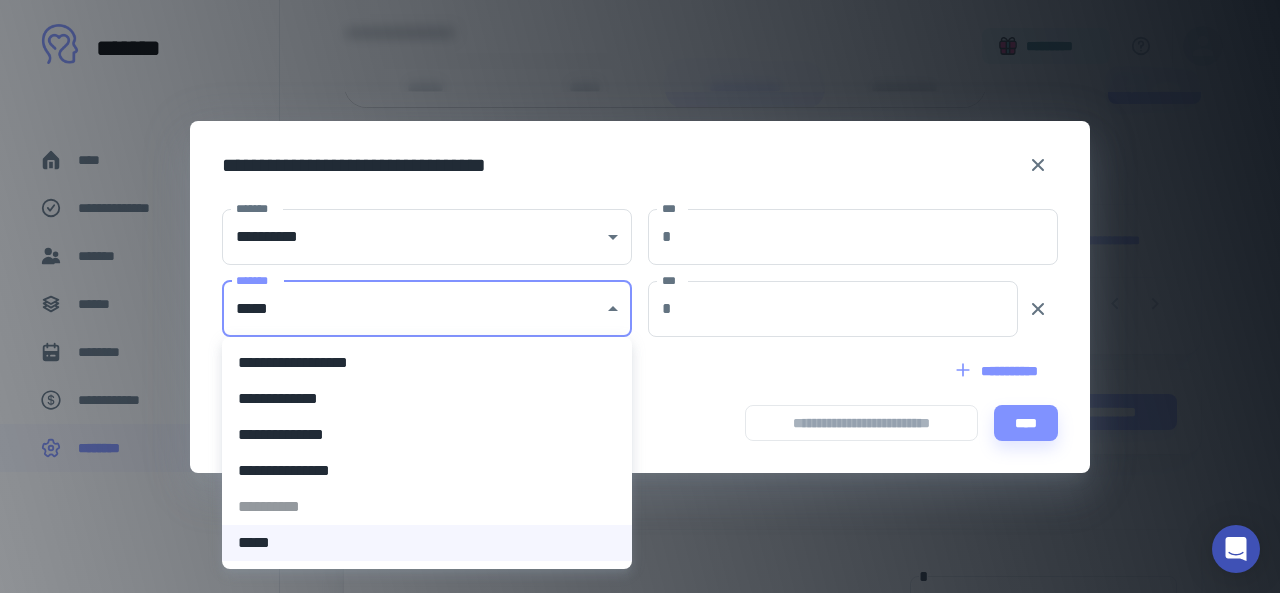 click at bounding box center [640, 296] 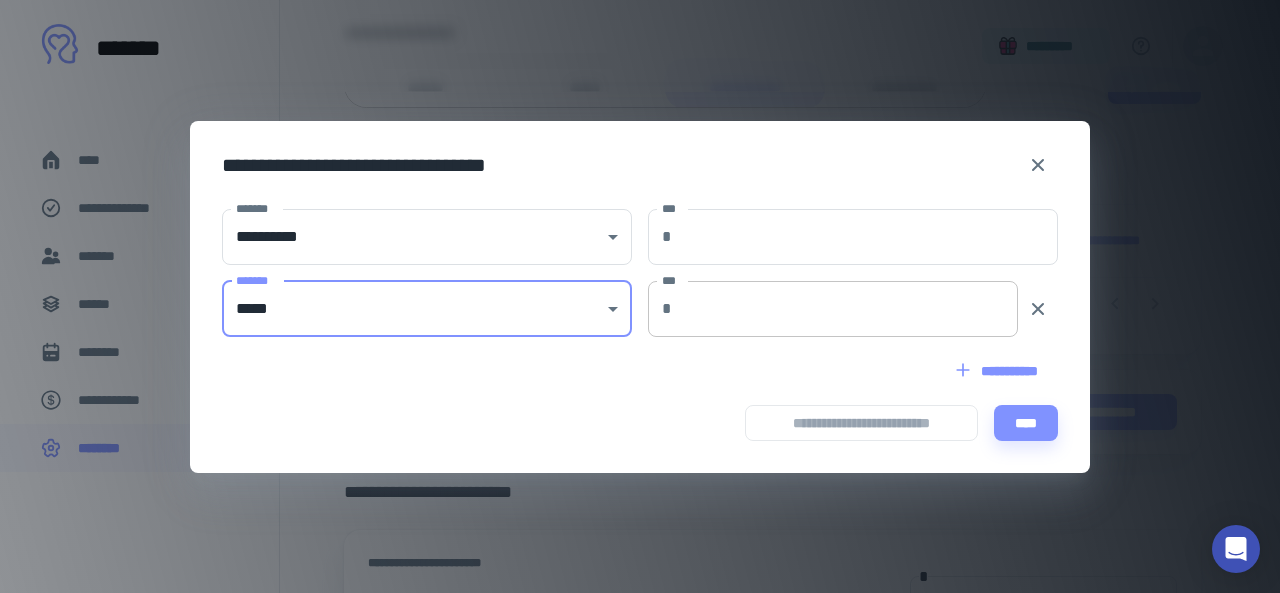 click on "***" at bounding box center [849, 309] 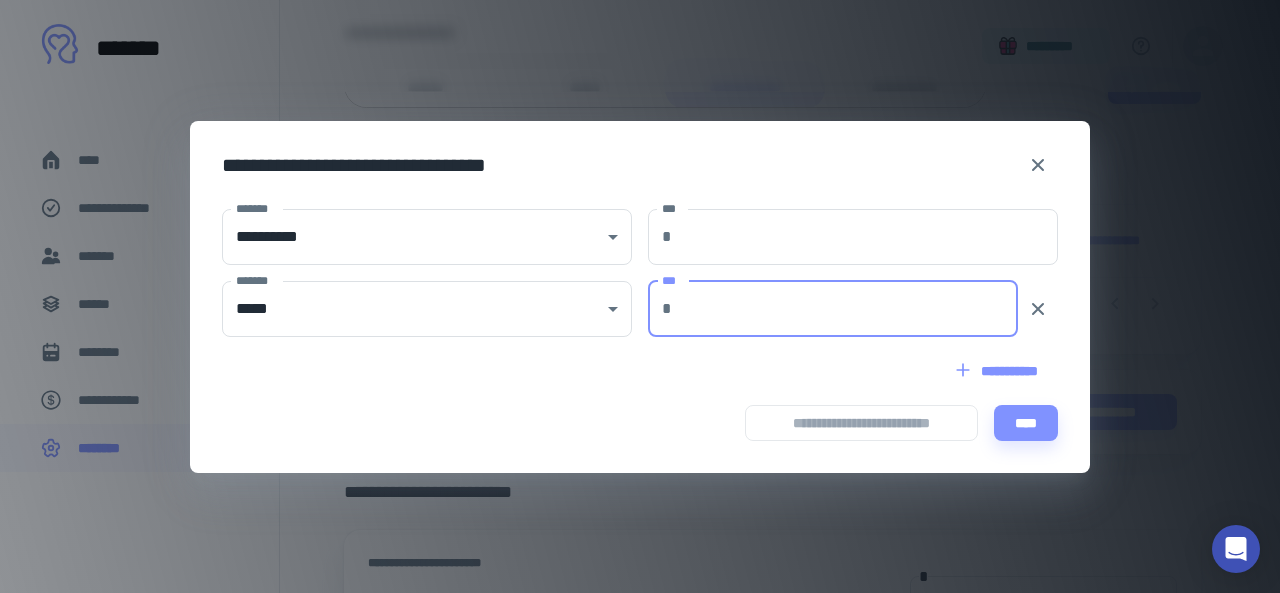 type on "*" 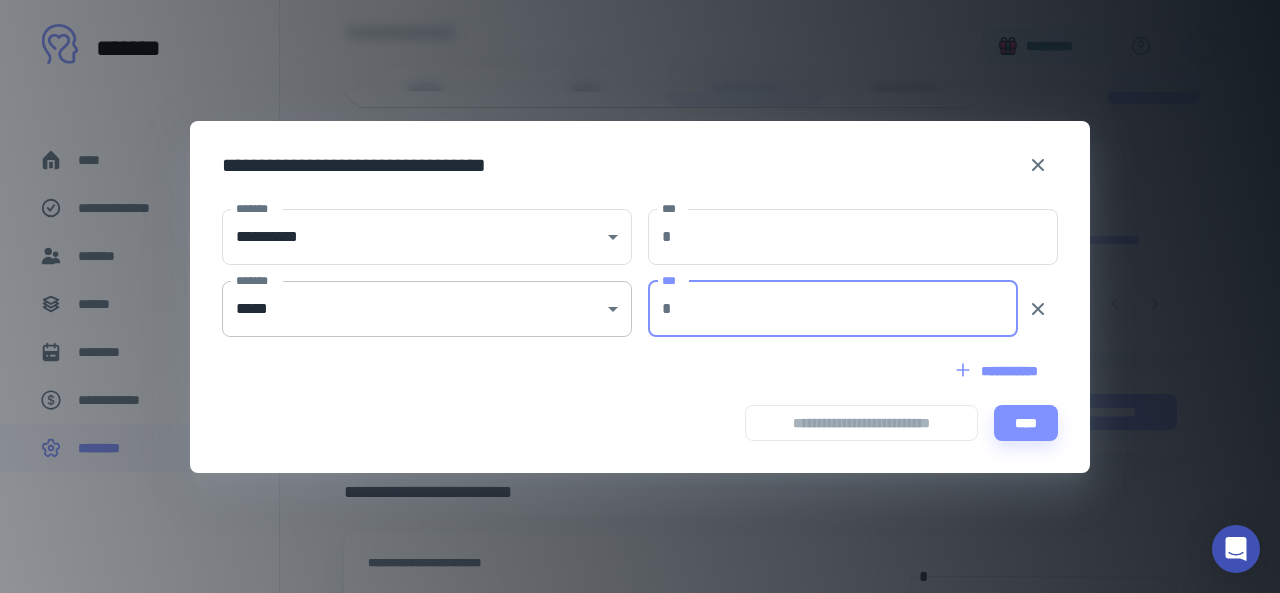 type on "***" 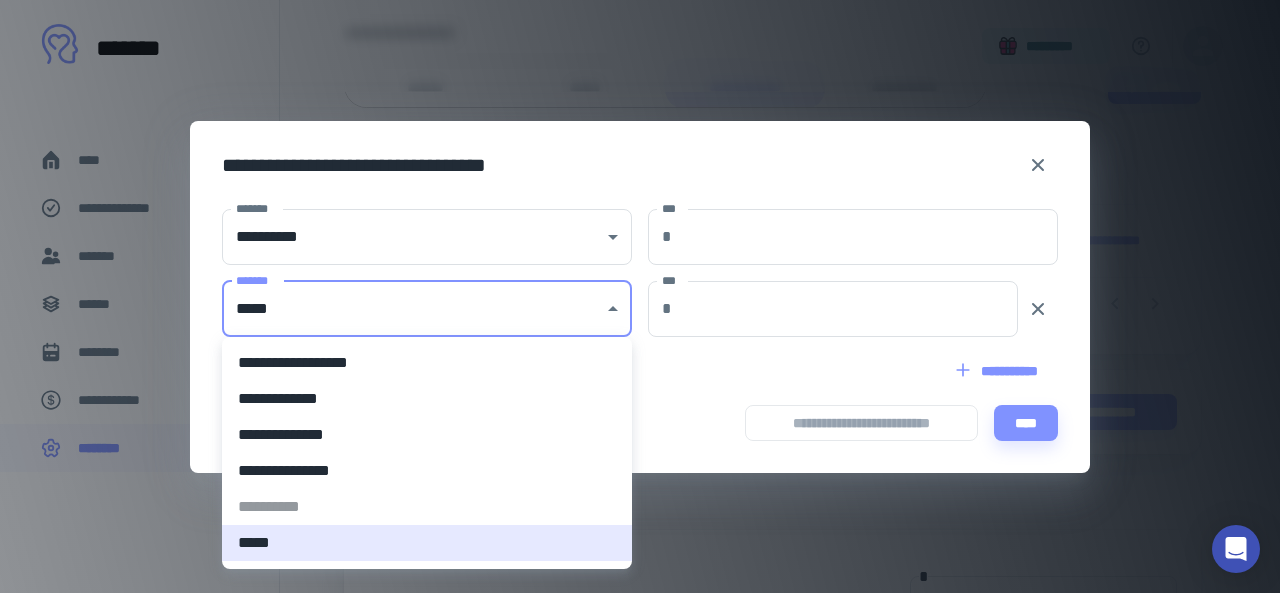 click on "**********" at bounding box center (640, 67) 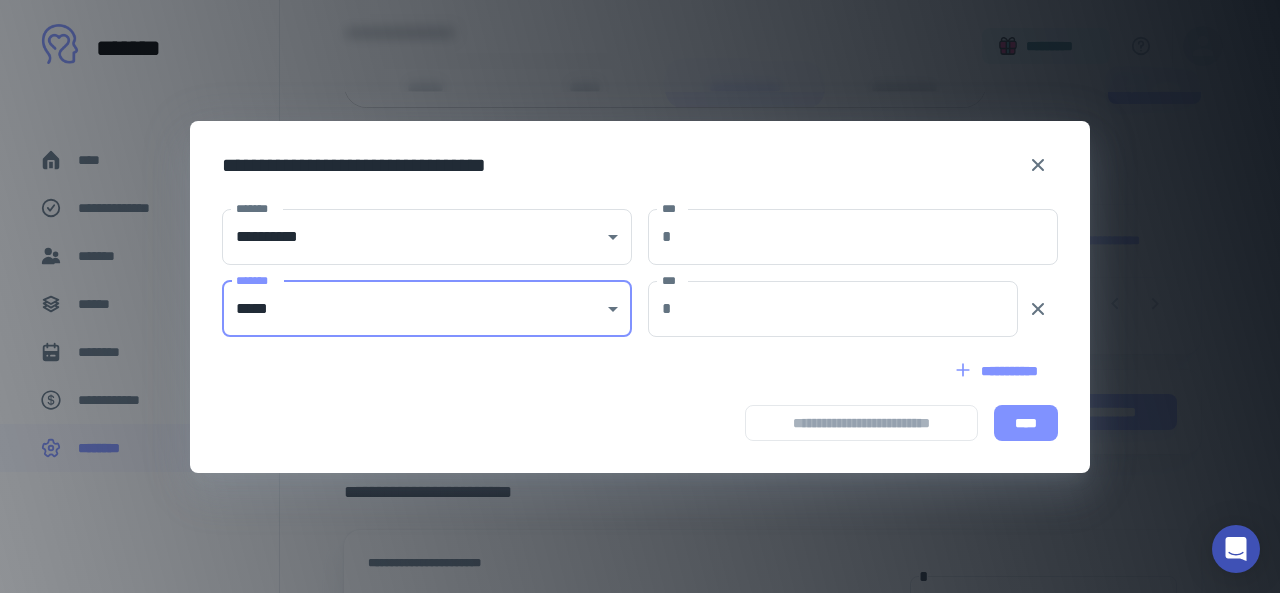click on "****" at bounding box center (1026, 423) 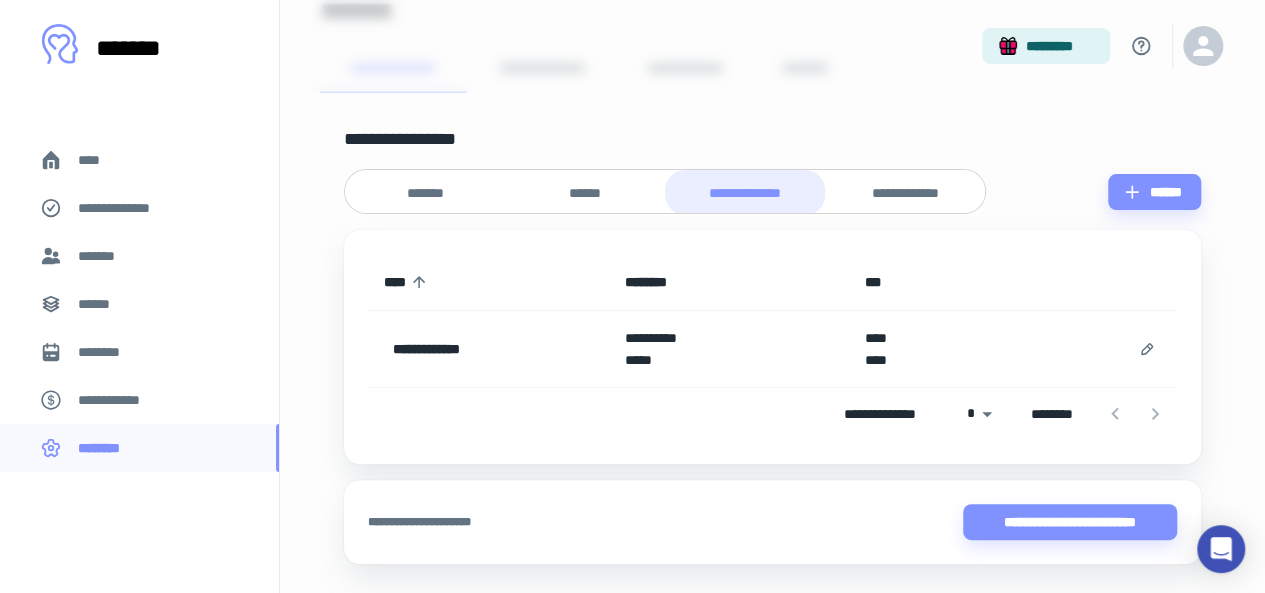 scroll, scrollTop: 101, scrollLeft: 0, axis: vertical 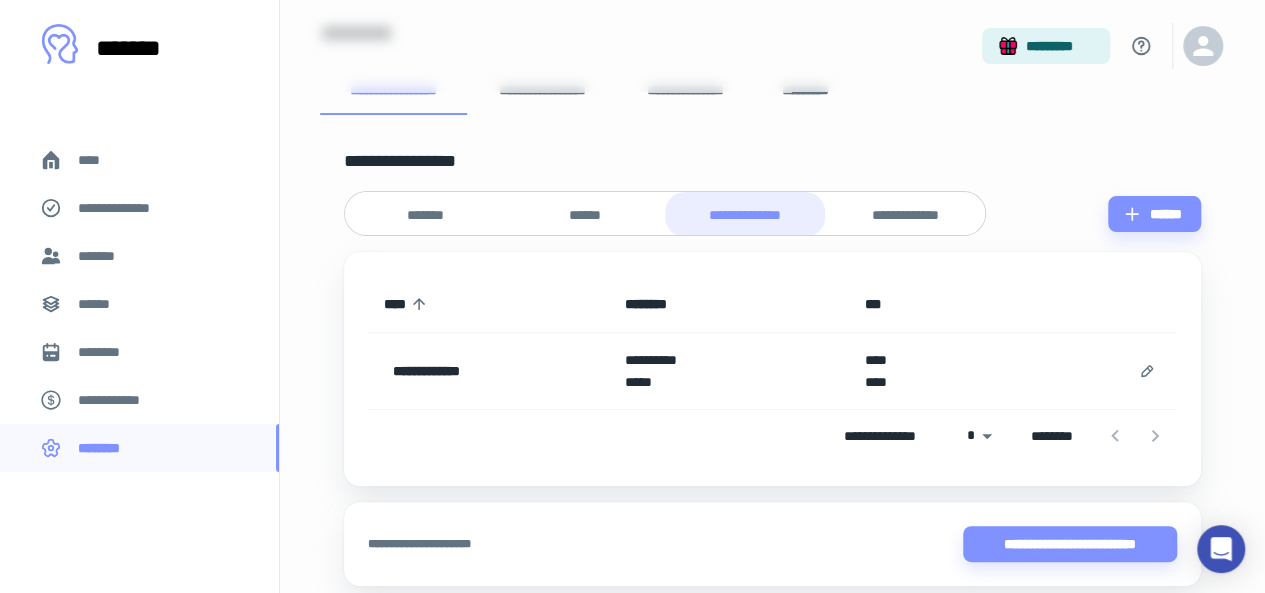click on "**********" at bounding box center (905, 215) 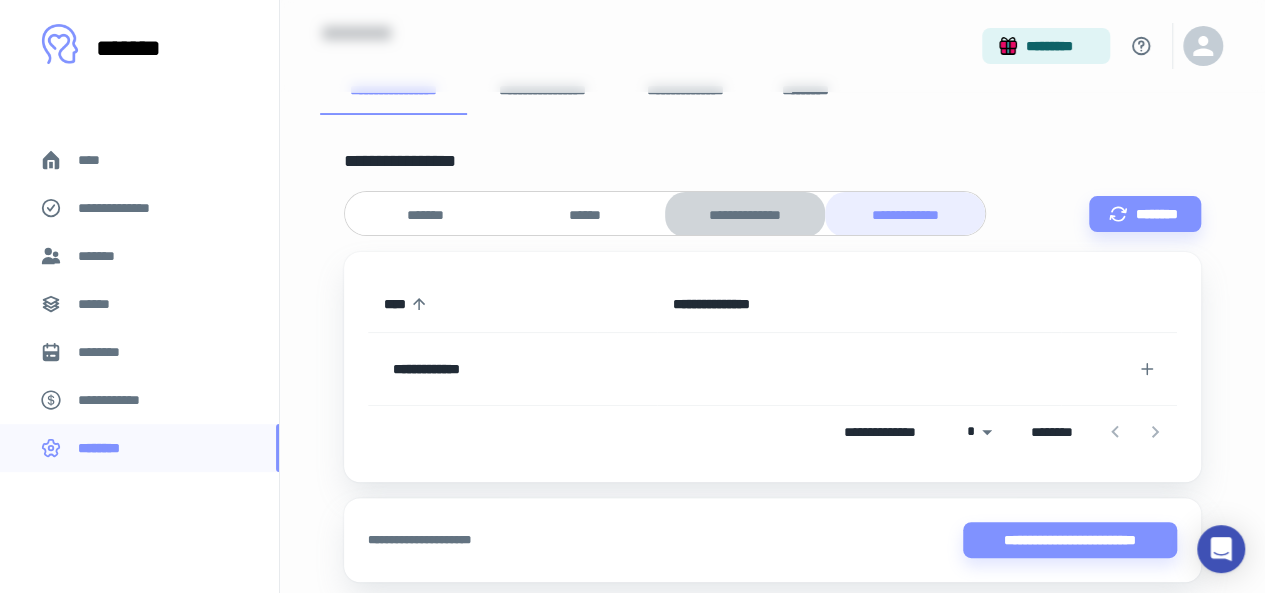 click on "**********" at bounding box center (745, 214) 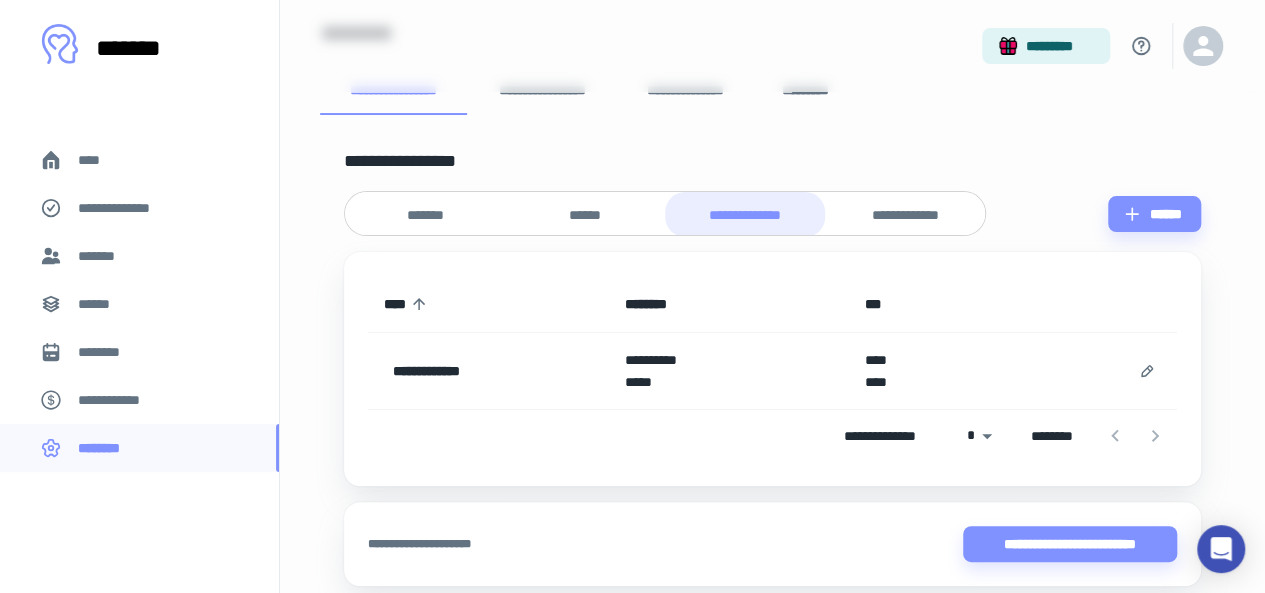 click on "******" at bounding box center [585, 214] 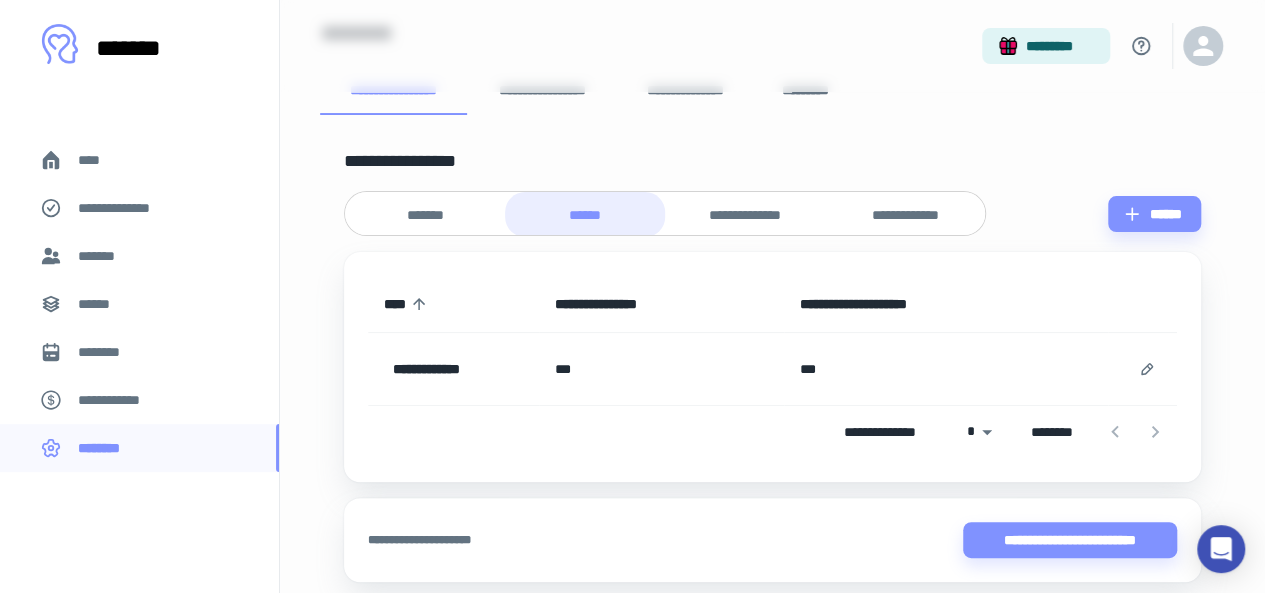 click on "*******" at bounding box center [425, 214] 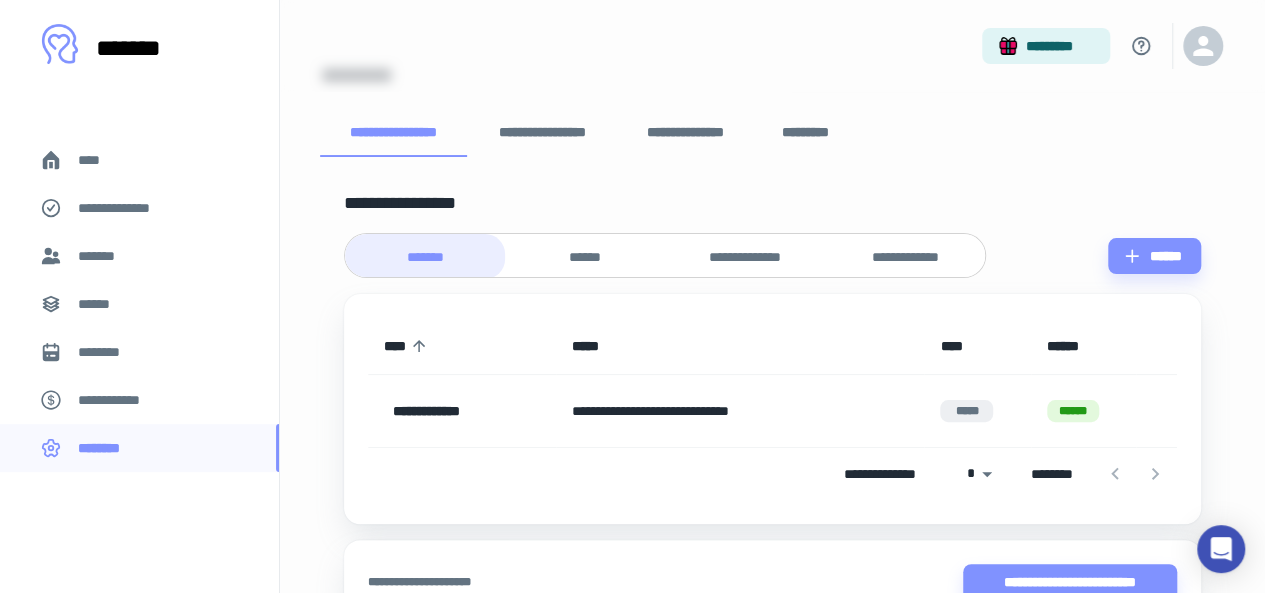 scroll, scrollTop: 31, scrollLeft: 0, axis: vertical 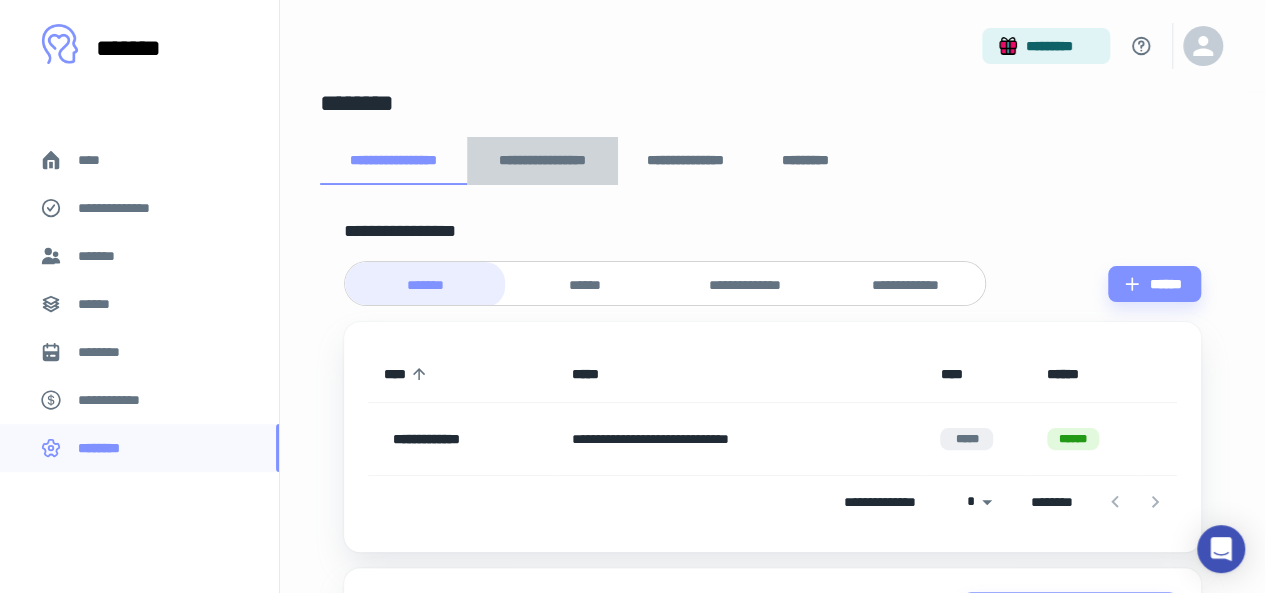 click on "**********" at bounding box center (542, 161) 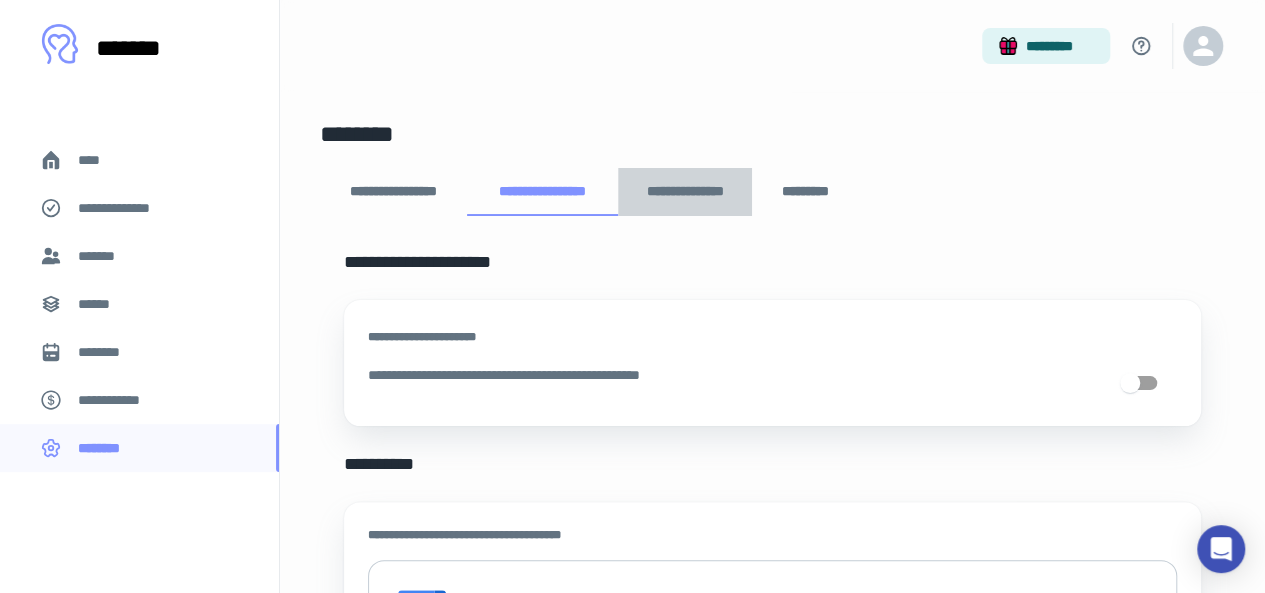 click on "**********" at bounding box center [685, 192] 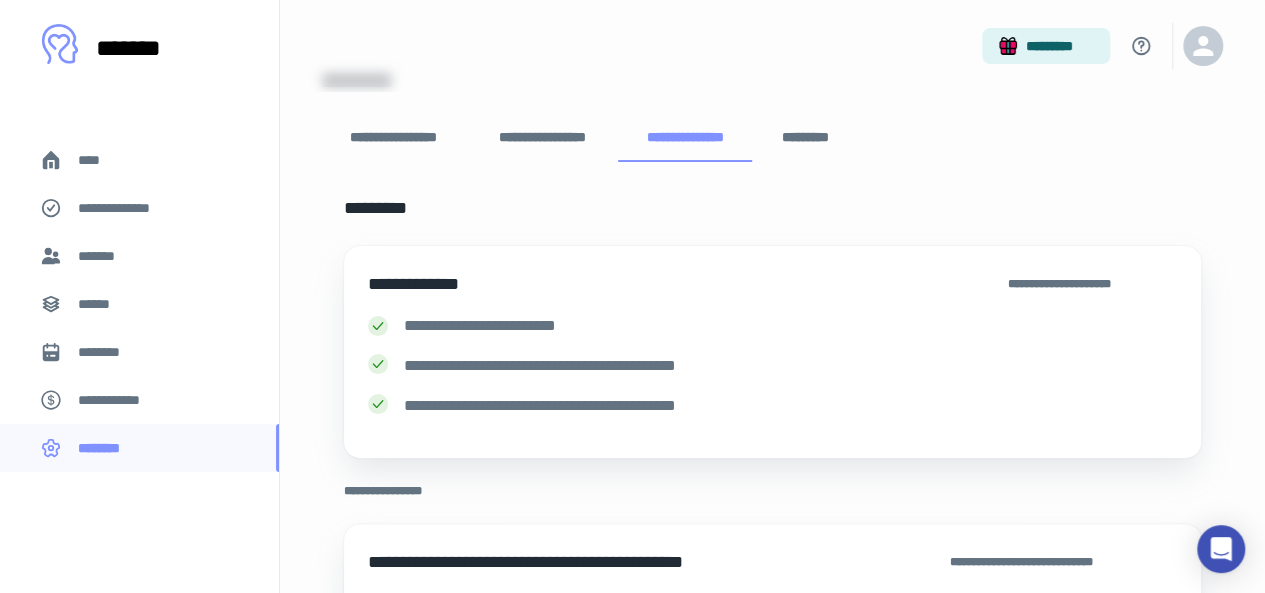 scroll, scrollTop: 32, scrollLeft: 0, axis: vertical 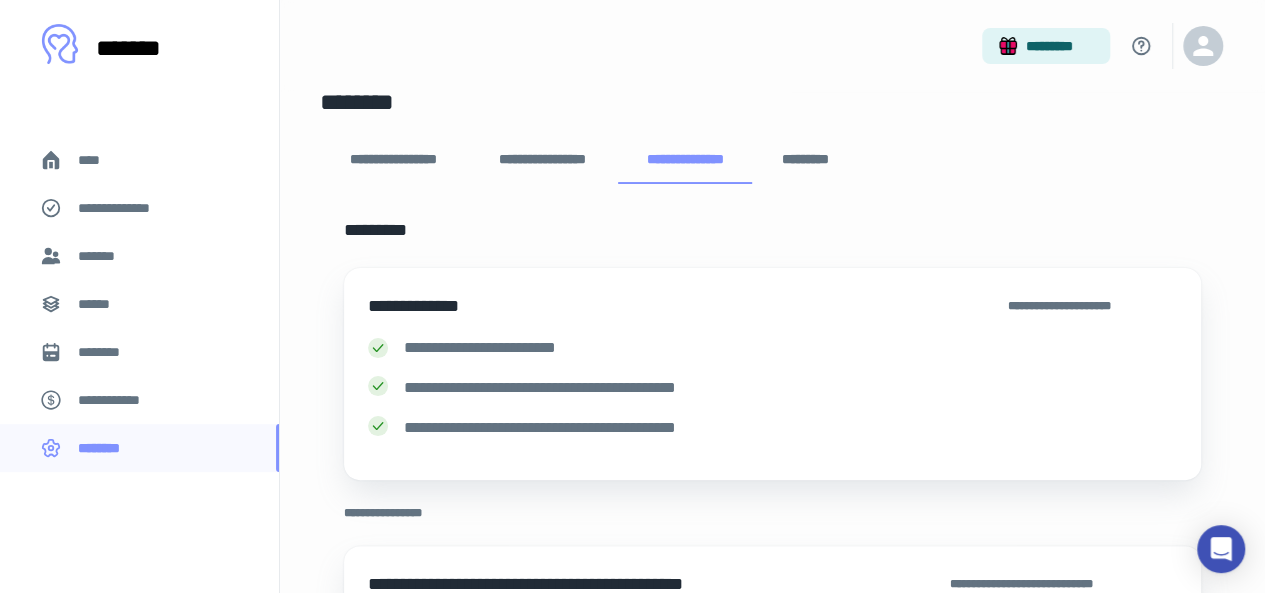 click on "*********" at bounding box center (806, 160) 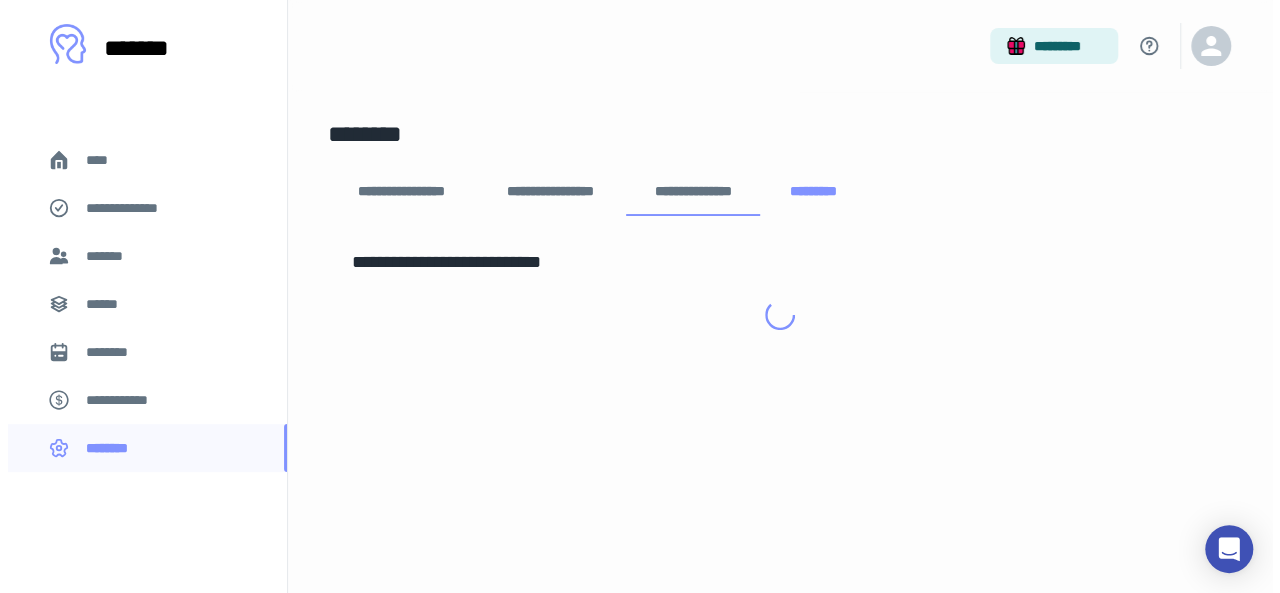scroll, scrollTop: 0, scrollLeft: 0, axis: both 